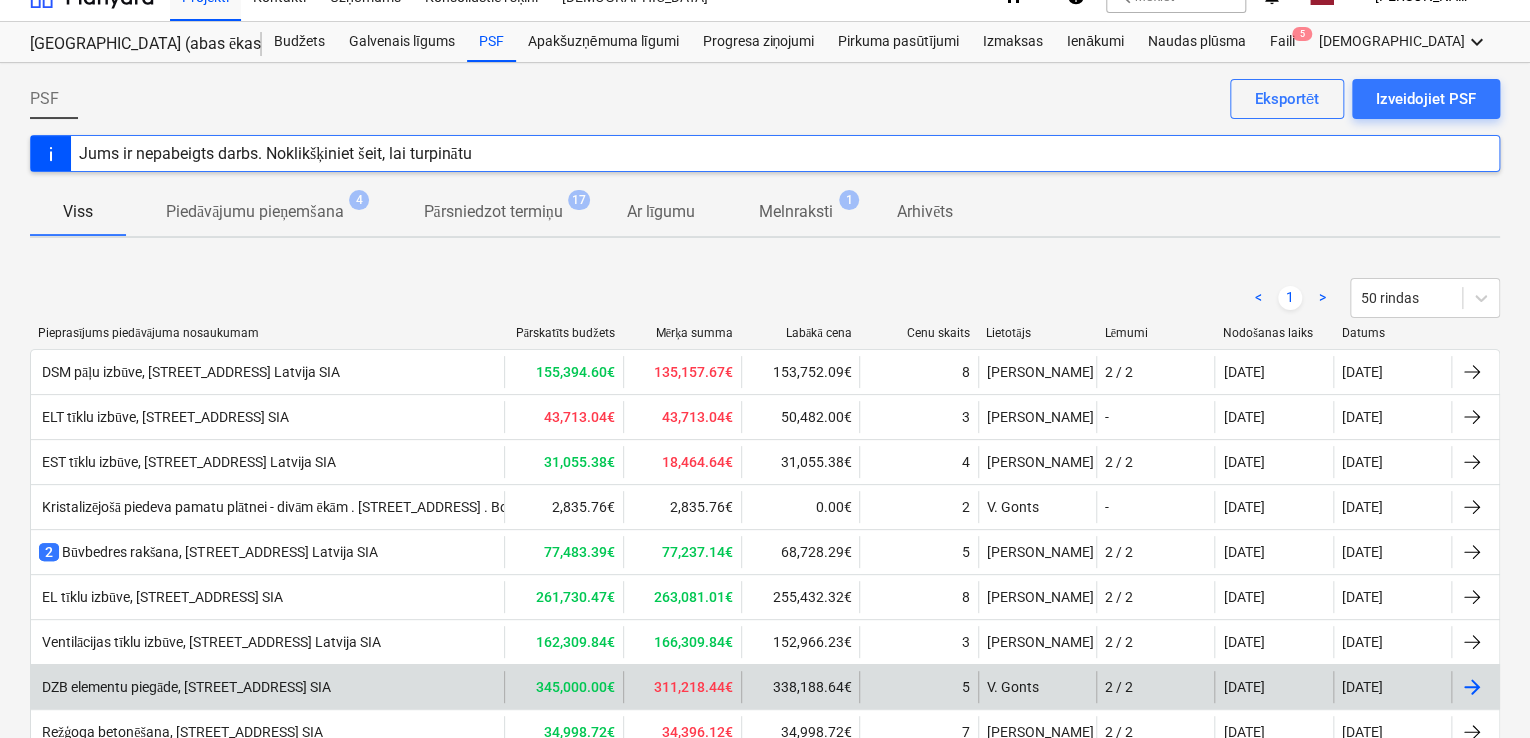 scroll, scrollTop: 0, scrollLeft: 0, axis: both 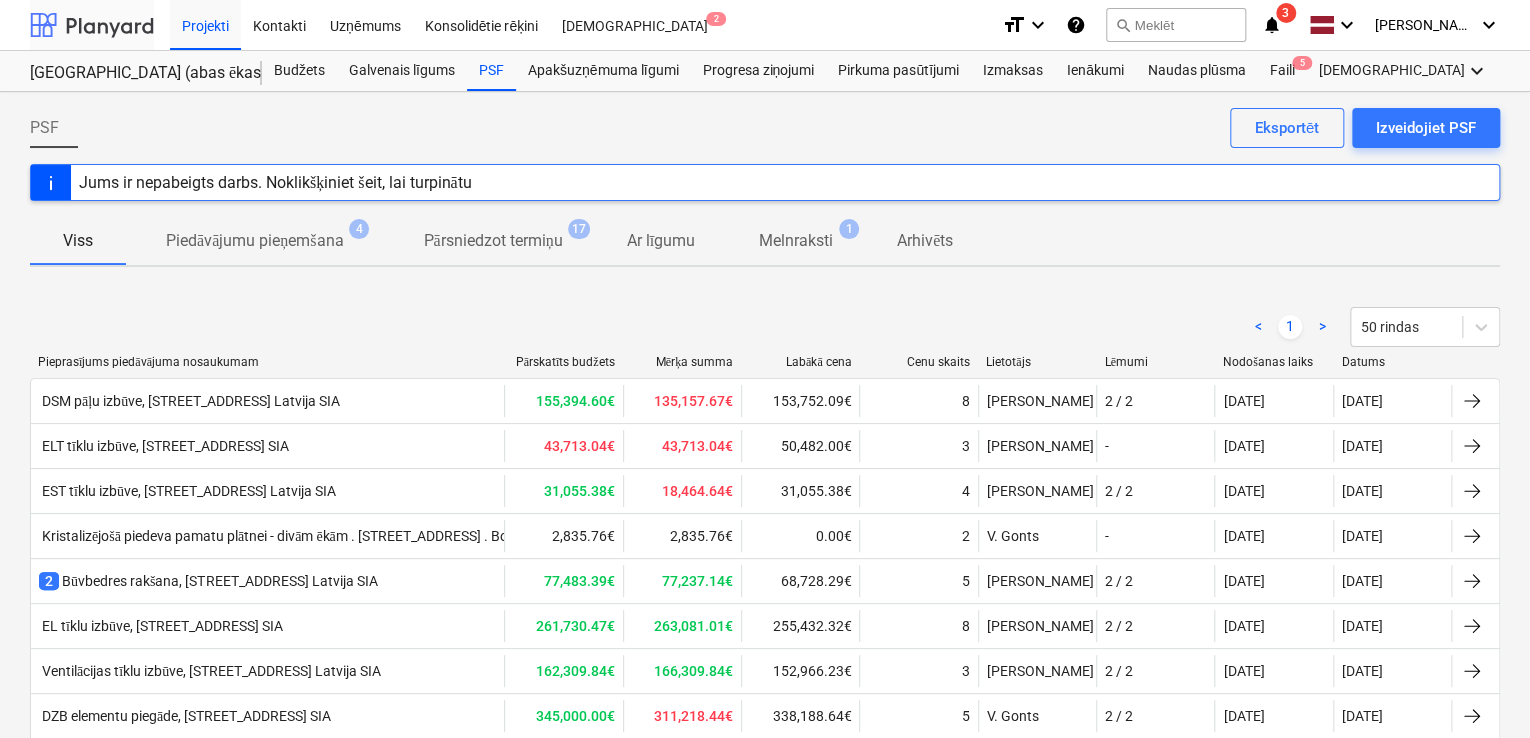 click at bounding box center (92, 25) 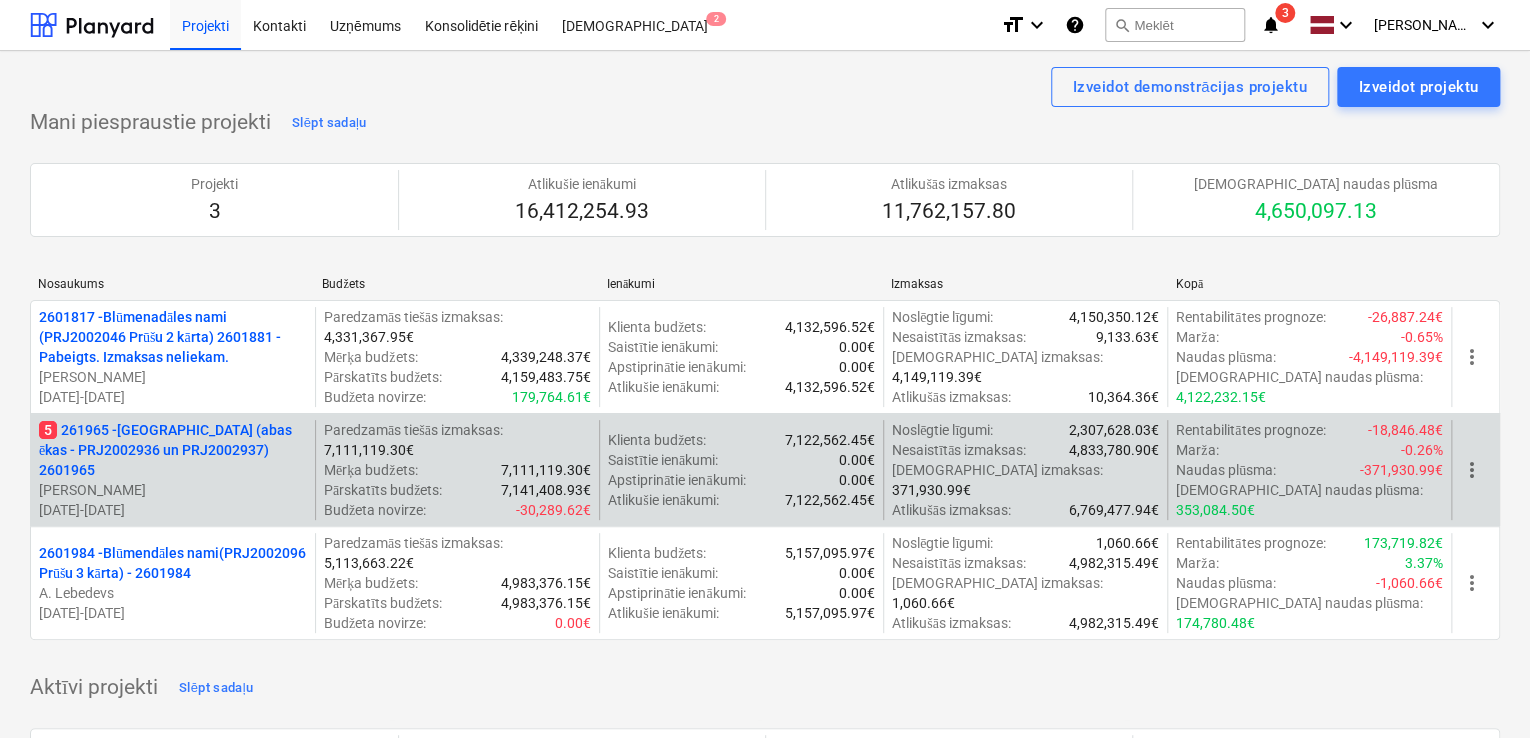 scroll, scrollTop: 133, scrollLeft: 0, axis: vertical 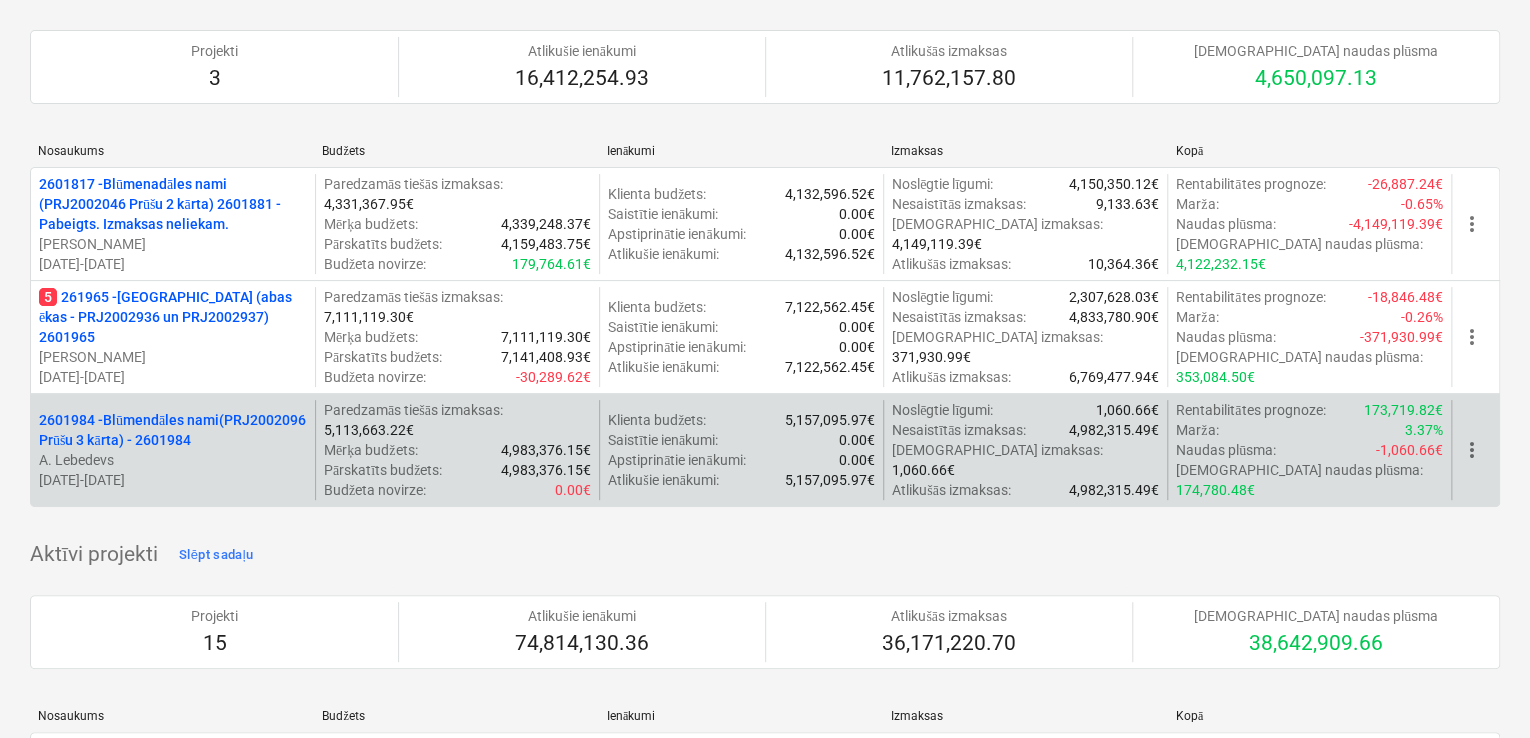 click on "2601984 -  Blūmendāles nami(PRJ2002096 Prūšu 3 kārta) - 2601984" at bounding box center [173, 430] 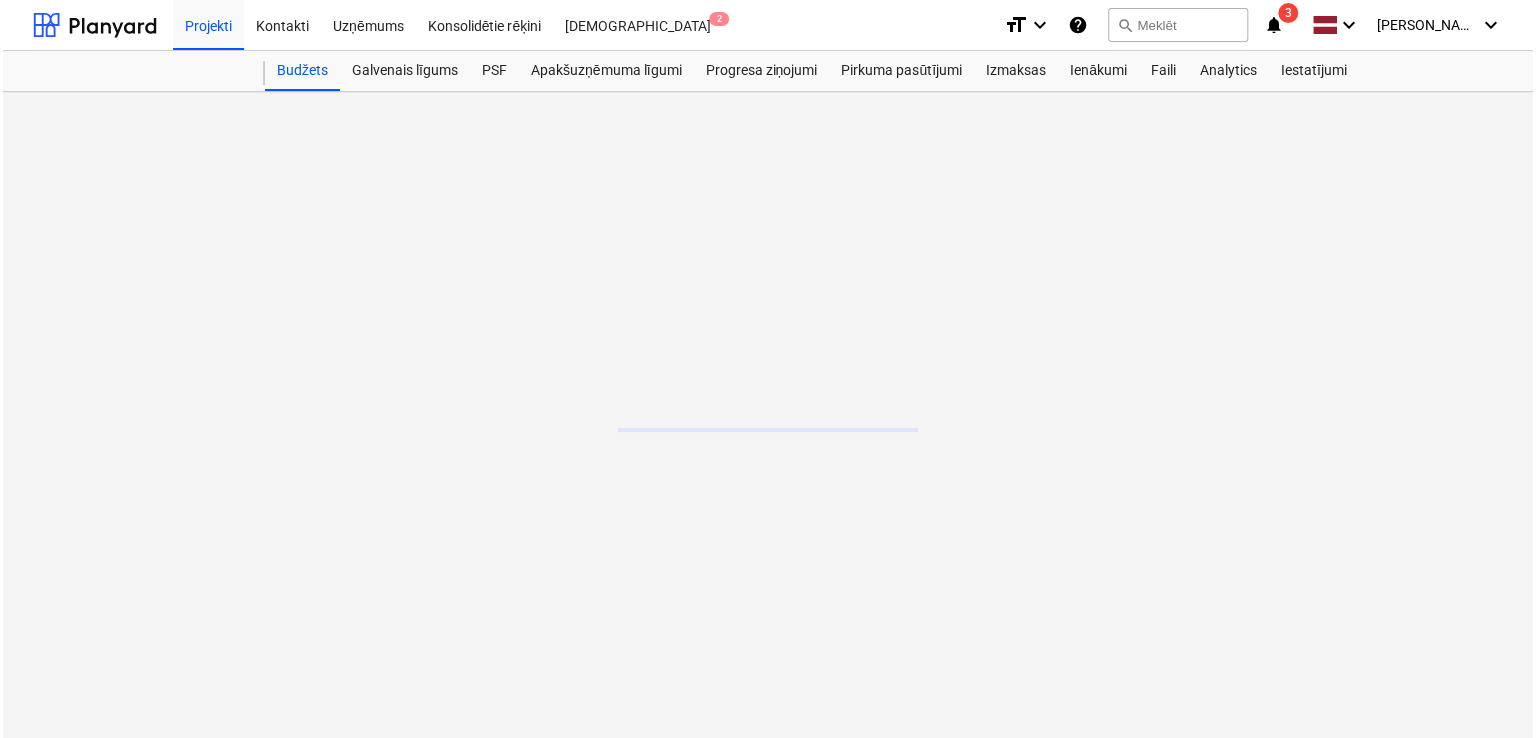scroll, scrollTop: 0, scrollLeft: 0, axis: both 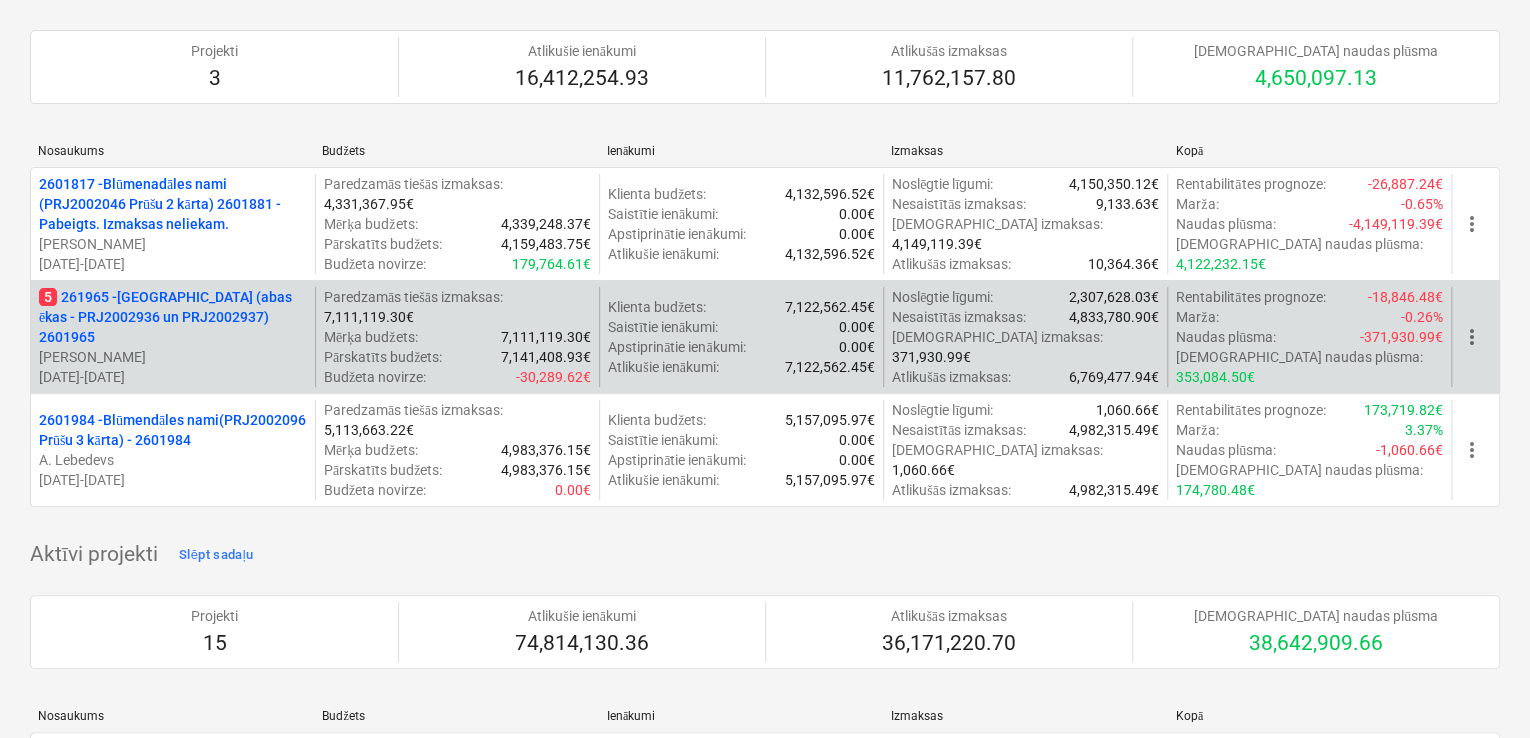 click on "5  261965 -  [GEOGRAPHIC_DATA] (abas ēkas - PRJ2002936 un PRJ2002937) 2601965" at bounding box center (173, 317) 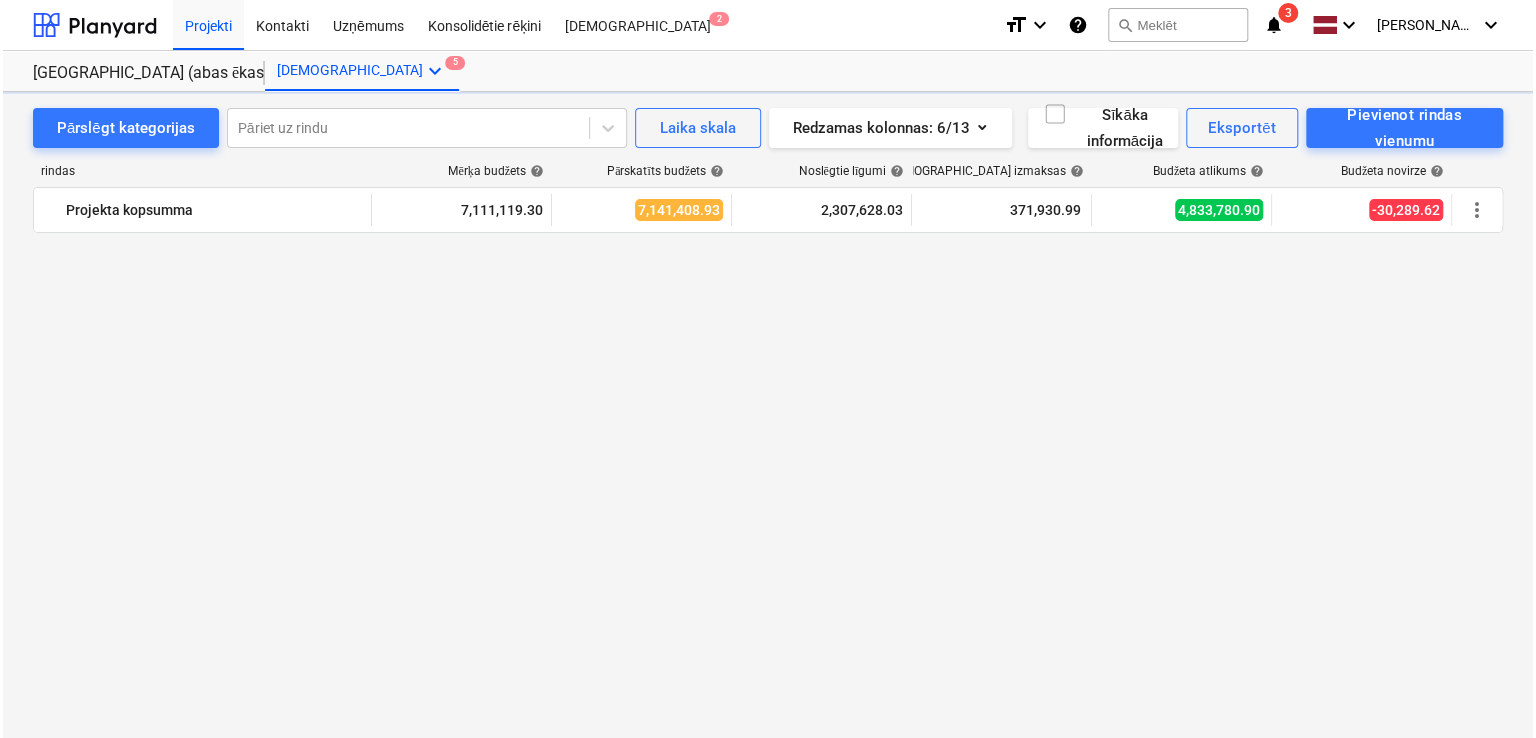 scroll, scrollTop: 0, scrollLeft: 0, axis: both 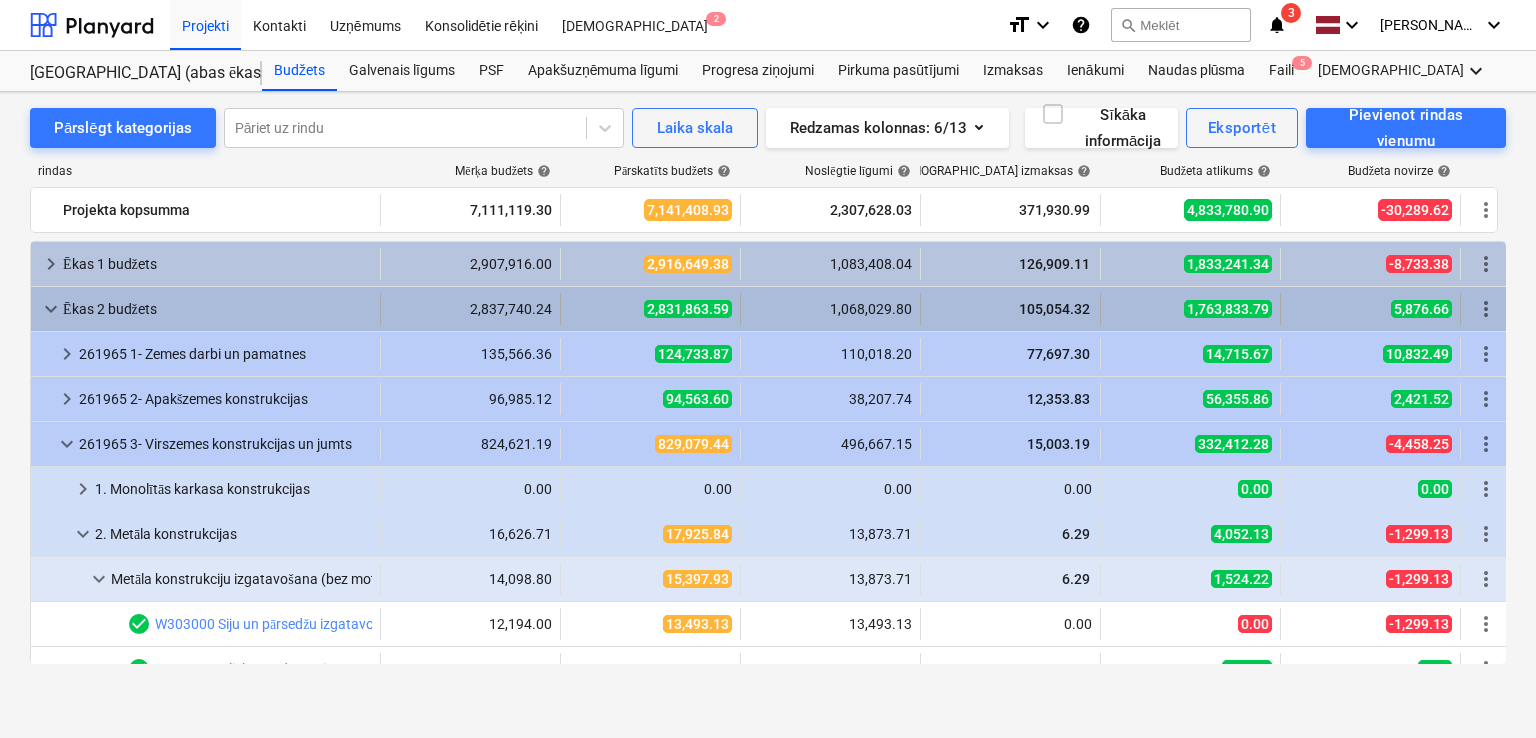 click on "keyboard_arrow_down" at bounding box center (51, 309) 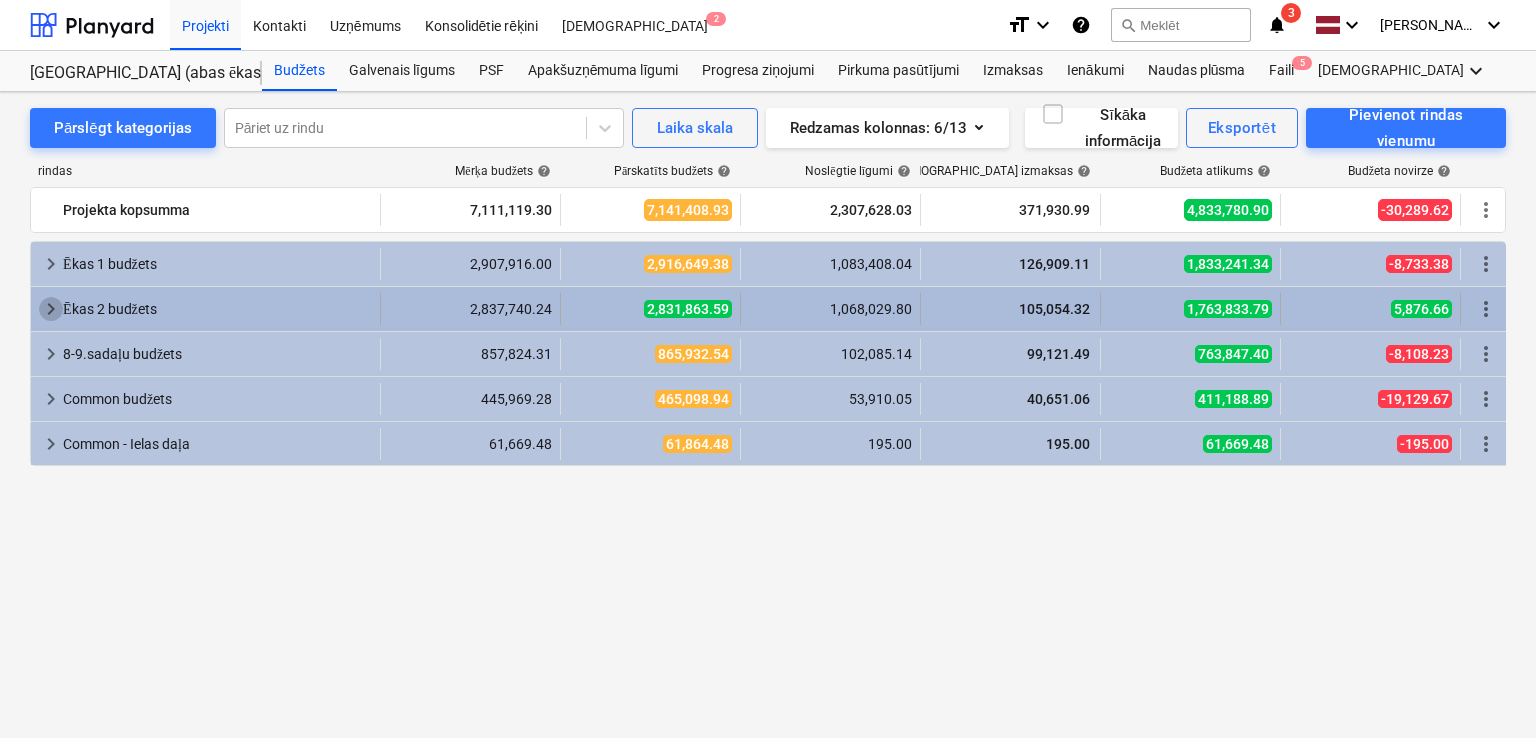 click on "keyboard_arrow_right" at bounding box center [51, 309] 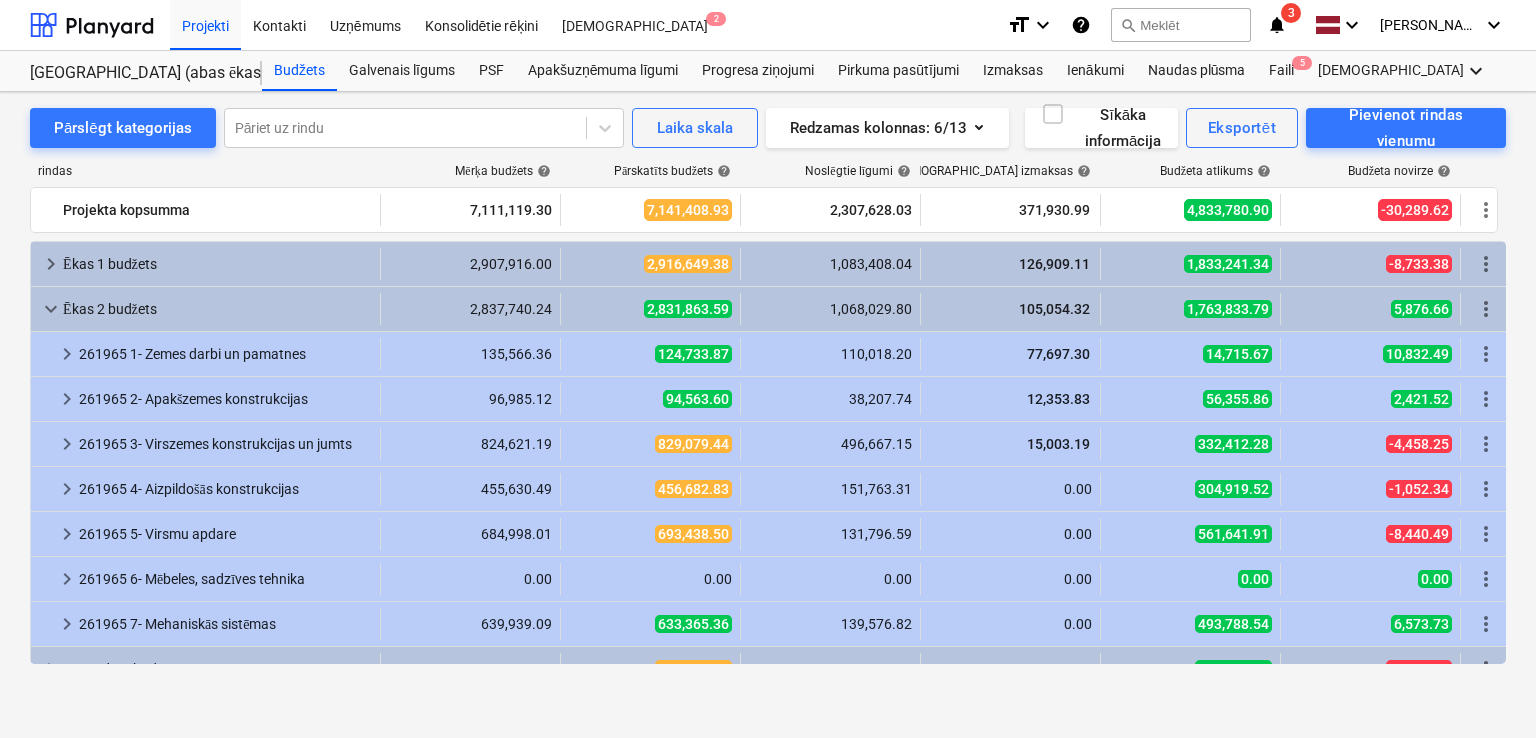 click on "keyboard_arrow_down" at bounding box center [51, 309] 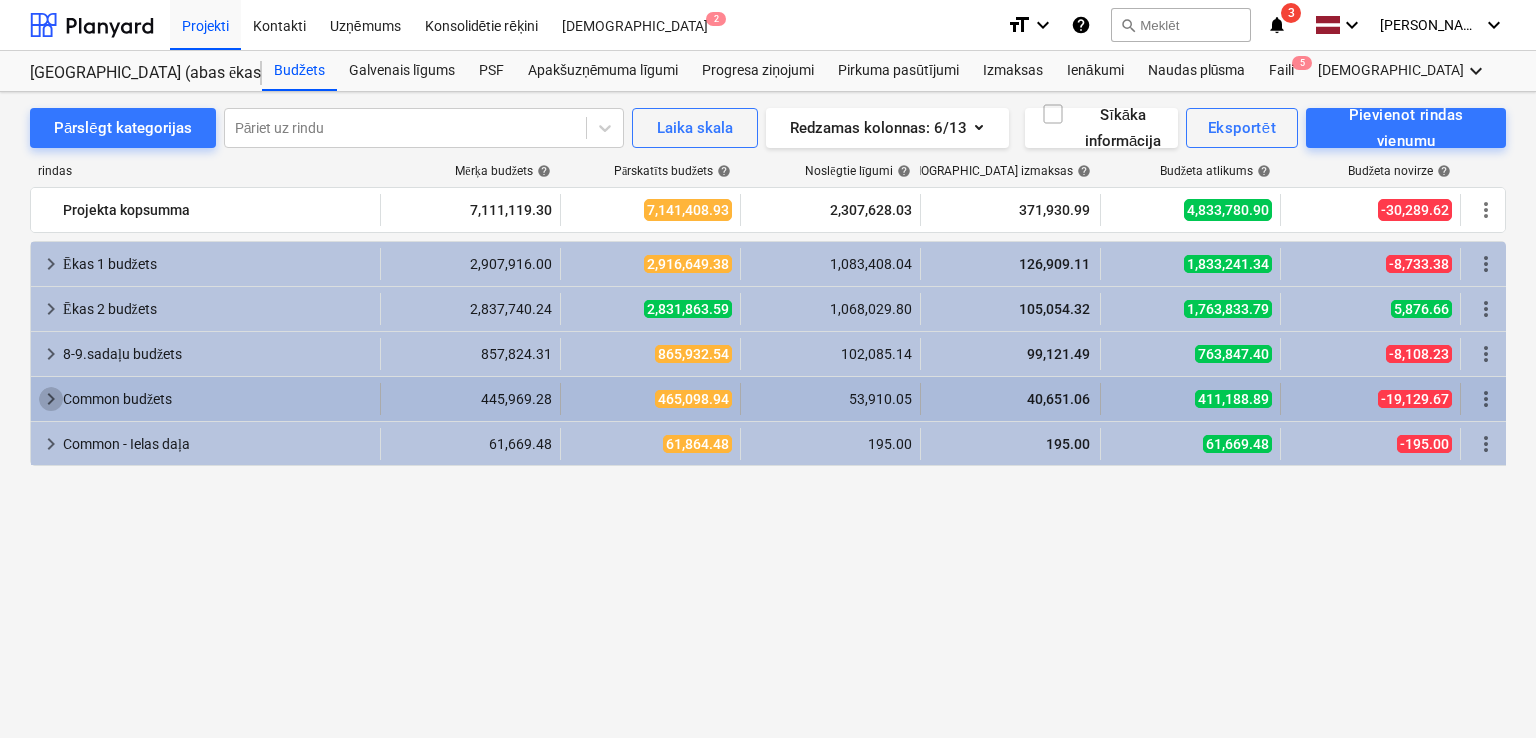 click on "keyboard_arrow_right" at bounding box center (51, 399) 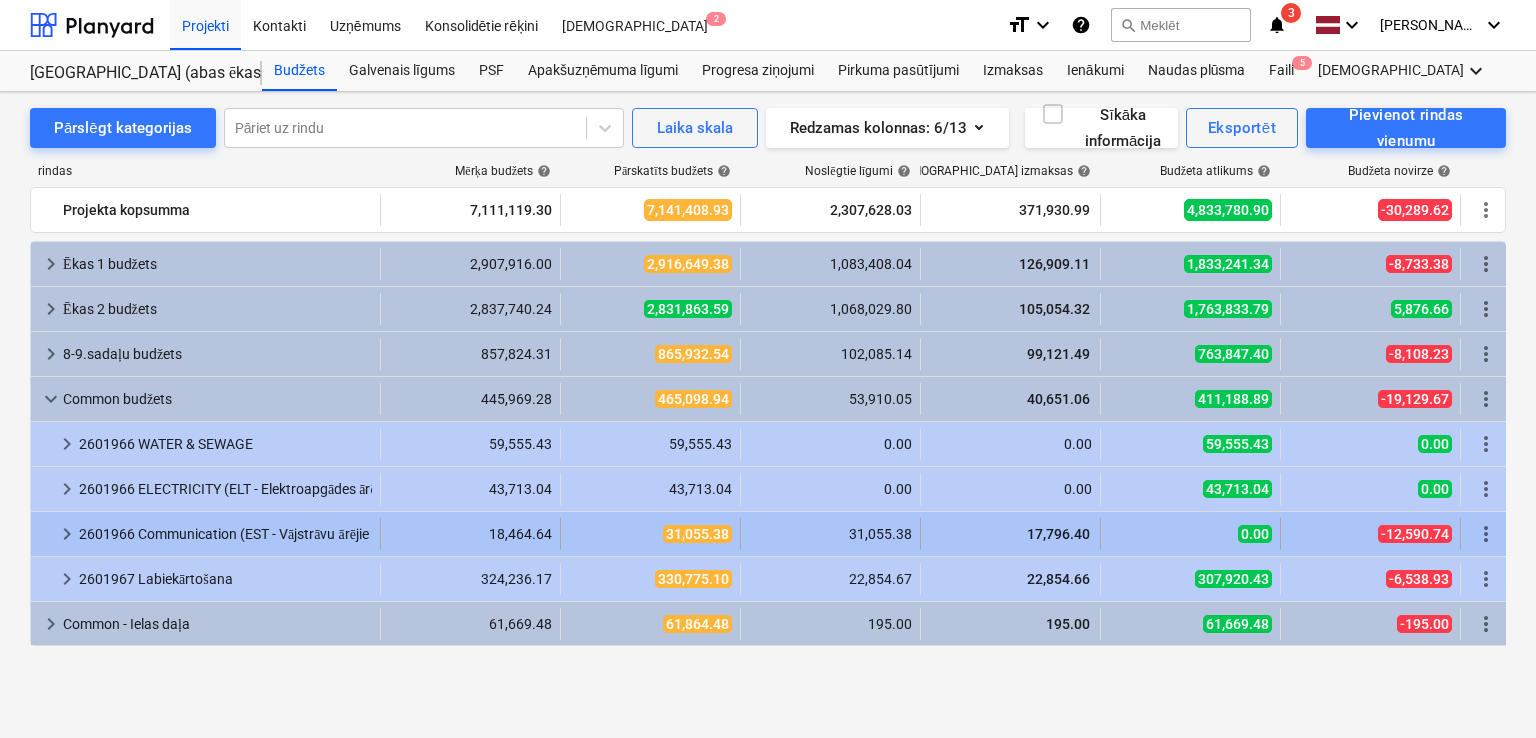 click on "keyboard_arrow_right" at bounding box center [67, 534] 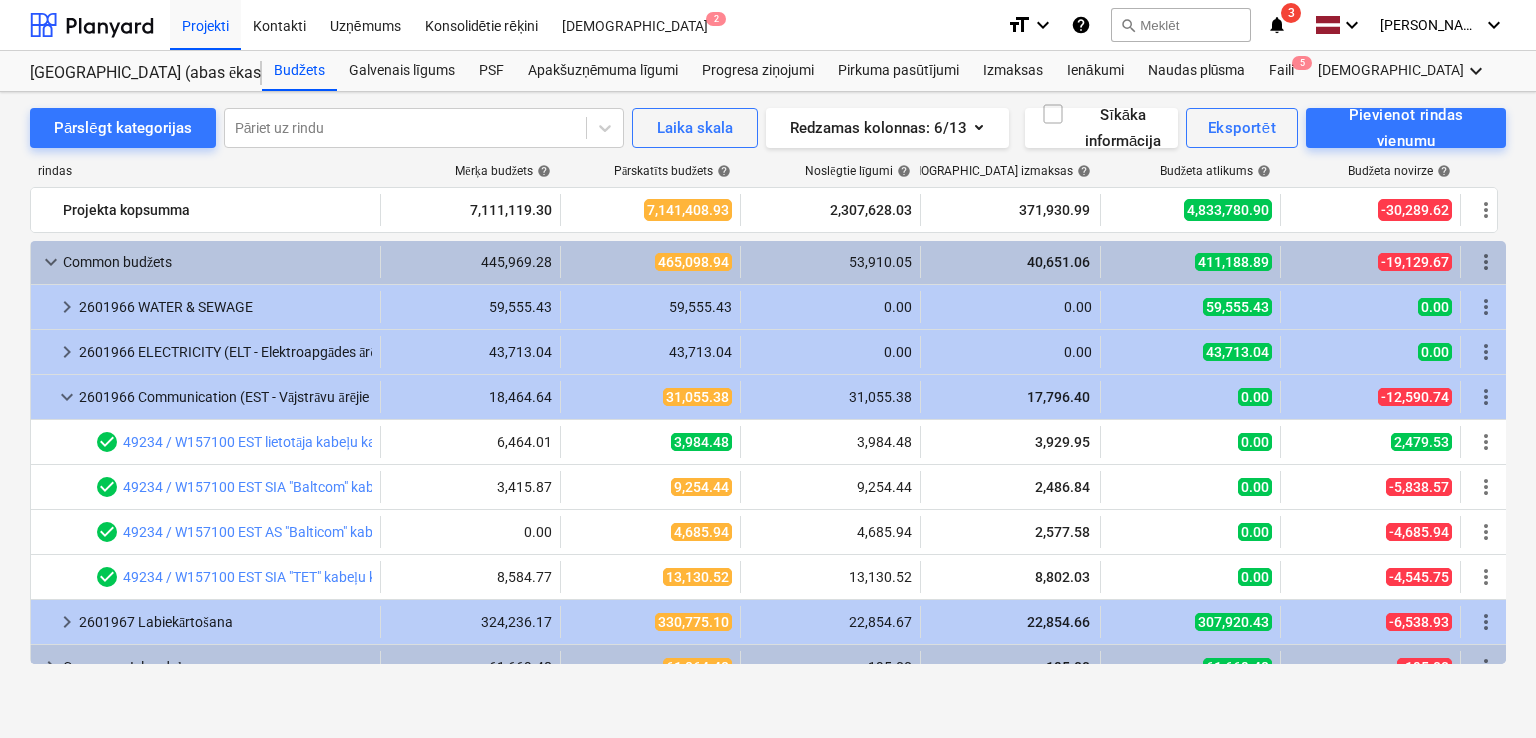 scroll, scrollTop: 161, scrollLeft: 0, axis: vertical 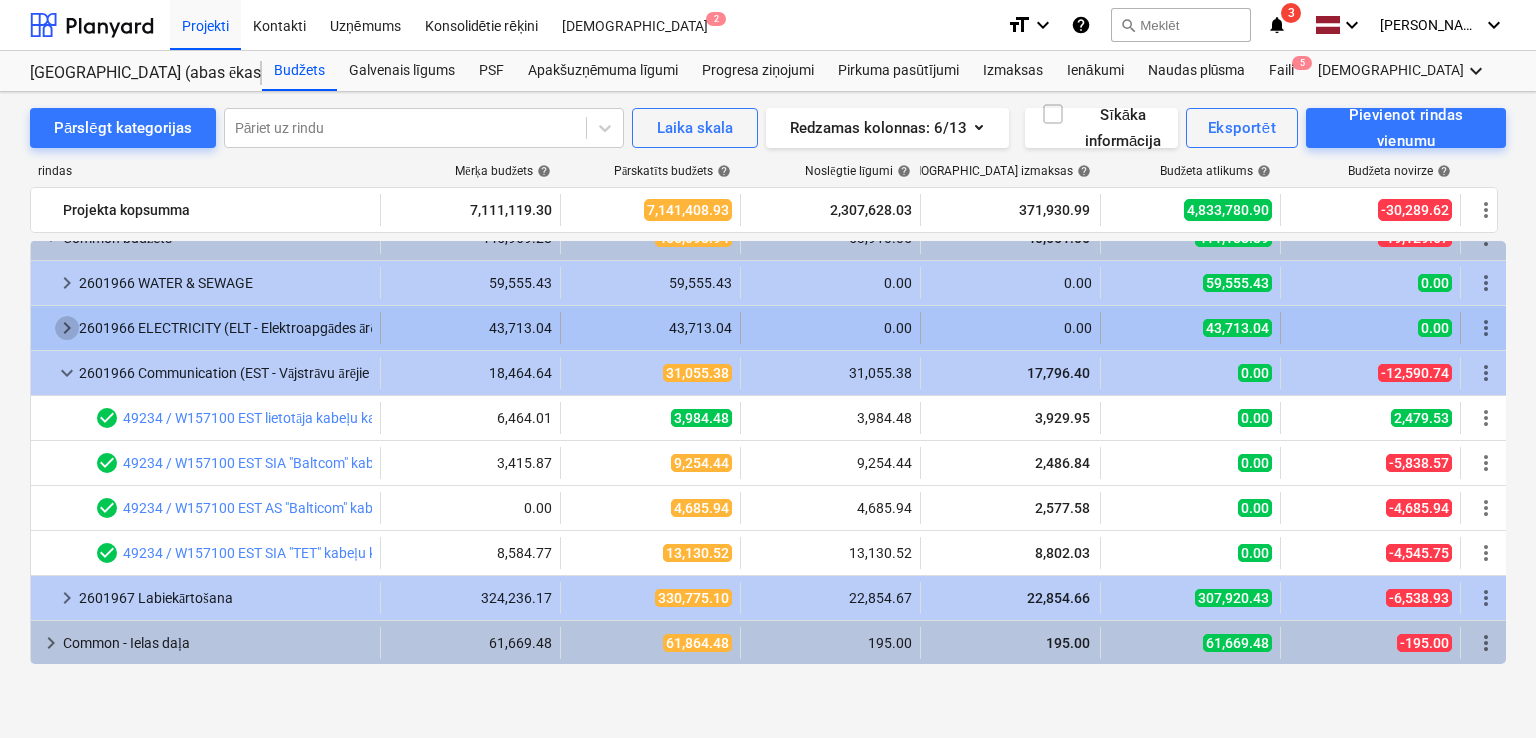 click on "keyboard_arrow_right" at bounding box center [67, 328] 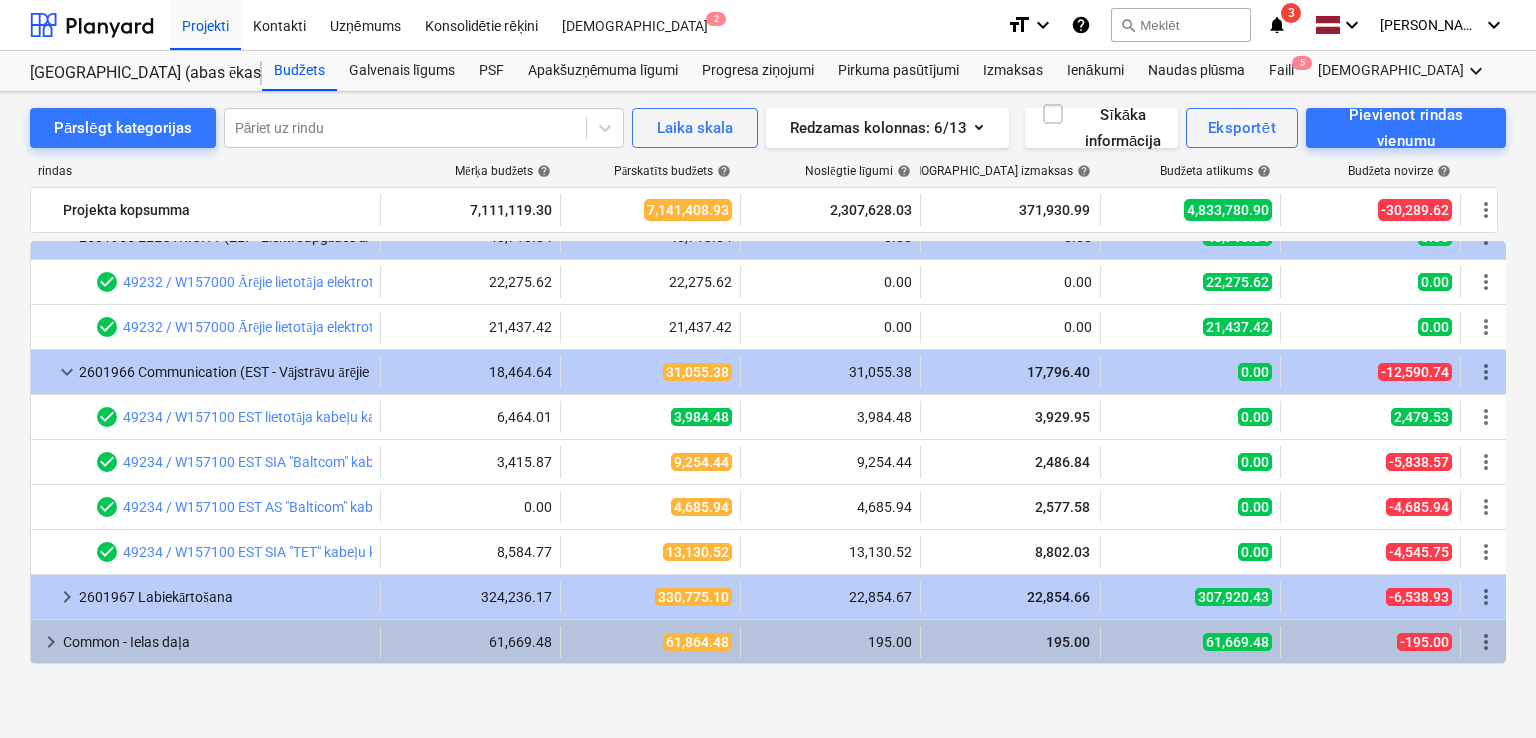 scroll, scrollTop: 118, scrollLeft: 0, axis: vertical 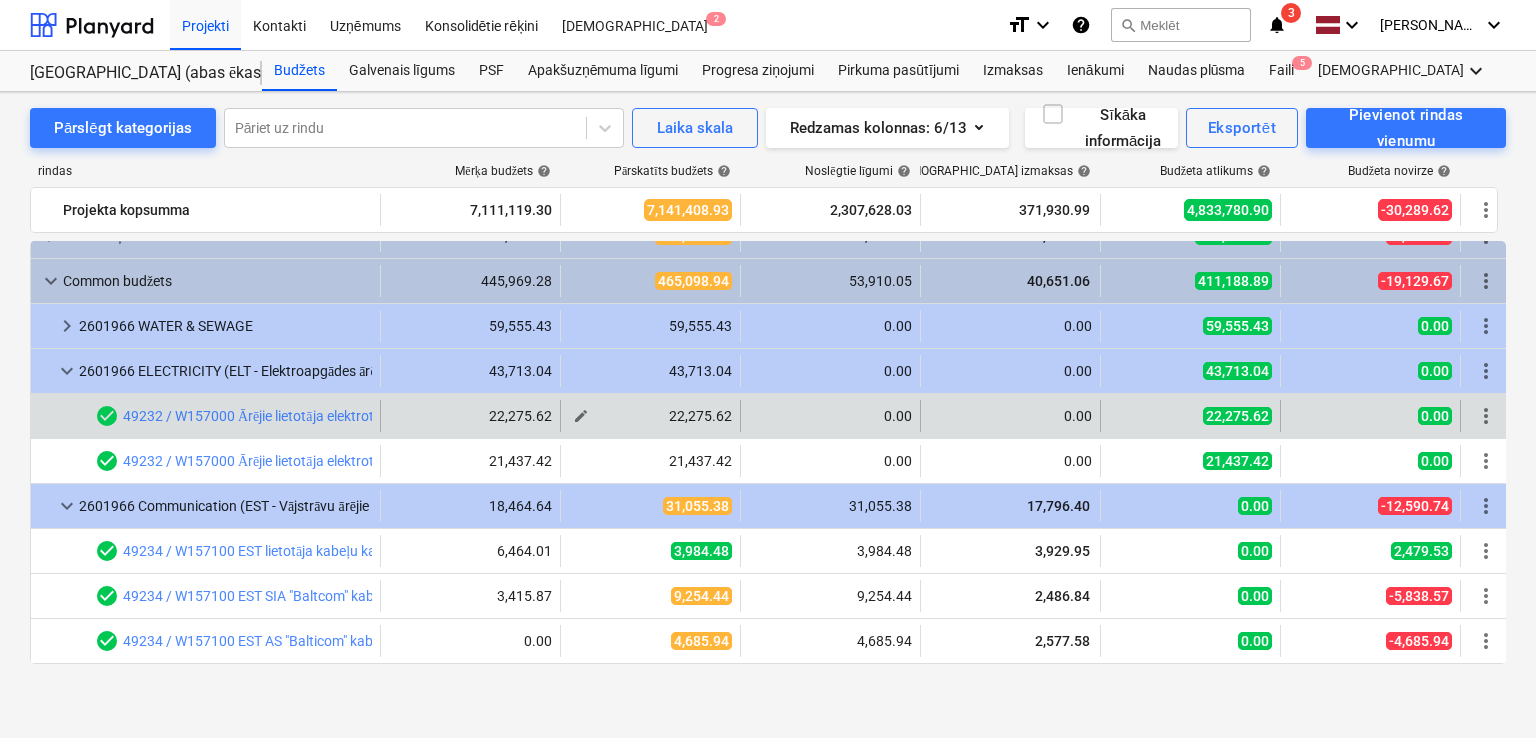 click on "edit" at bounding box center (581, 416) 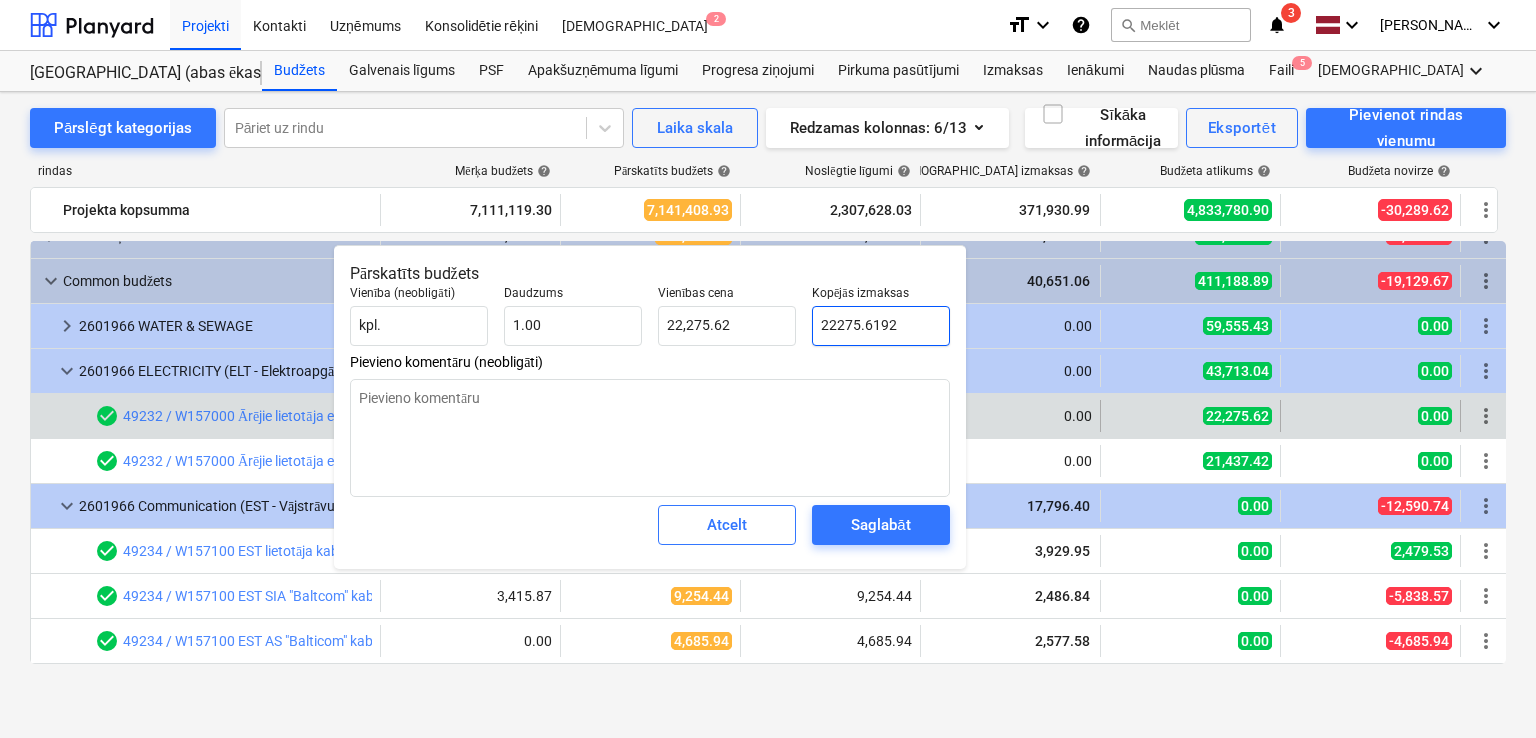 click on "22275.6192" at bounding box center [881, 326] 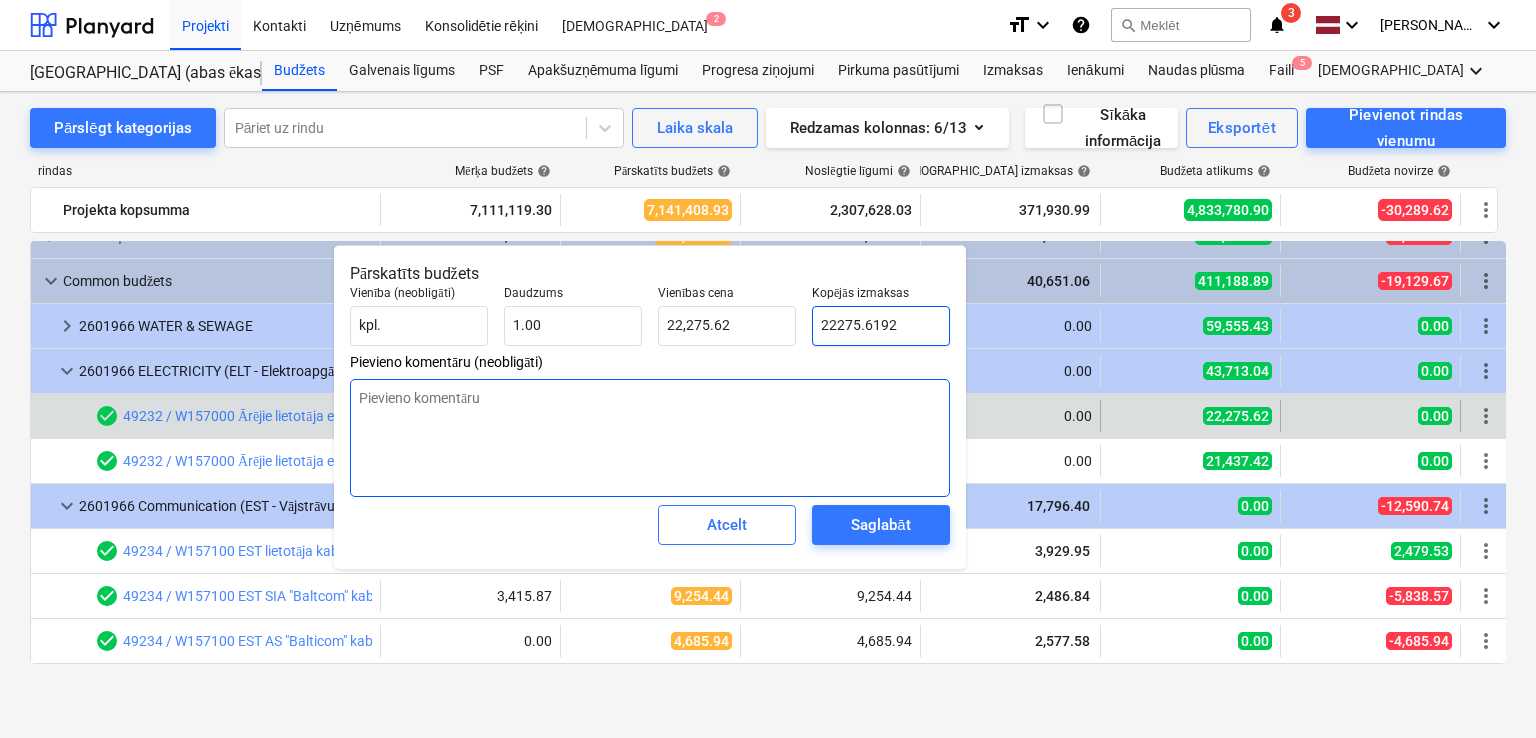 type on "26275.6192" 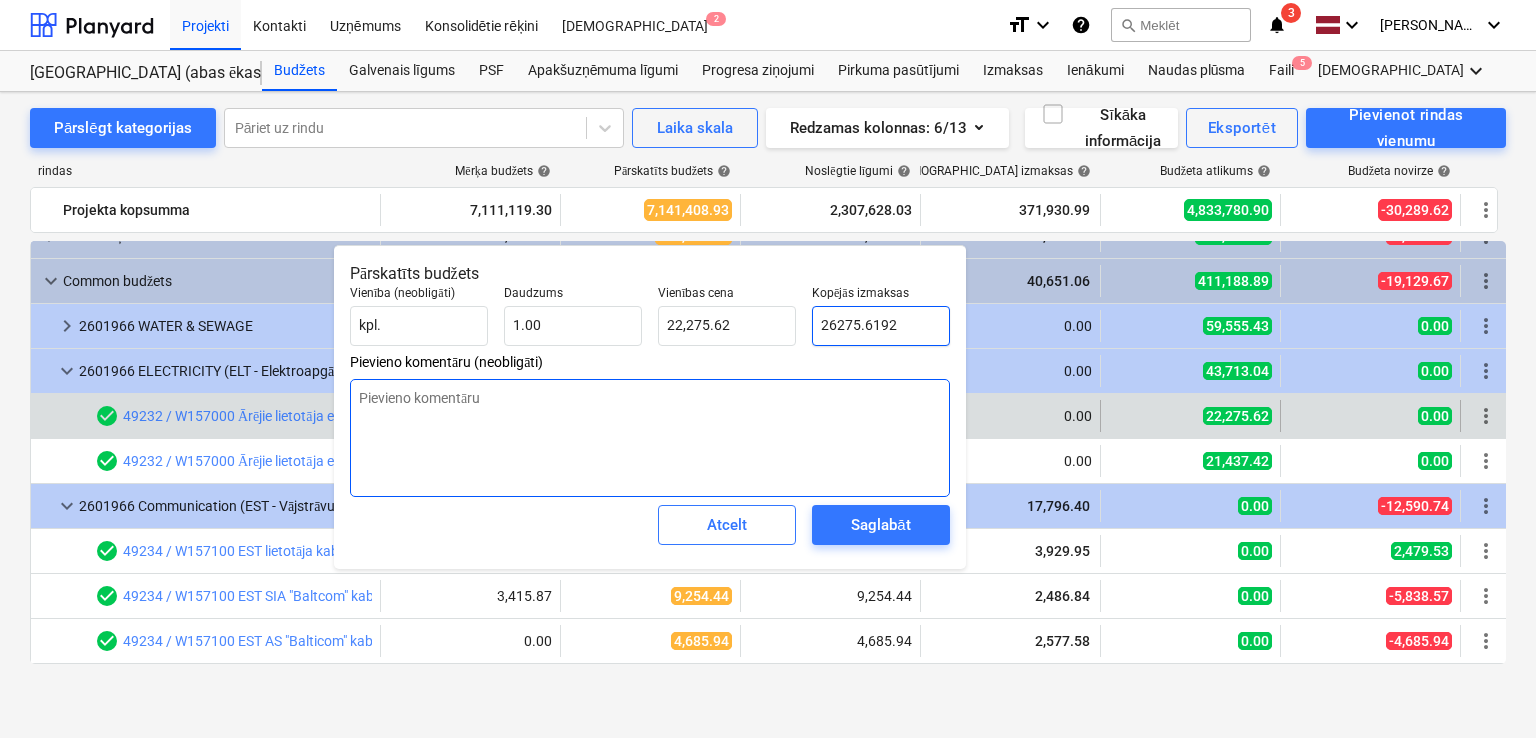type on "26,275.62" 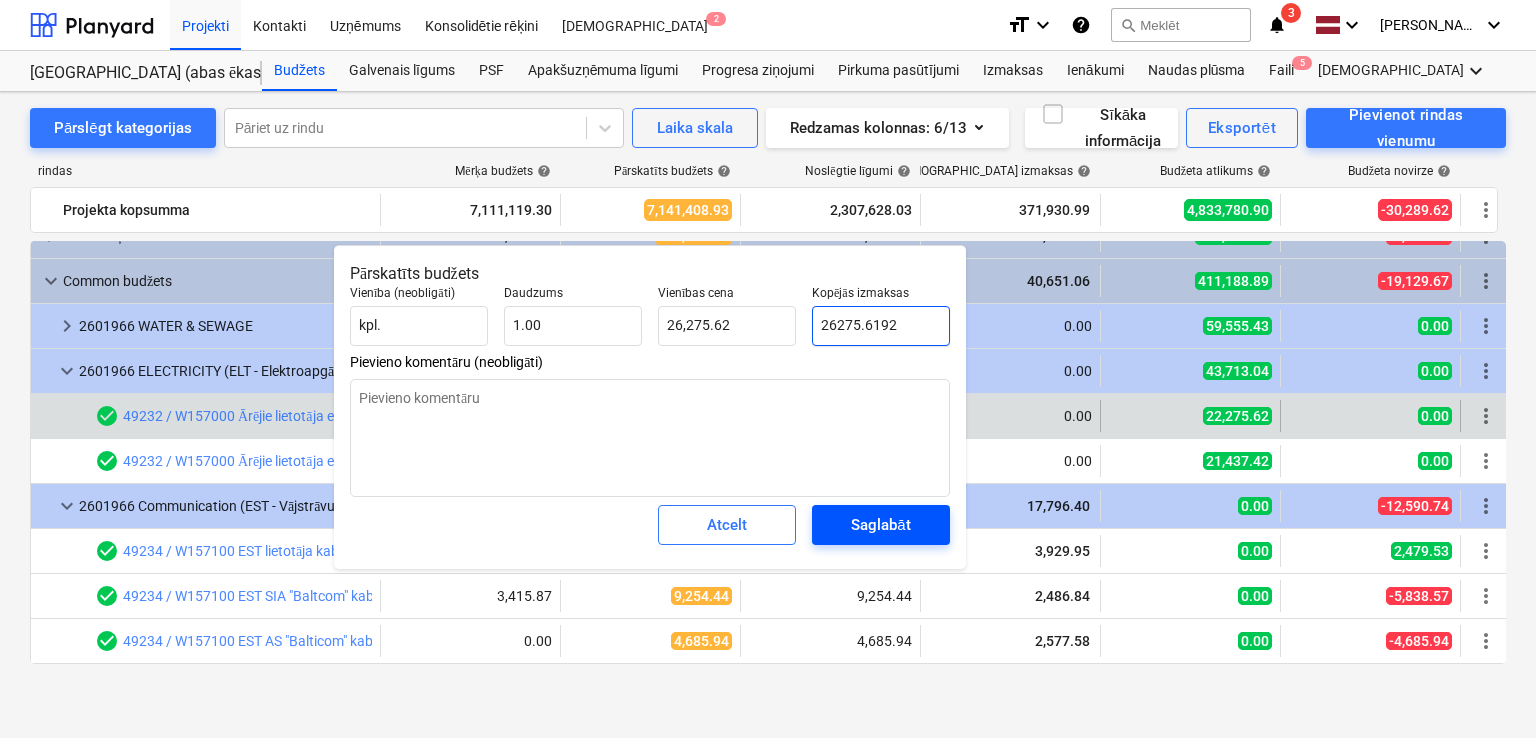 type on "26275.6192" 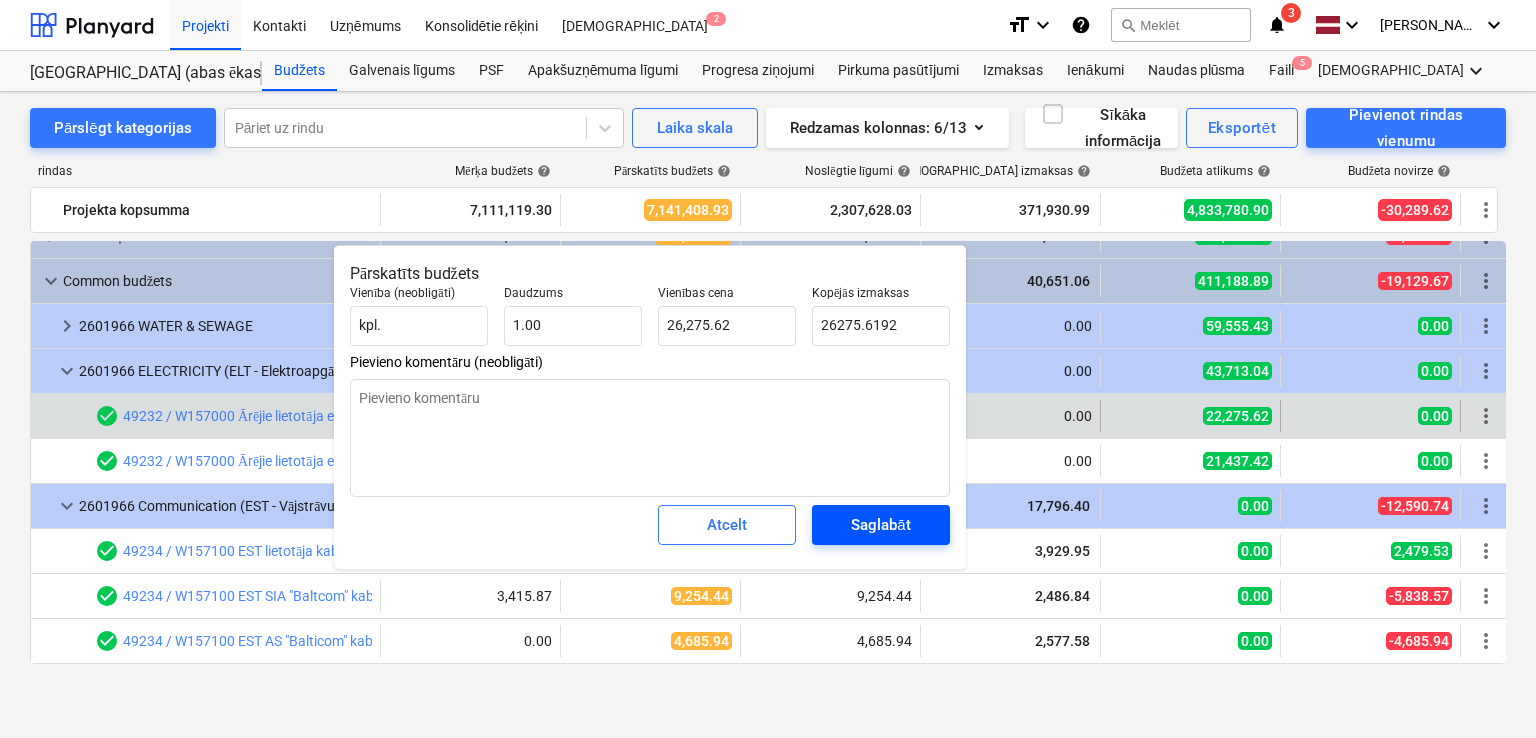 click on "Saglabāt" at bounding box center (880, 525) 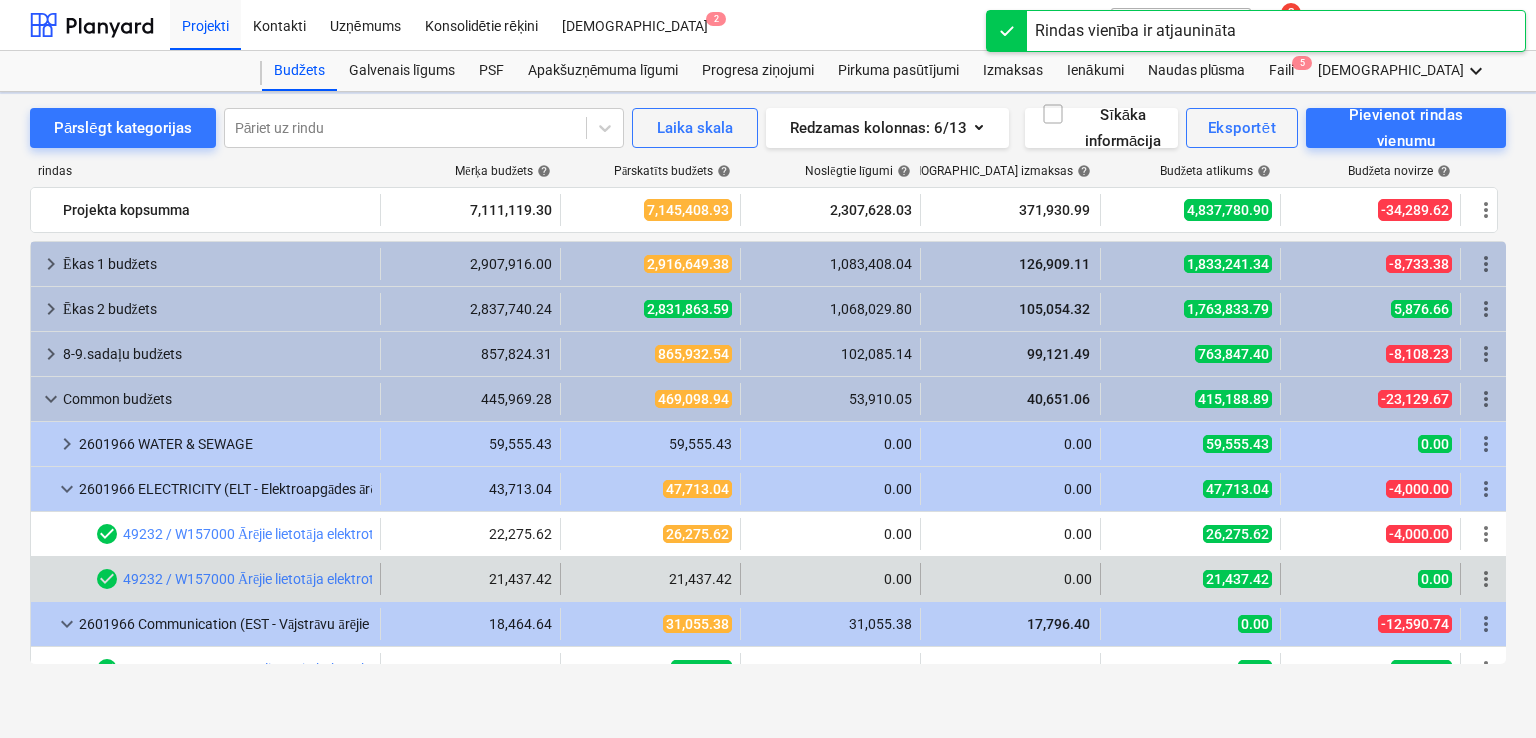 scroll, scrollTop: 118, scrollLeft: 0, axis: vertical 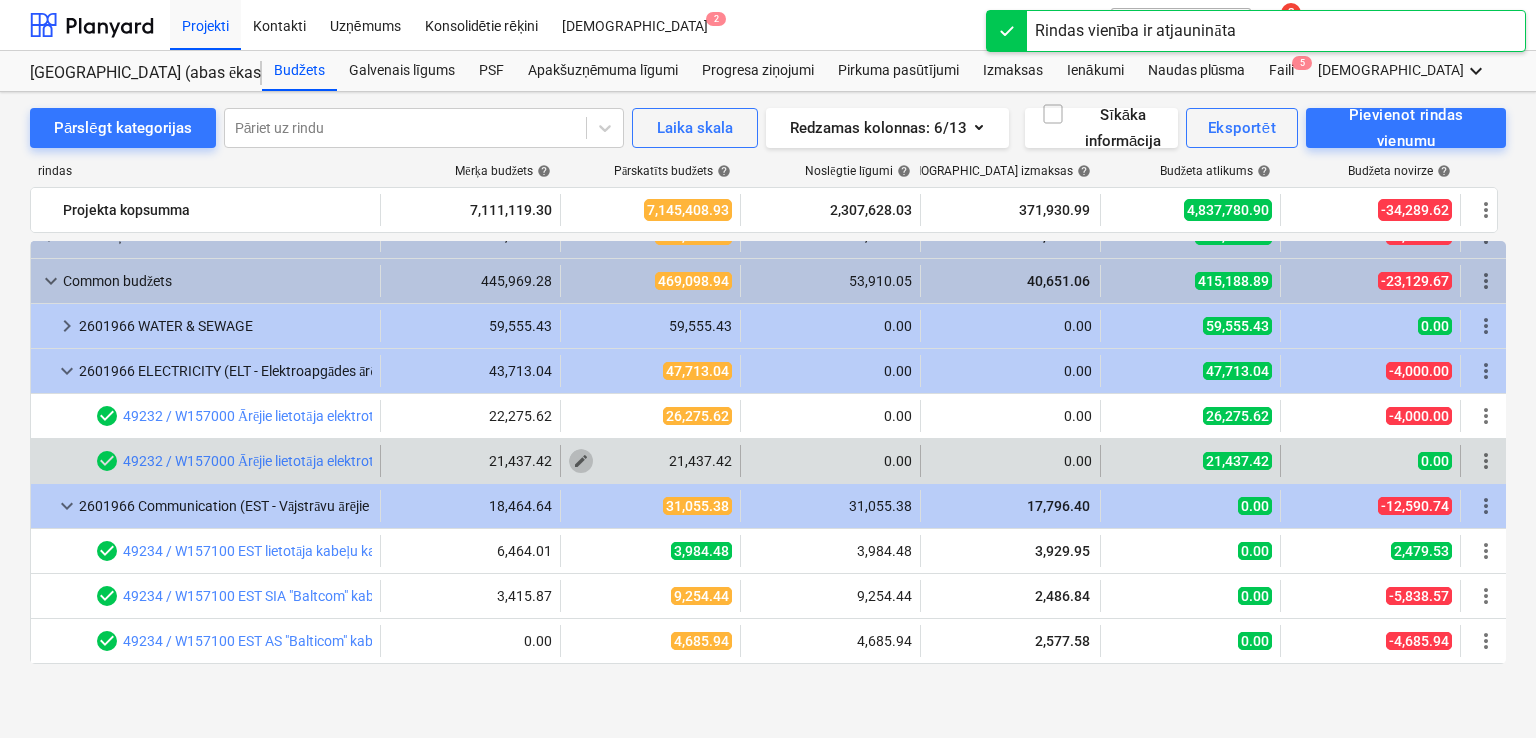 click on "edit" at bounding box center [581, 461] 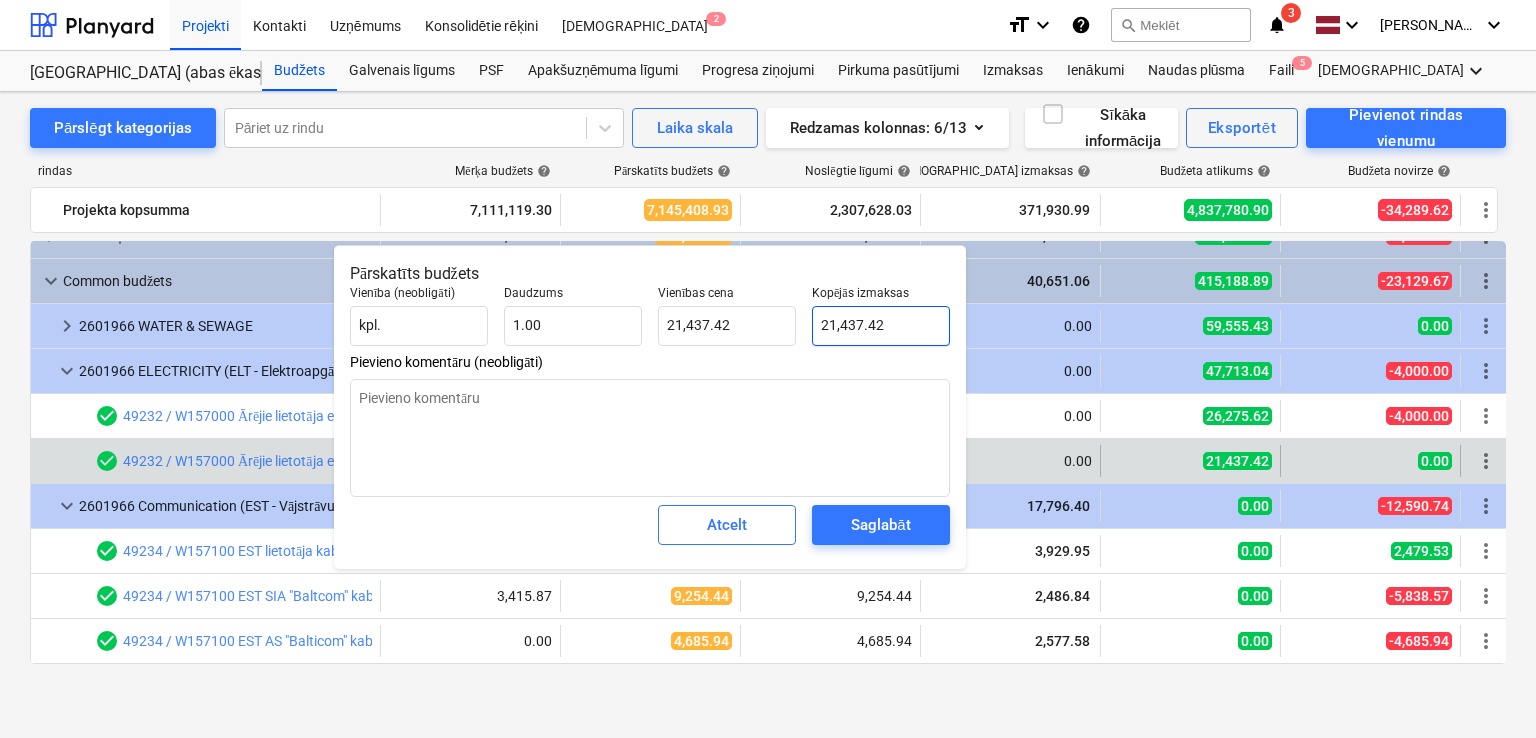 type on "21437.4192" 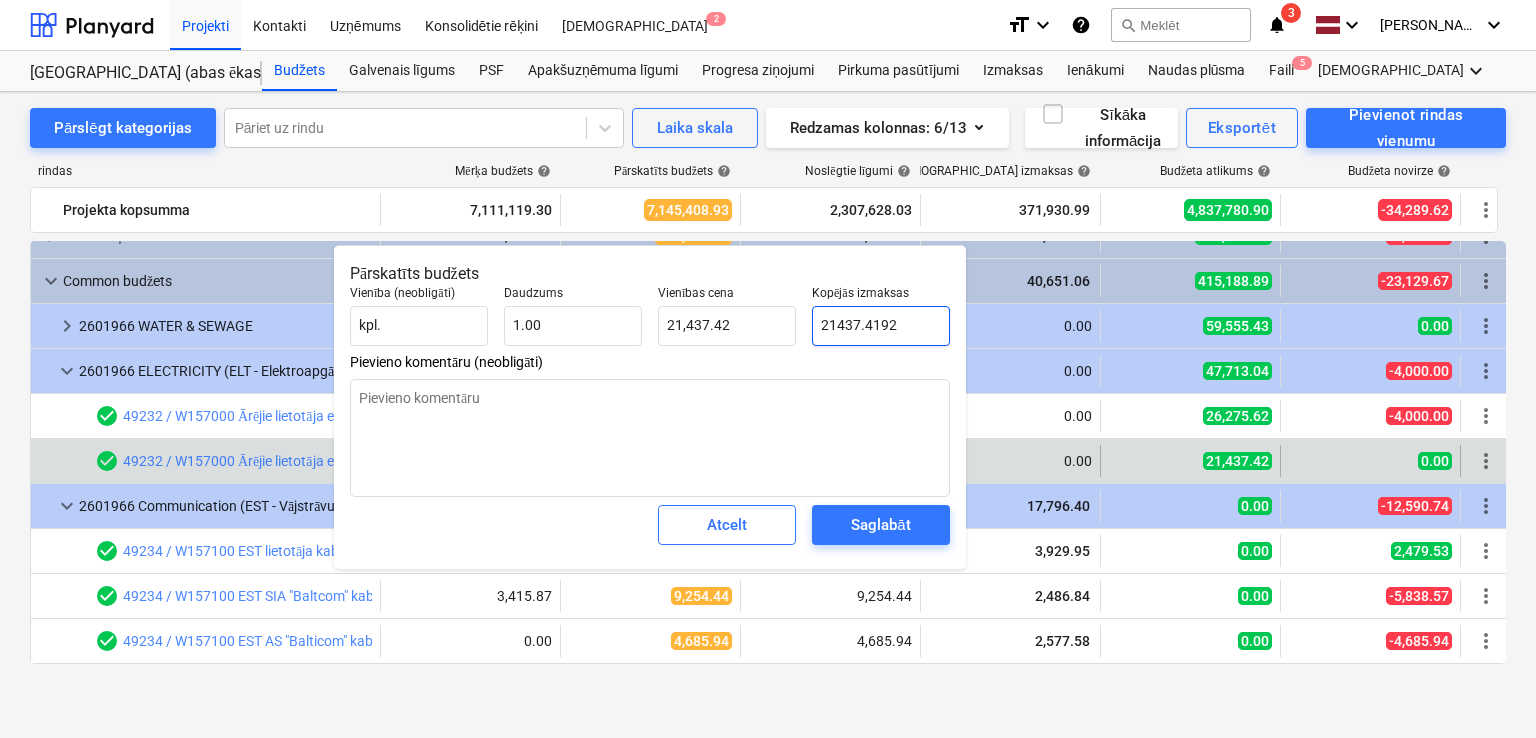 click on "21437.4192" at bounding box center (881, 326) 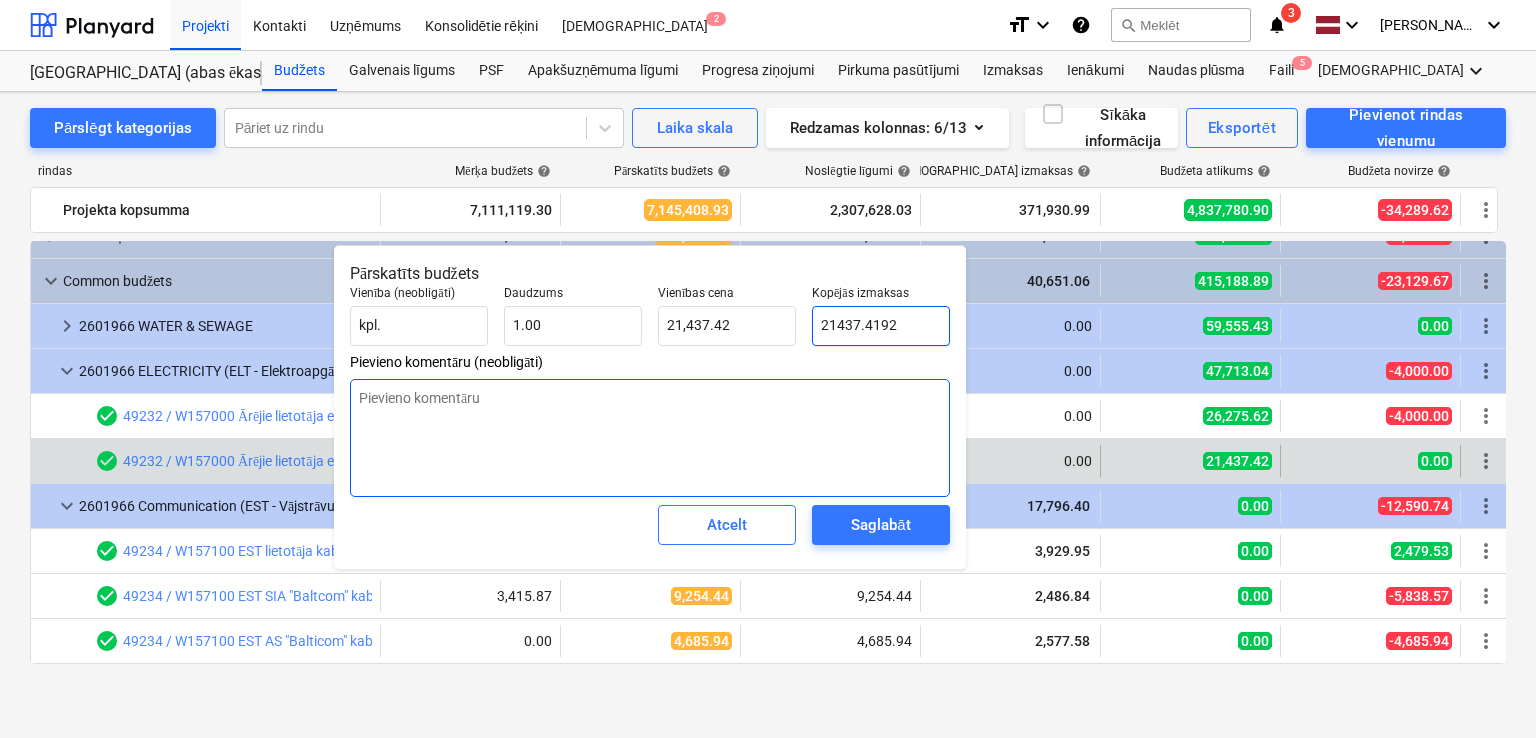 type on "x" 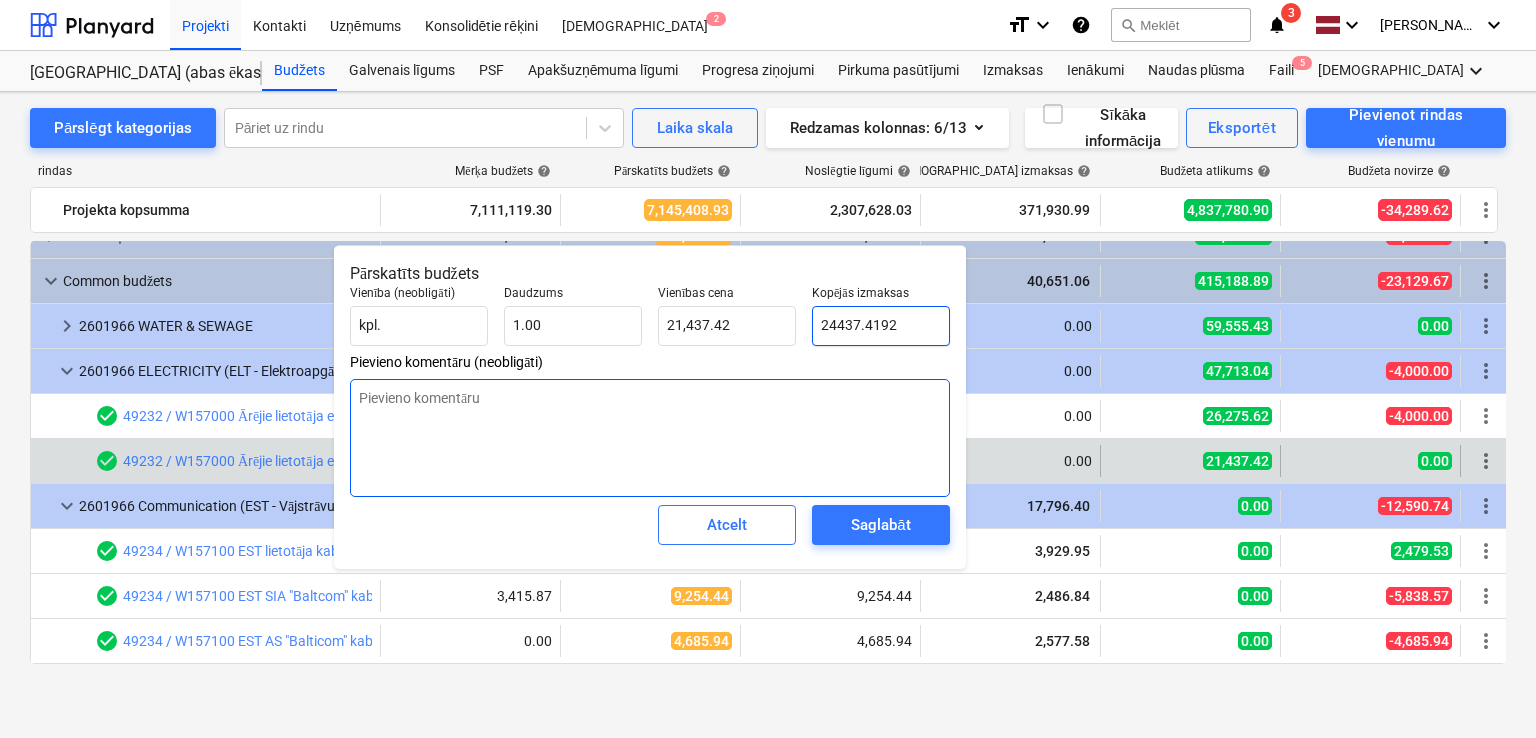 type on "24,437.42" 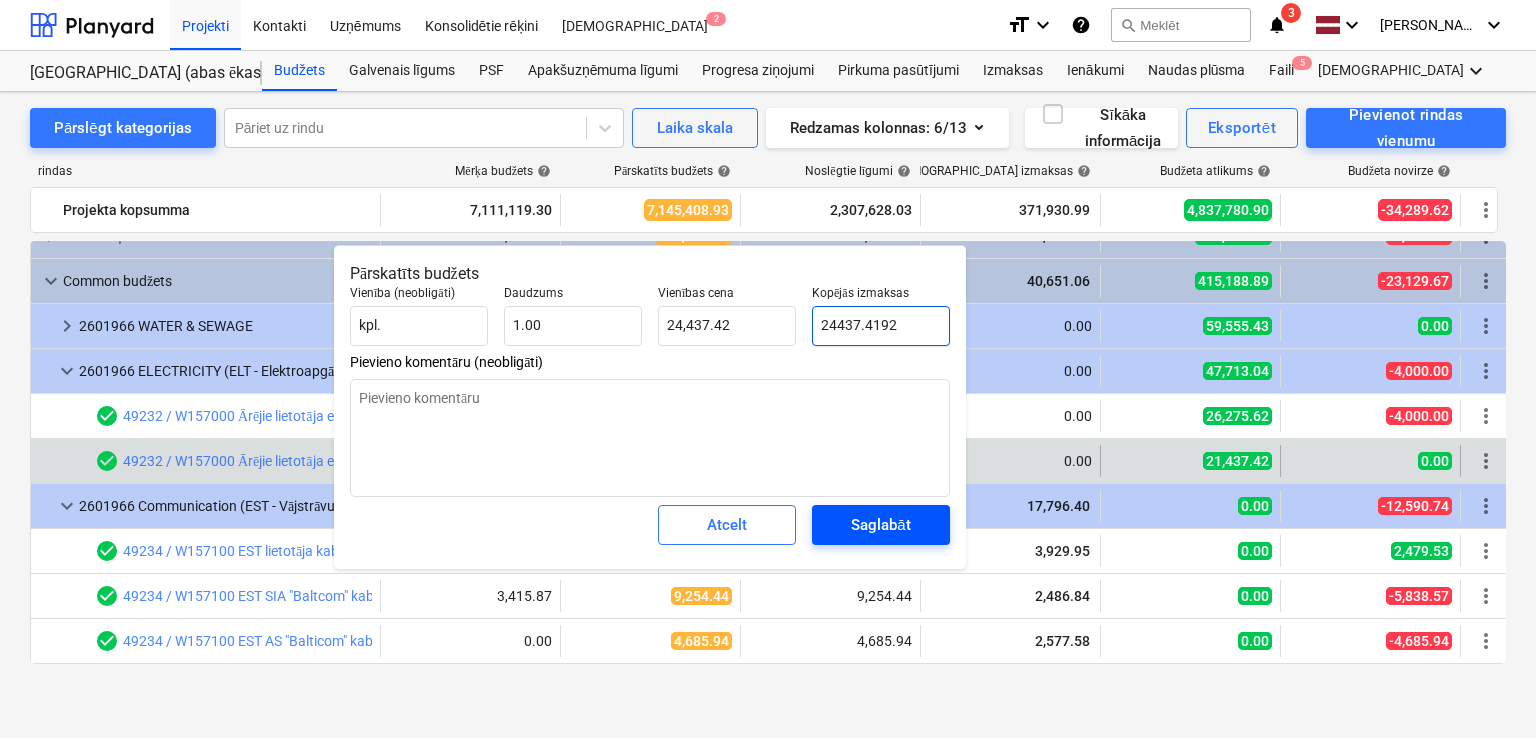 type on "24437.4192" 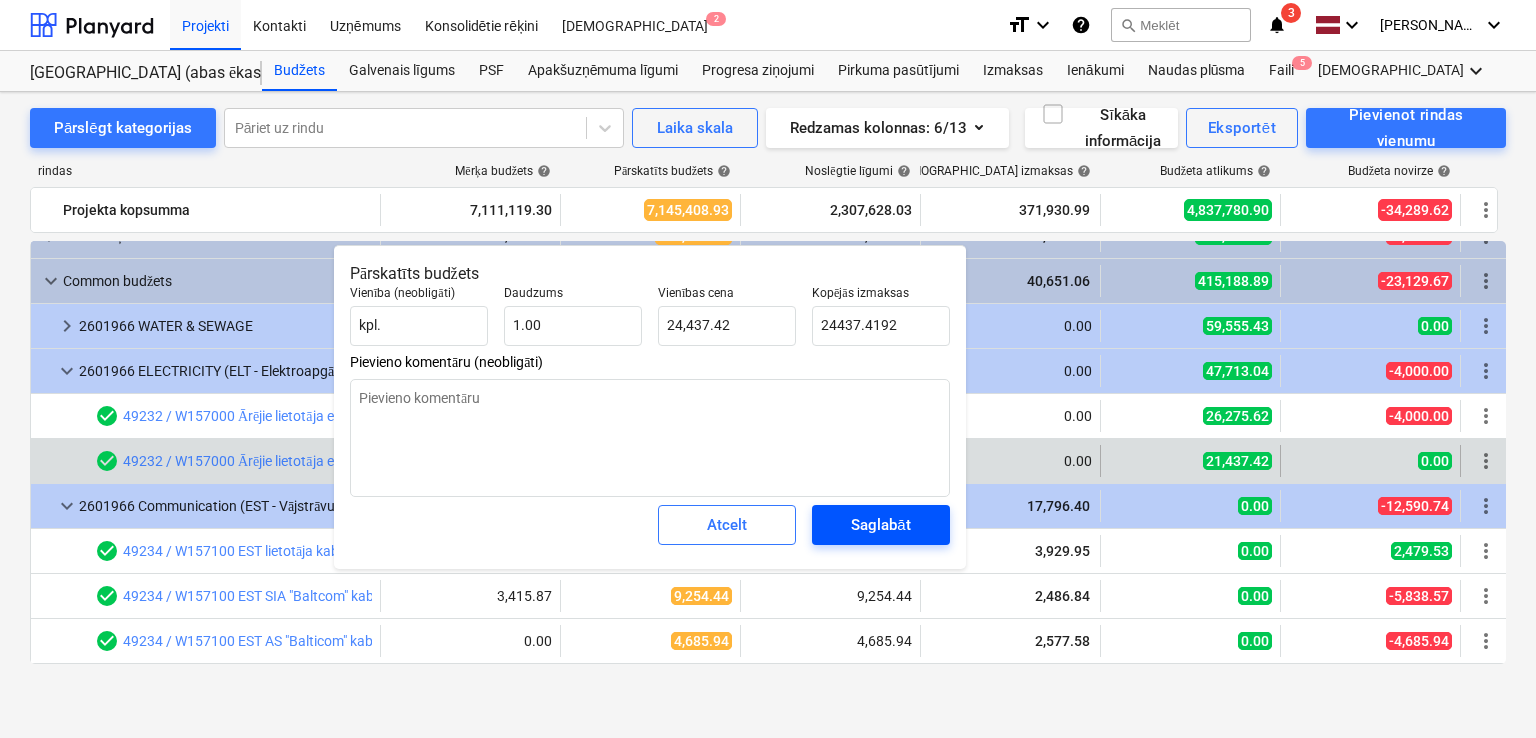 click on "Saglabāt" at bounding box center (880, 525) 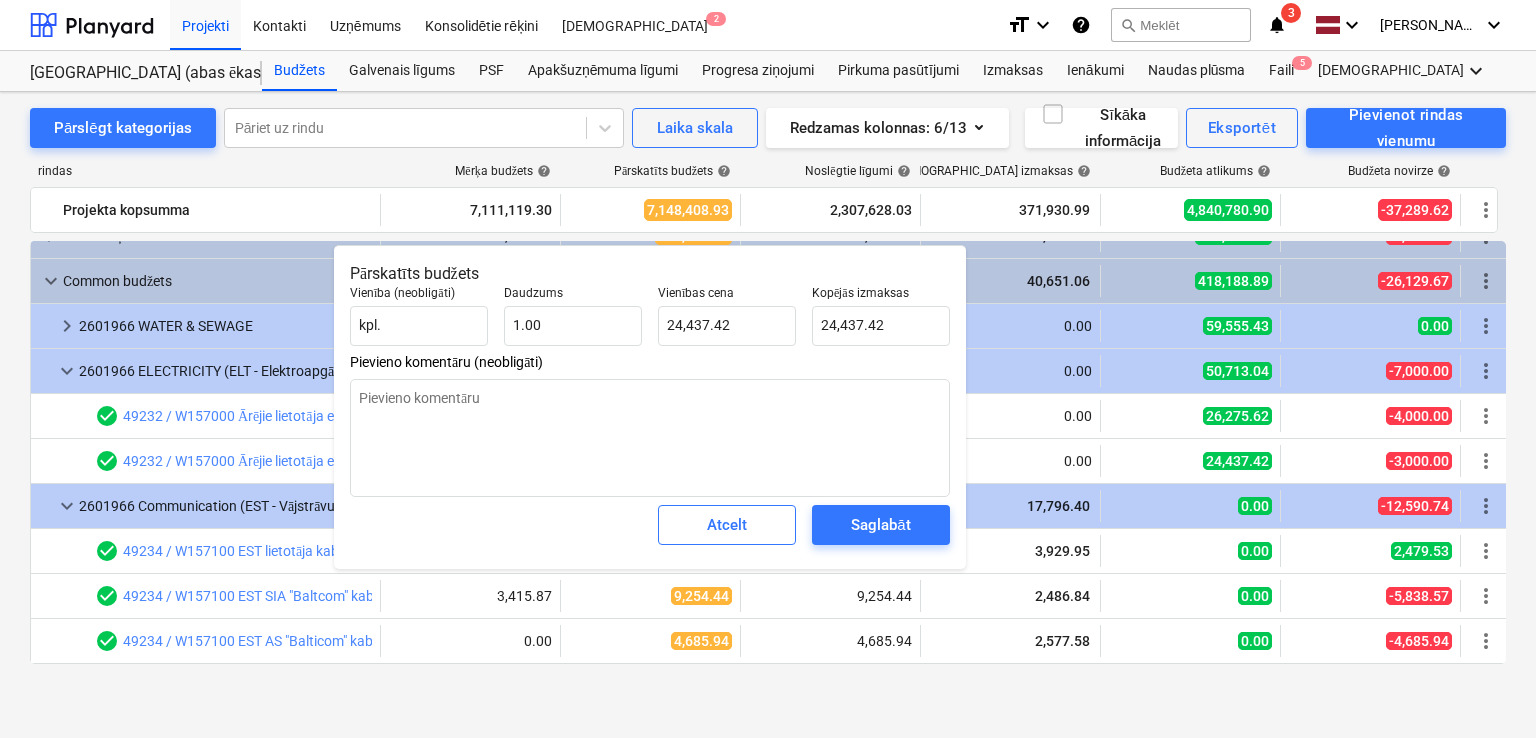 type on "x" 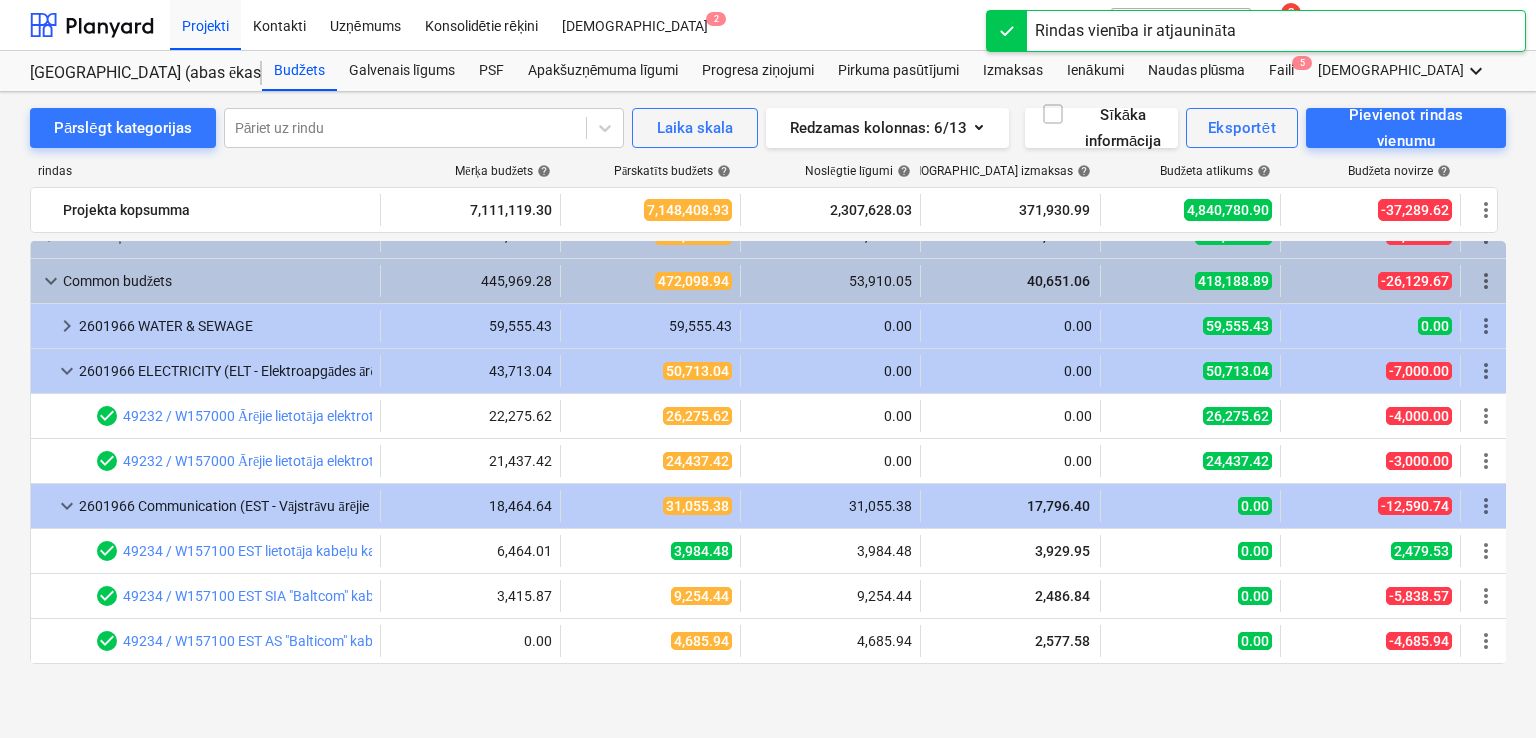 scroll, scrollTop: 252, scrollLeft: 0, axis: vertical 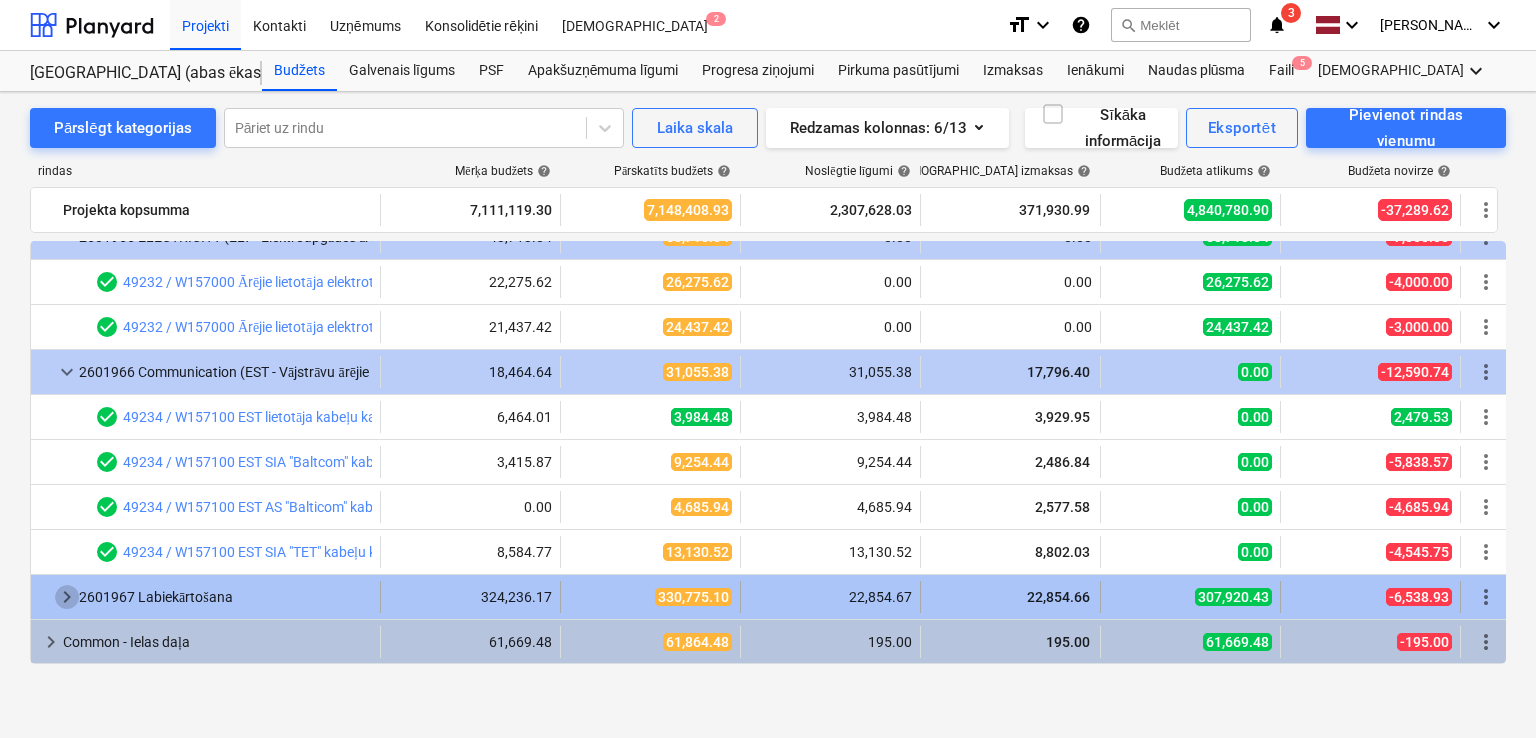 click on "keyboard_arrow_right" at bounding box center (67, 597) 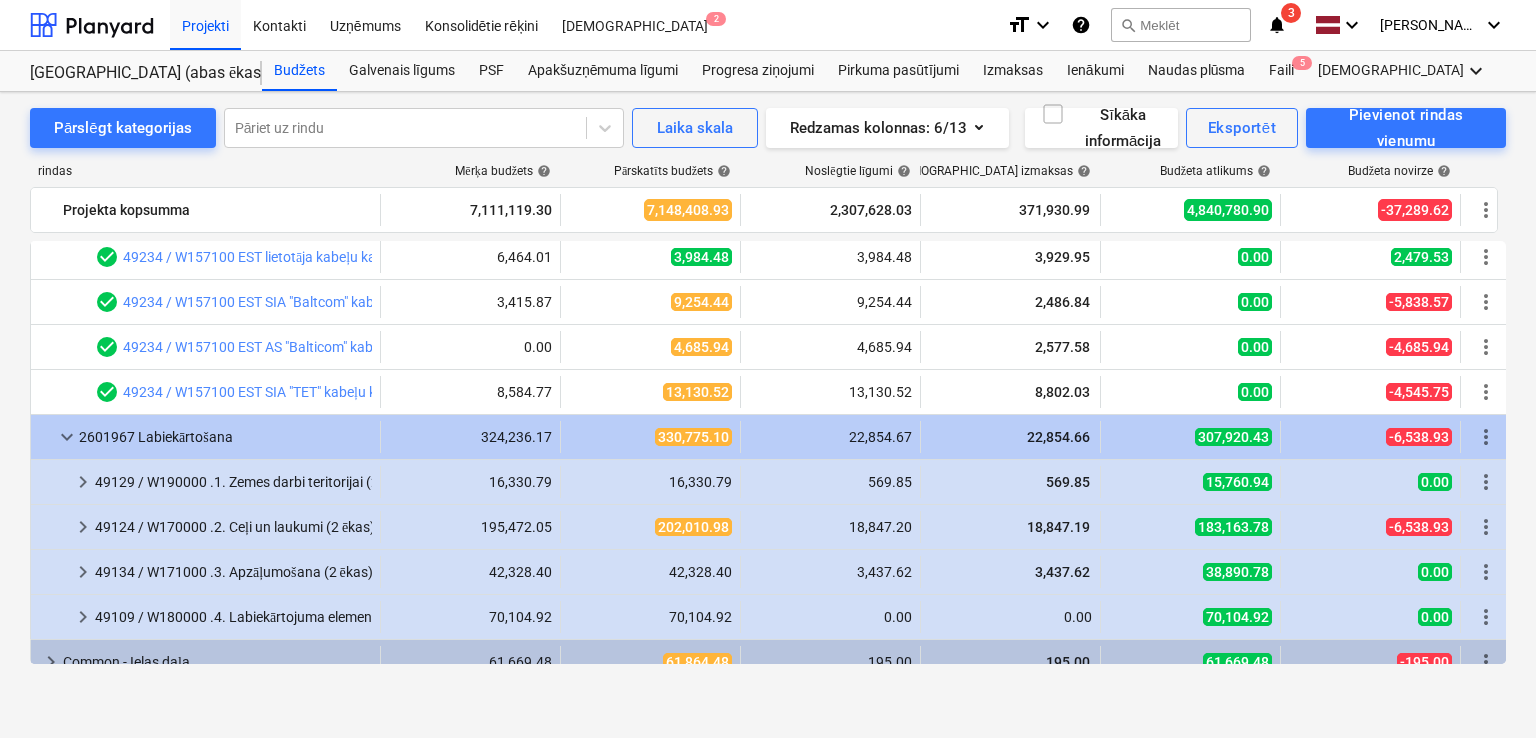 scroll, scrollTop: 432, scrollLeft: 0, axis: vertical 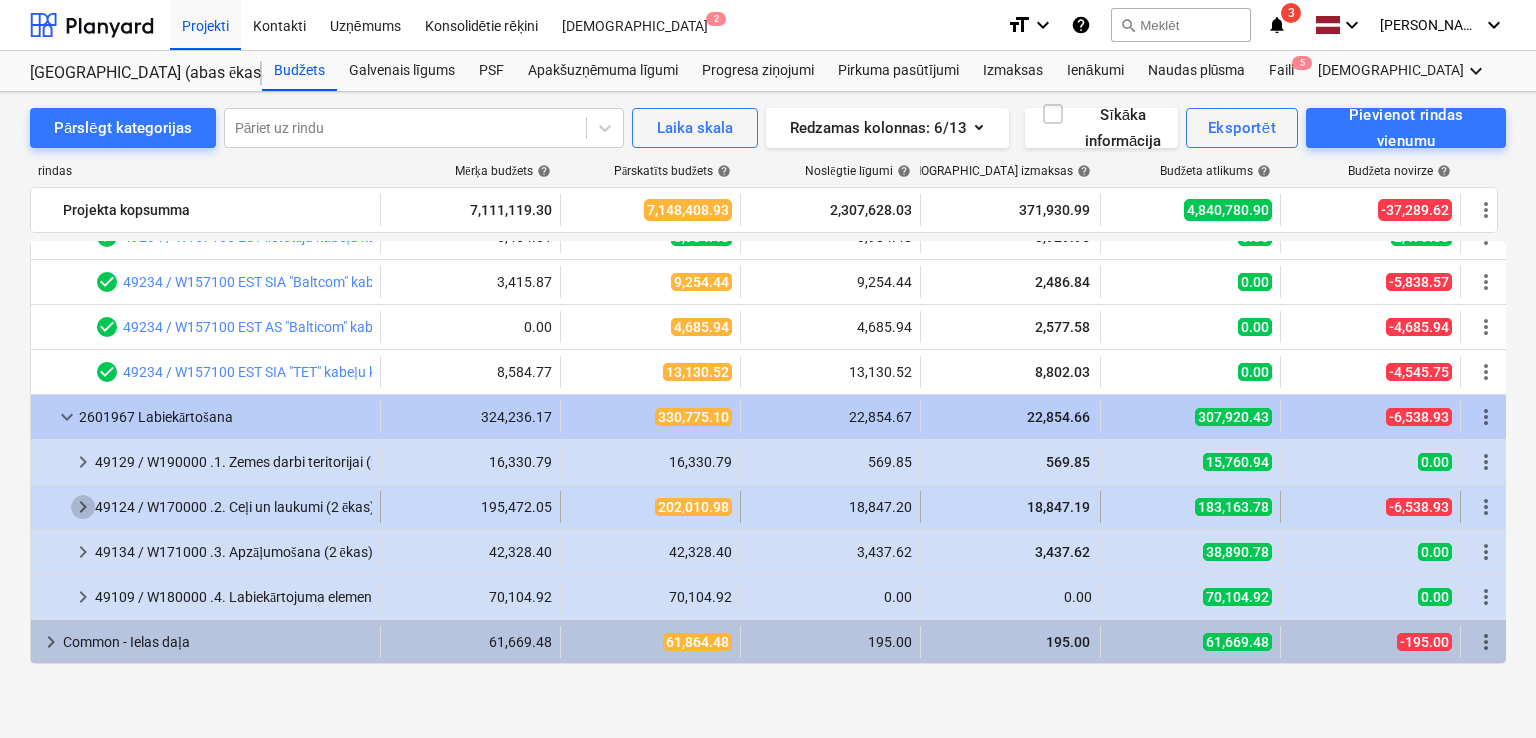click on "keyboard_arrow_right" at bounding box center (83, 507) 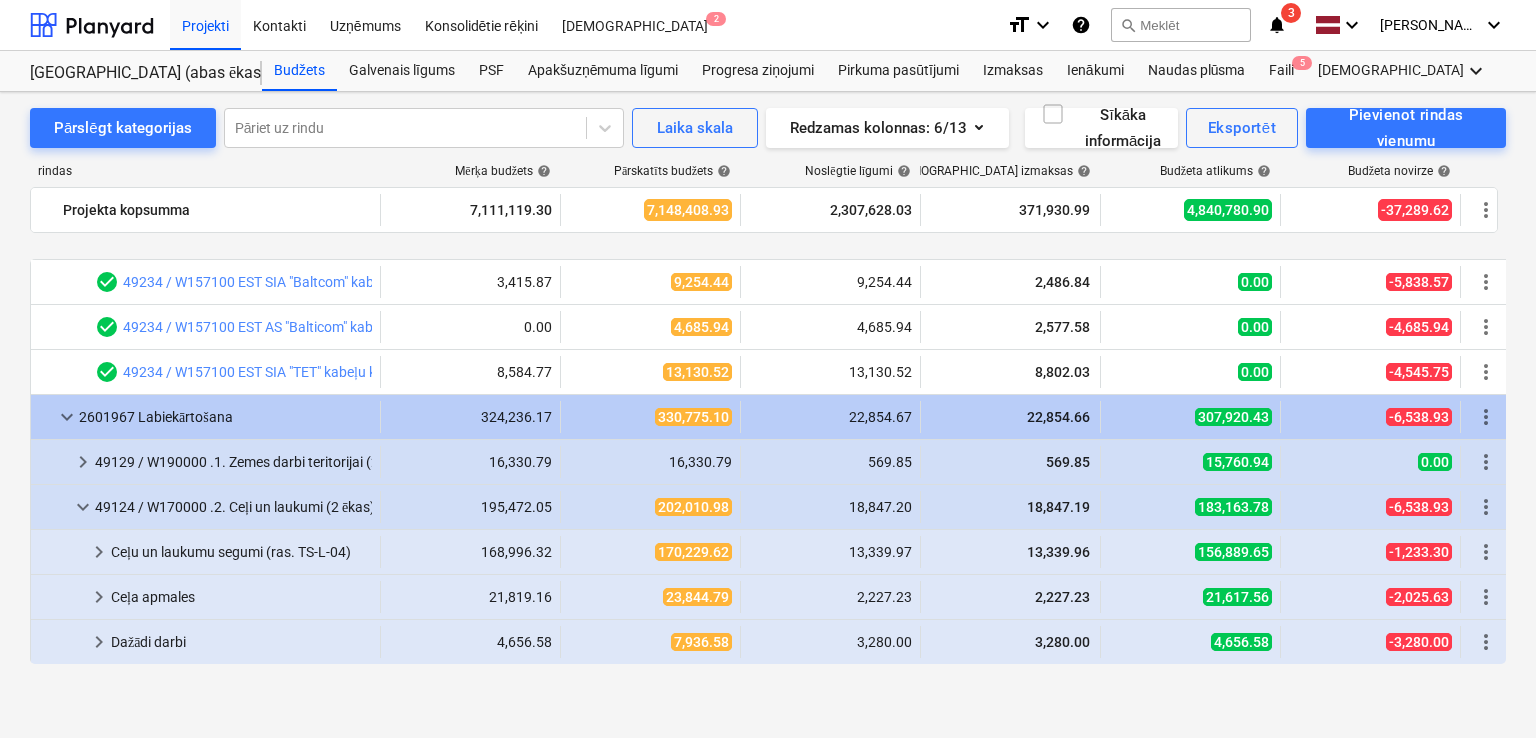 scroll, scrollTop: 565, scrollLeft: 0, axis: vertical 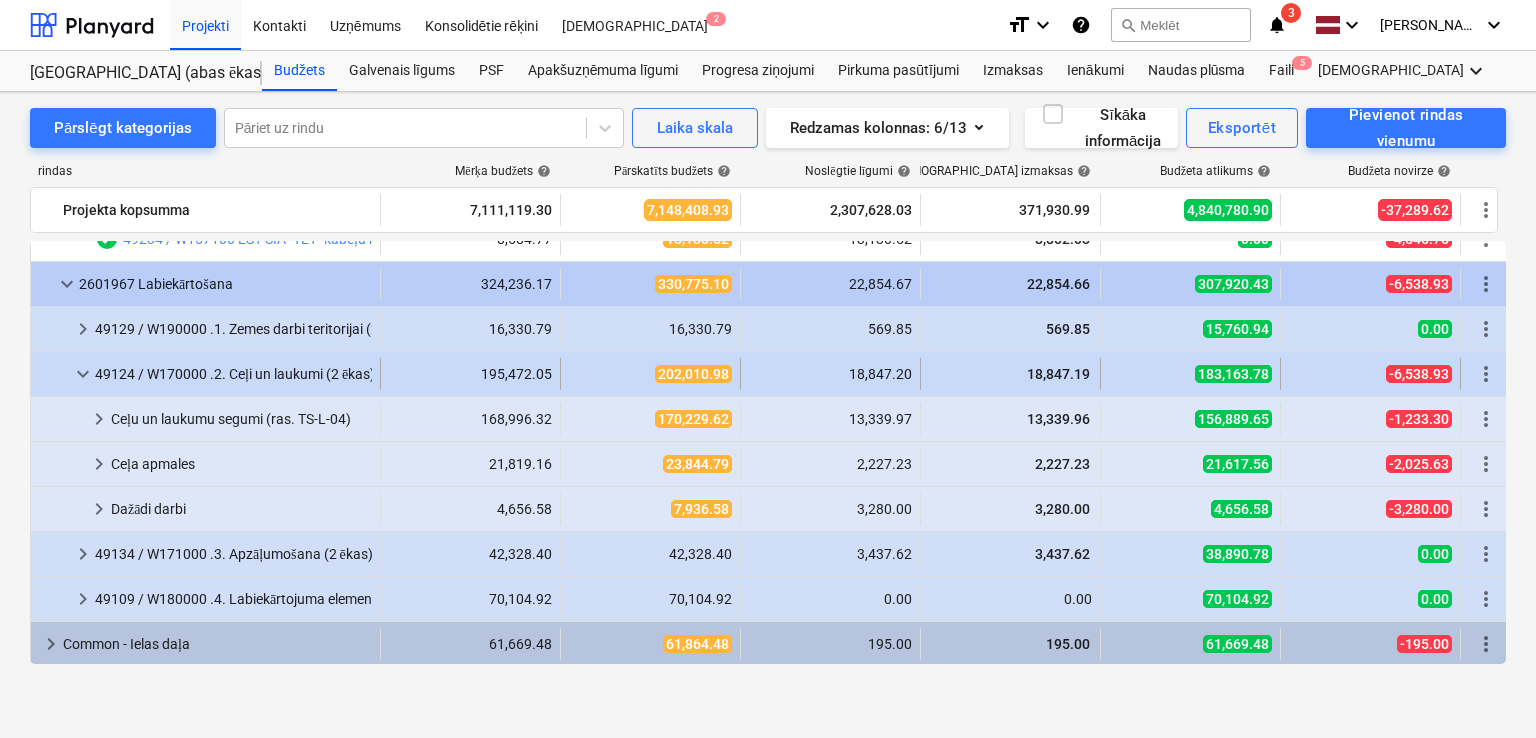 click on "keyboard_arrow_down" at bounding box center [83, 374] 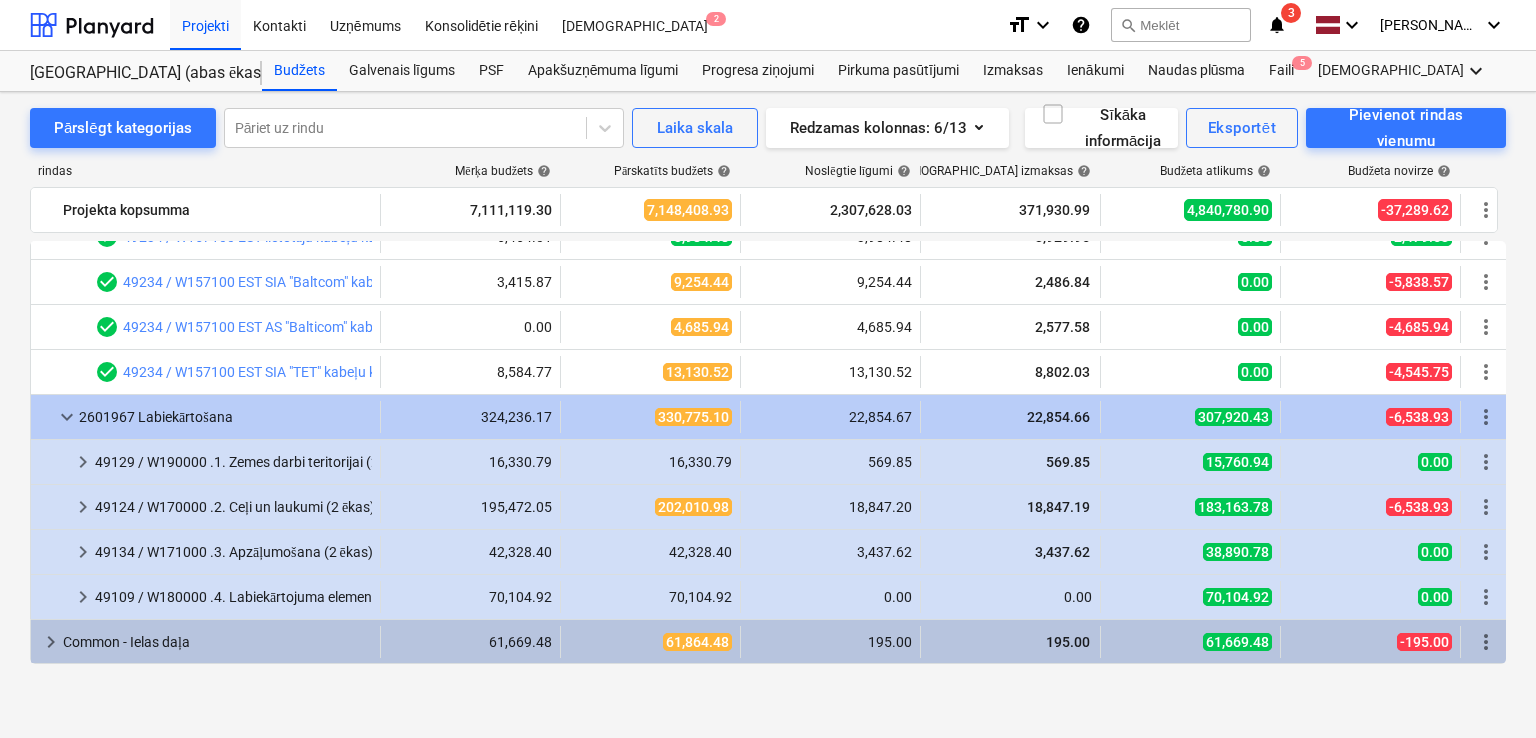 scroll, scrollTop: 432, scrollLeft: 0, axis: vertical 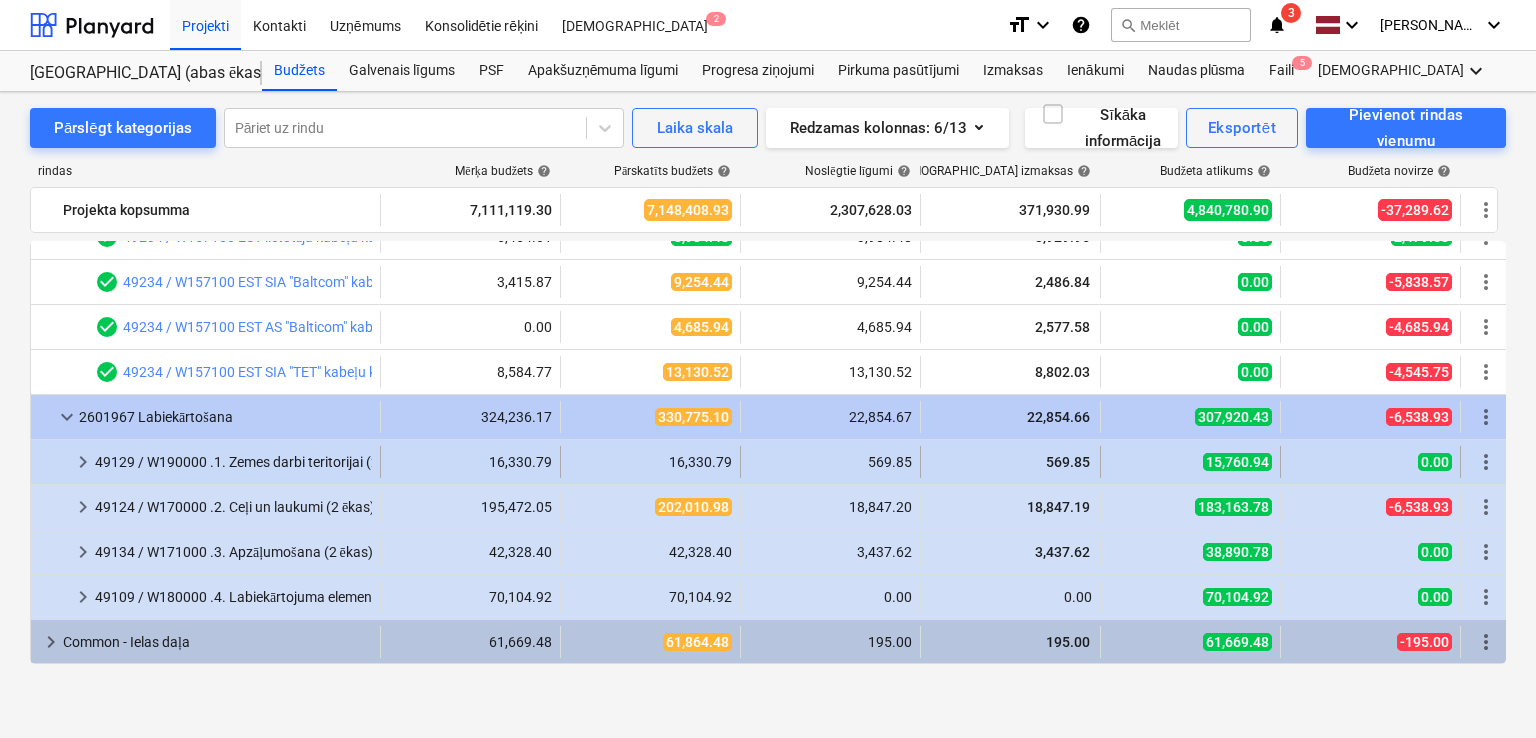 click on "keyboard_arrow_right" at bounding box center (83, 462) 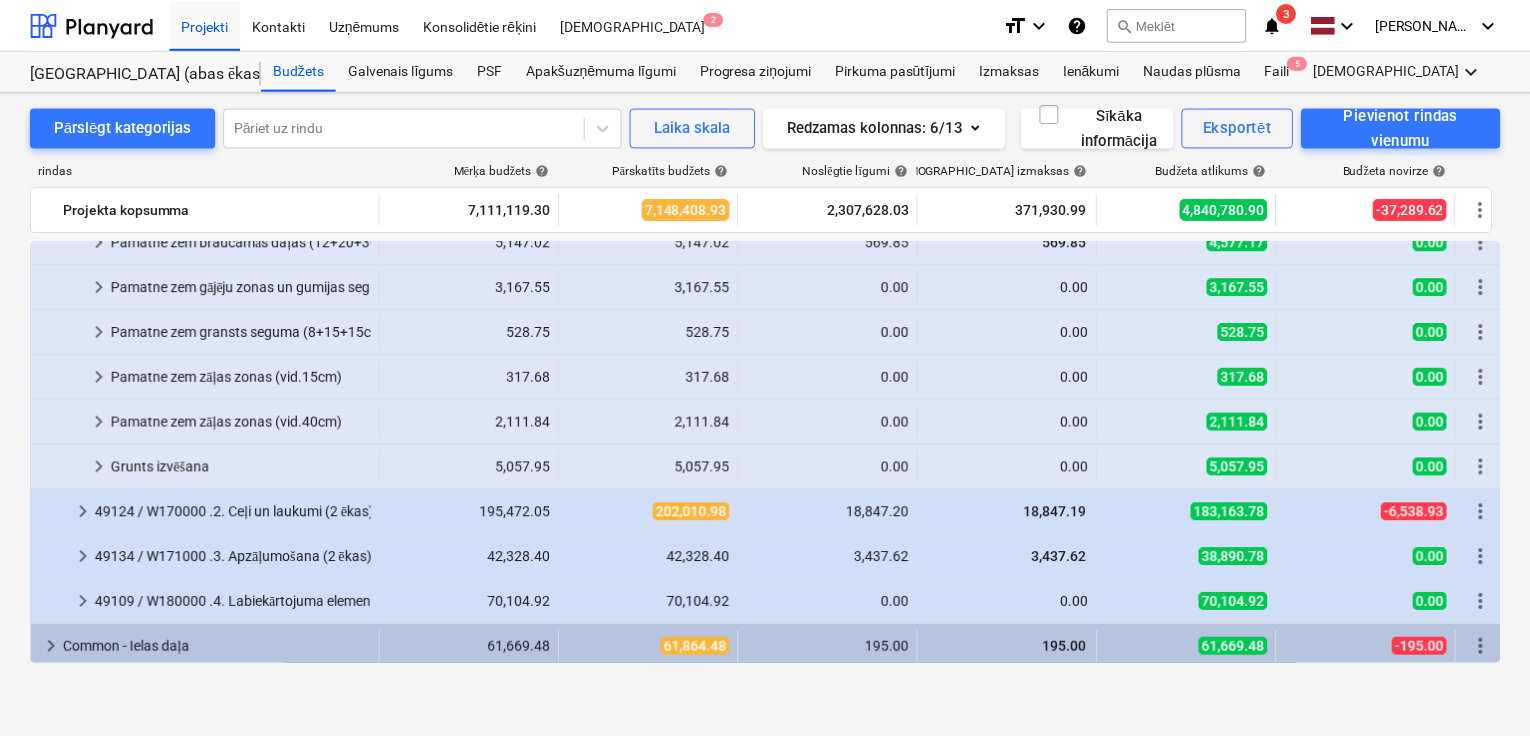 scroll, scrollTop: 698, scrollLeft: 0, axis: vertical 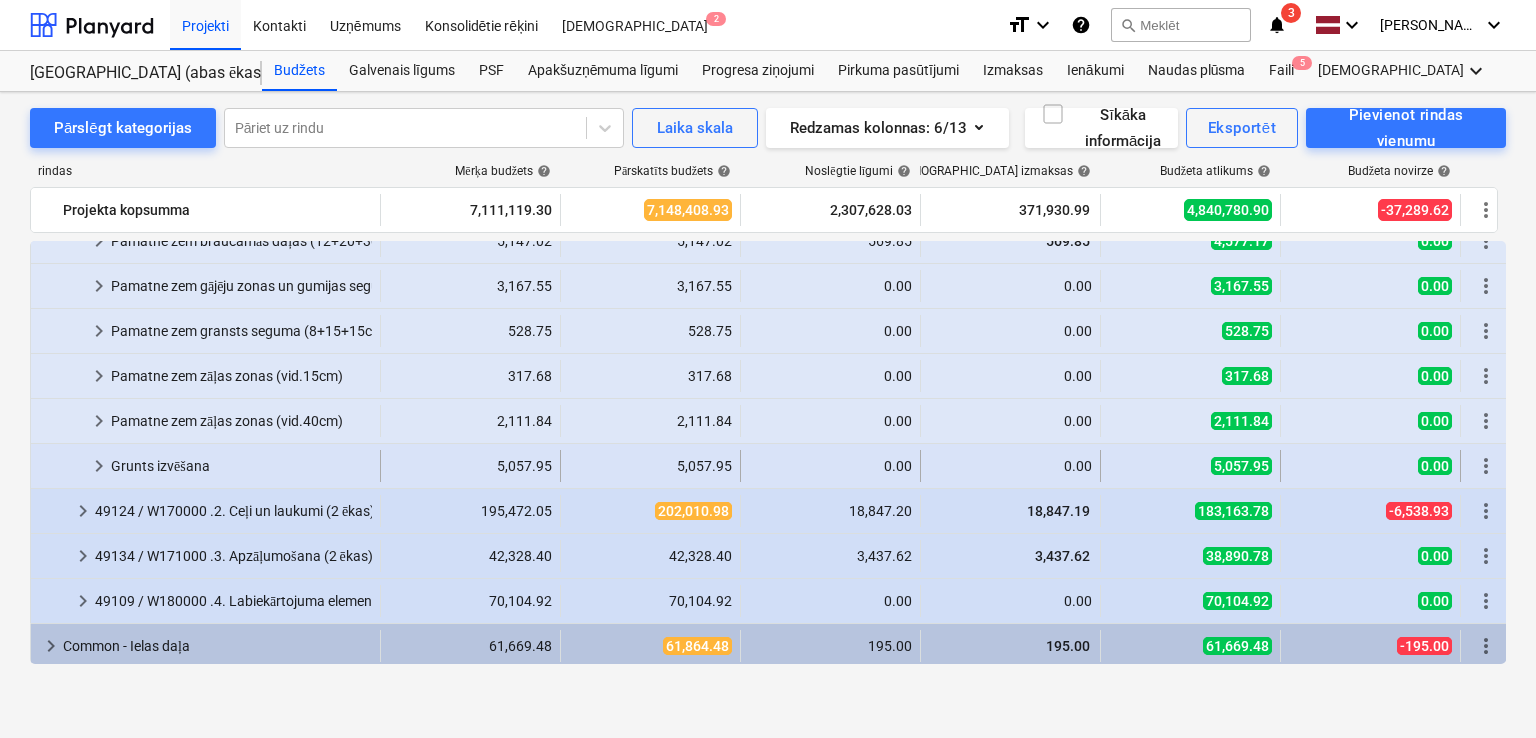 click on "keyboard_arrow_right" at bounding box center [99, 466] 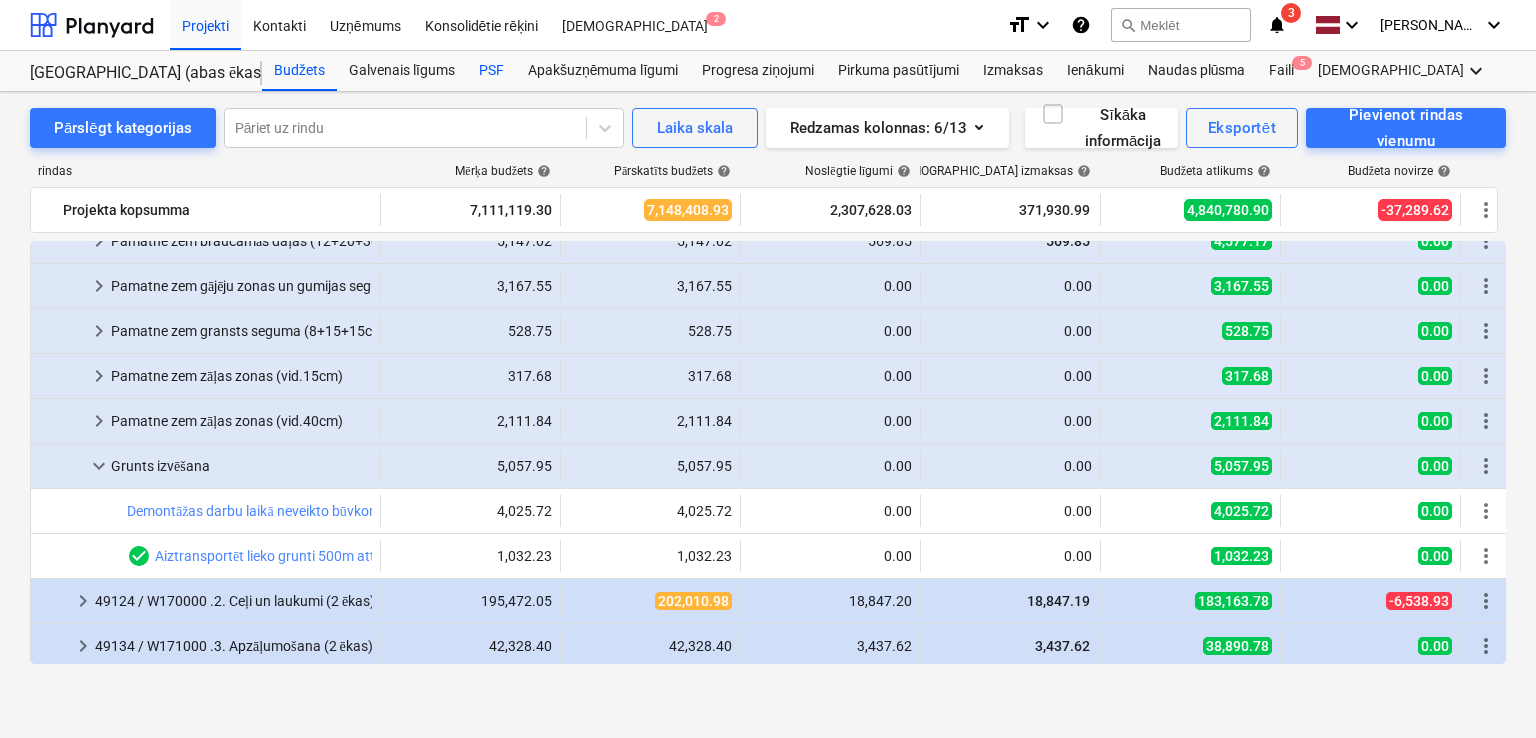 click on "PSF" at bounding box center (491, 71) 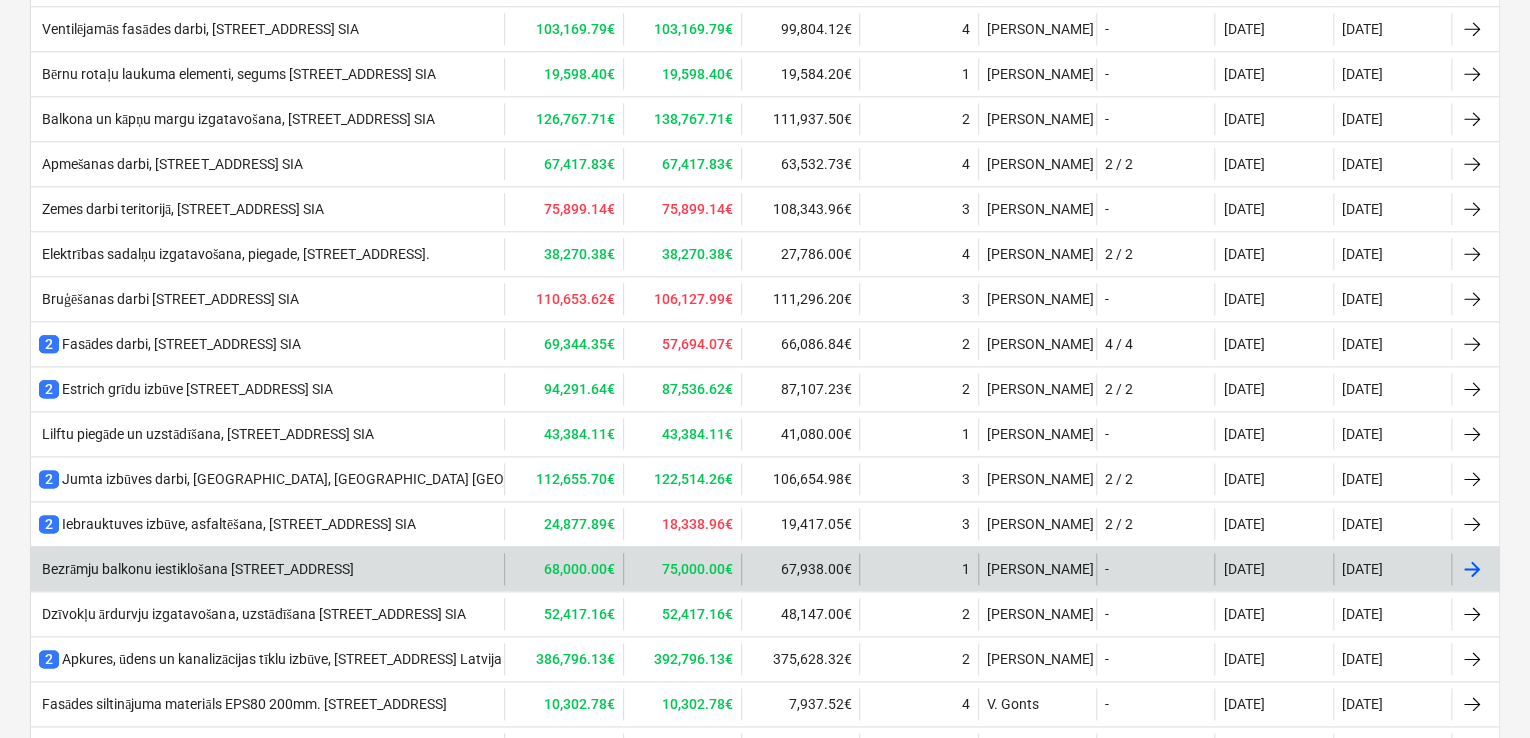 scroll, scrollTop: 1008, scrollLeft: 0, axis: vertical 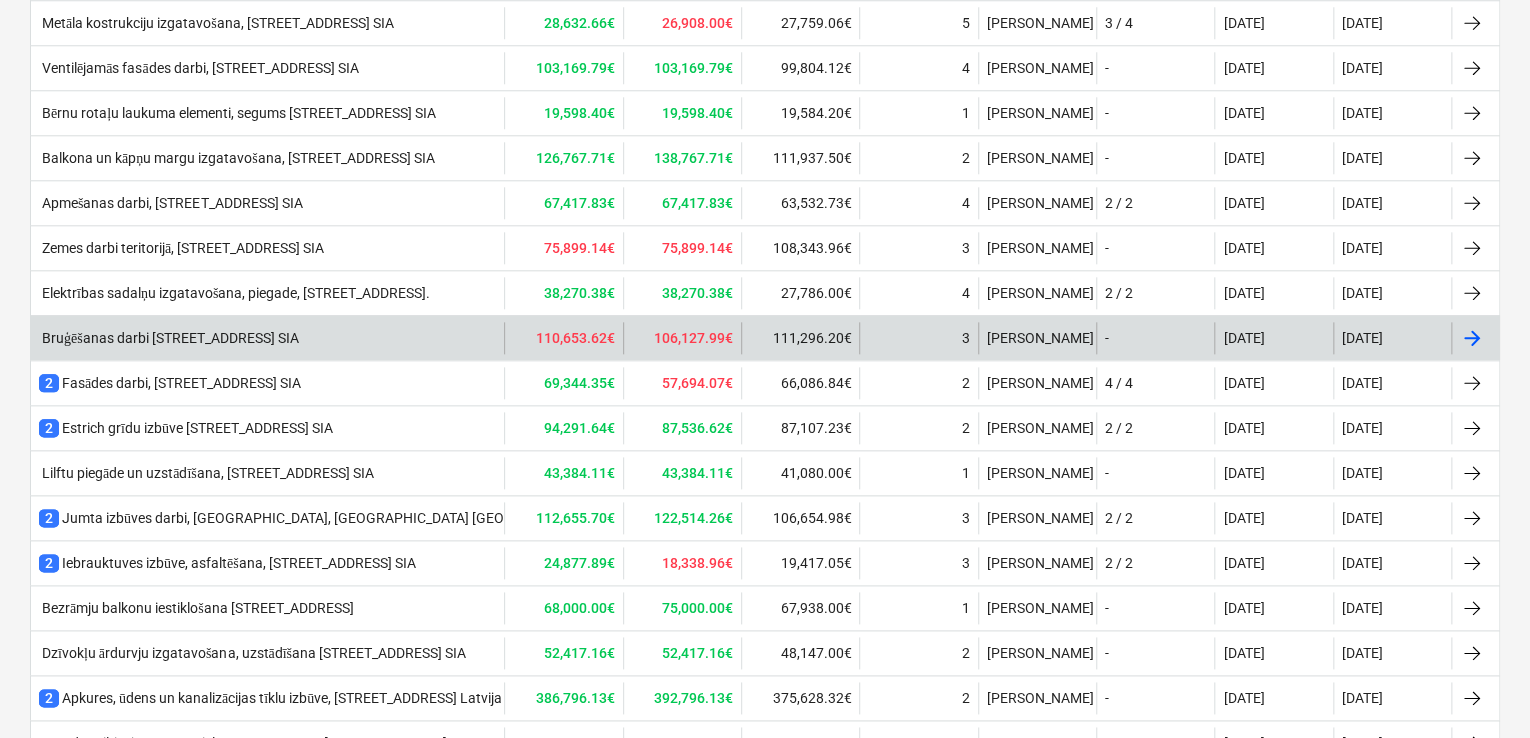 click on "Bruģēšanas darbi [STREET_ADDRESS] SIA" at bounding box center [267, 338] 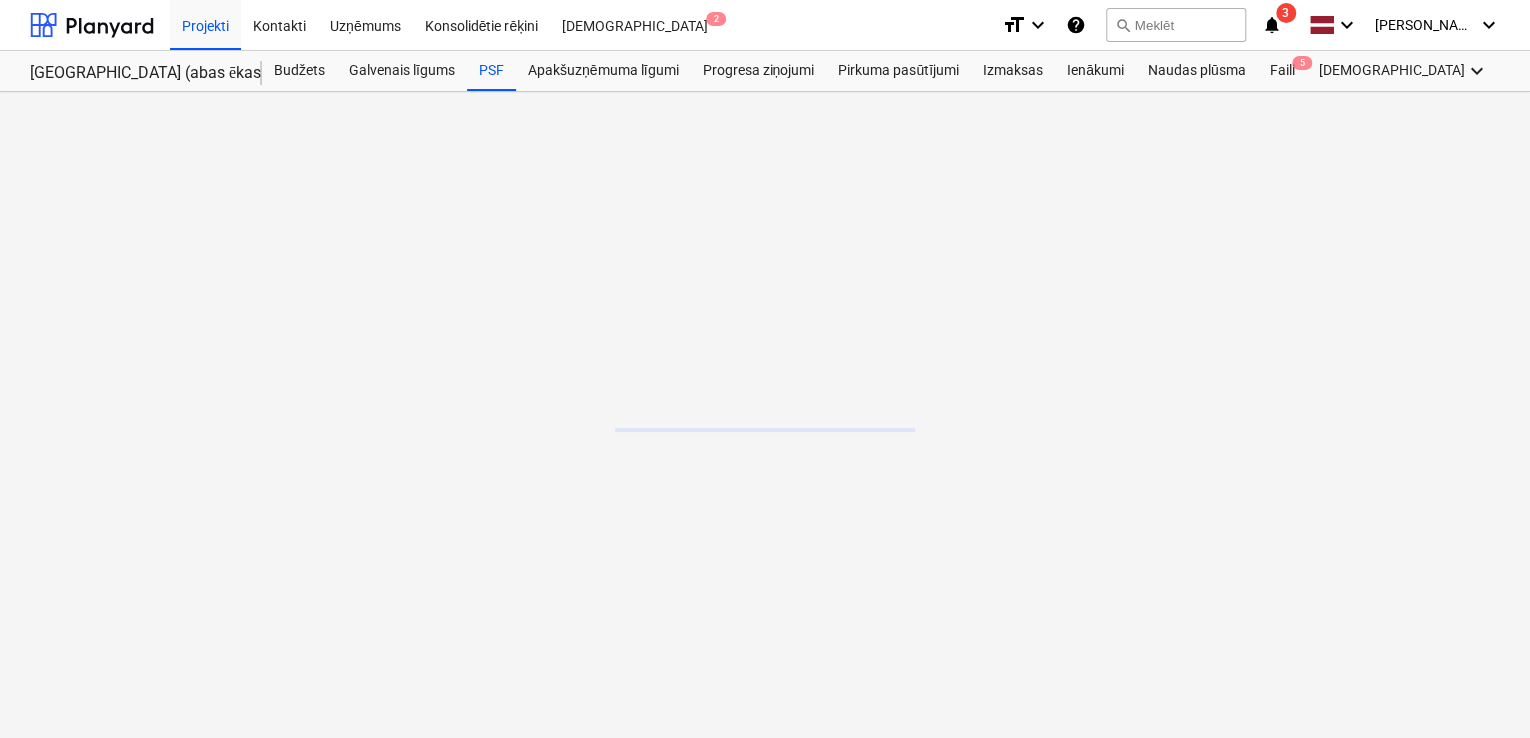 scroll, scrollTop: 0, scrollLeft: 0, axis: both 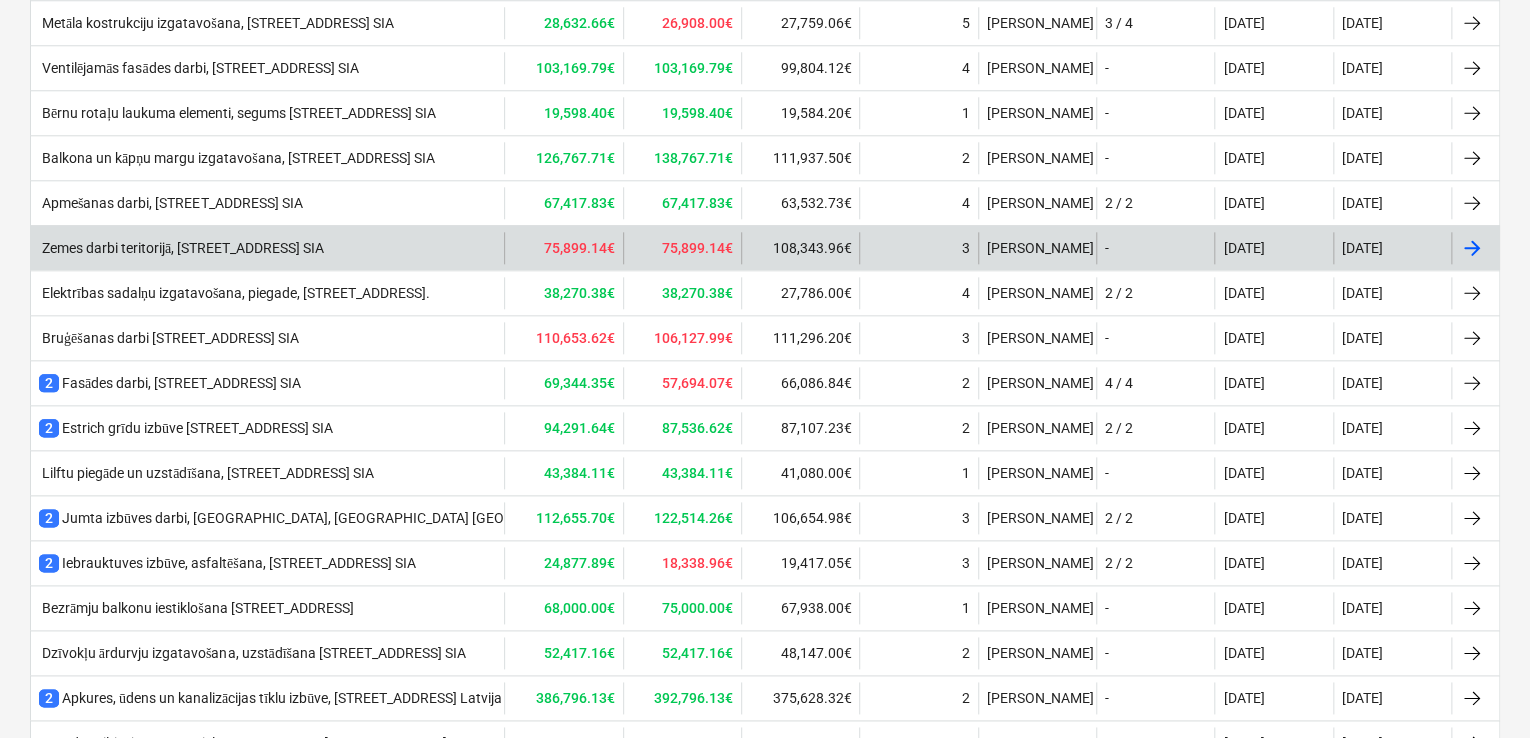click on "Zemes darbi teritorijā, [STREET_ADDRESS] SIA" at bounding box center [181, 248] 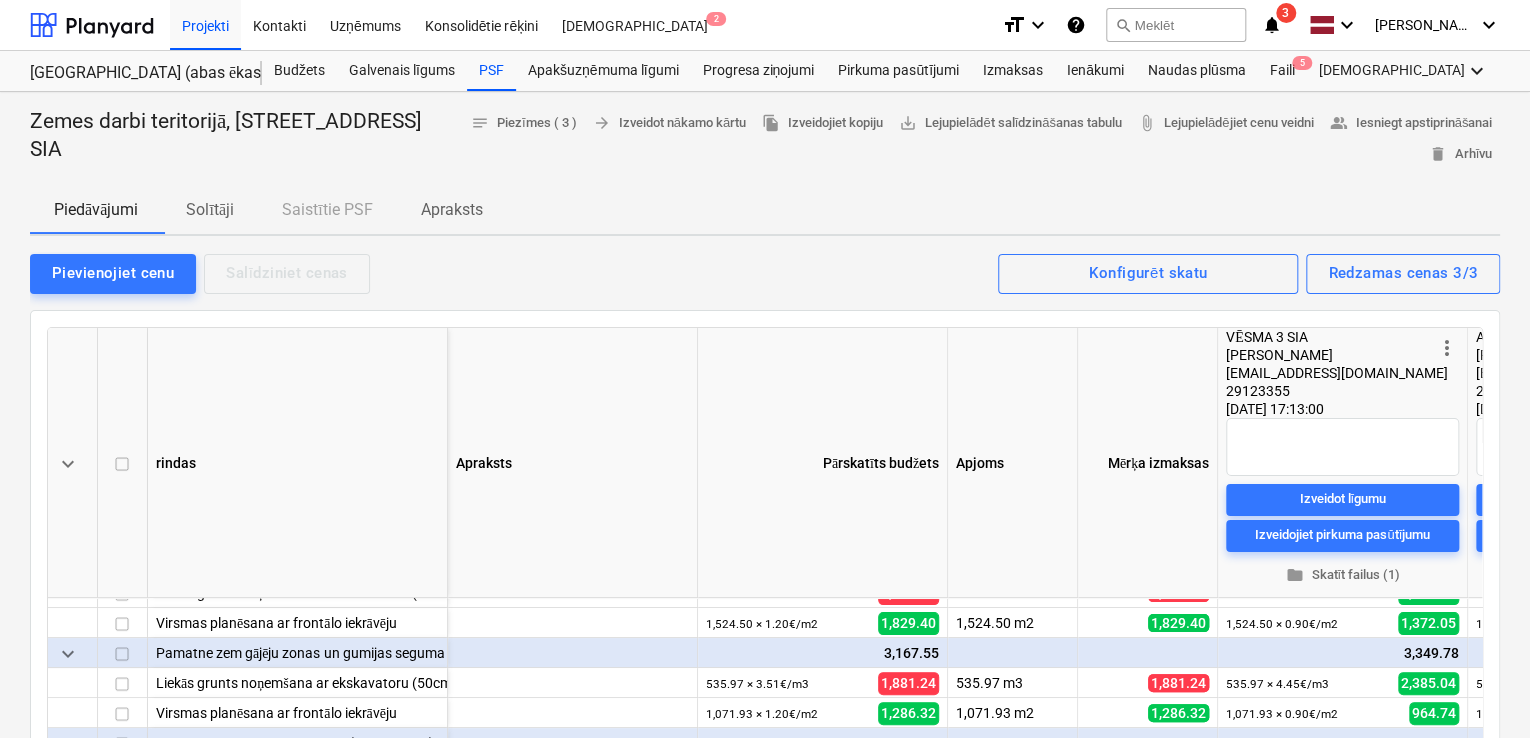 scroll, scrollTop: 266, scrollLeft: 0, axis: vertical 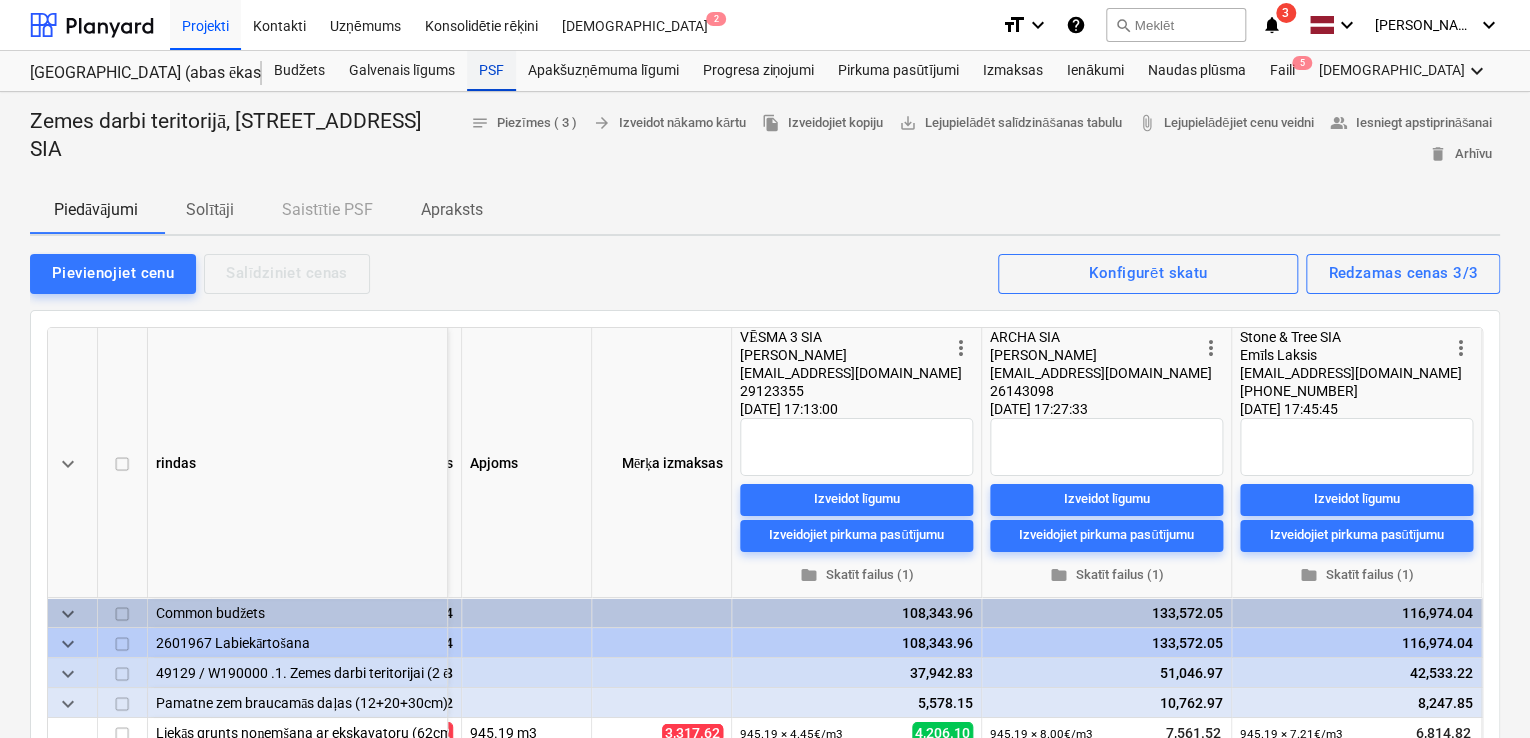 click on "PSF" at bounding box center (491, 71) 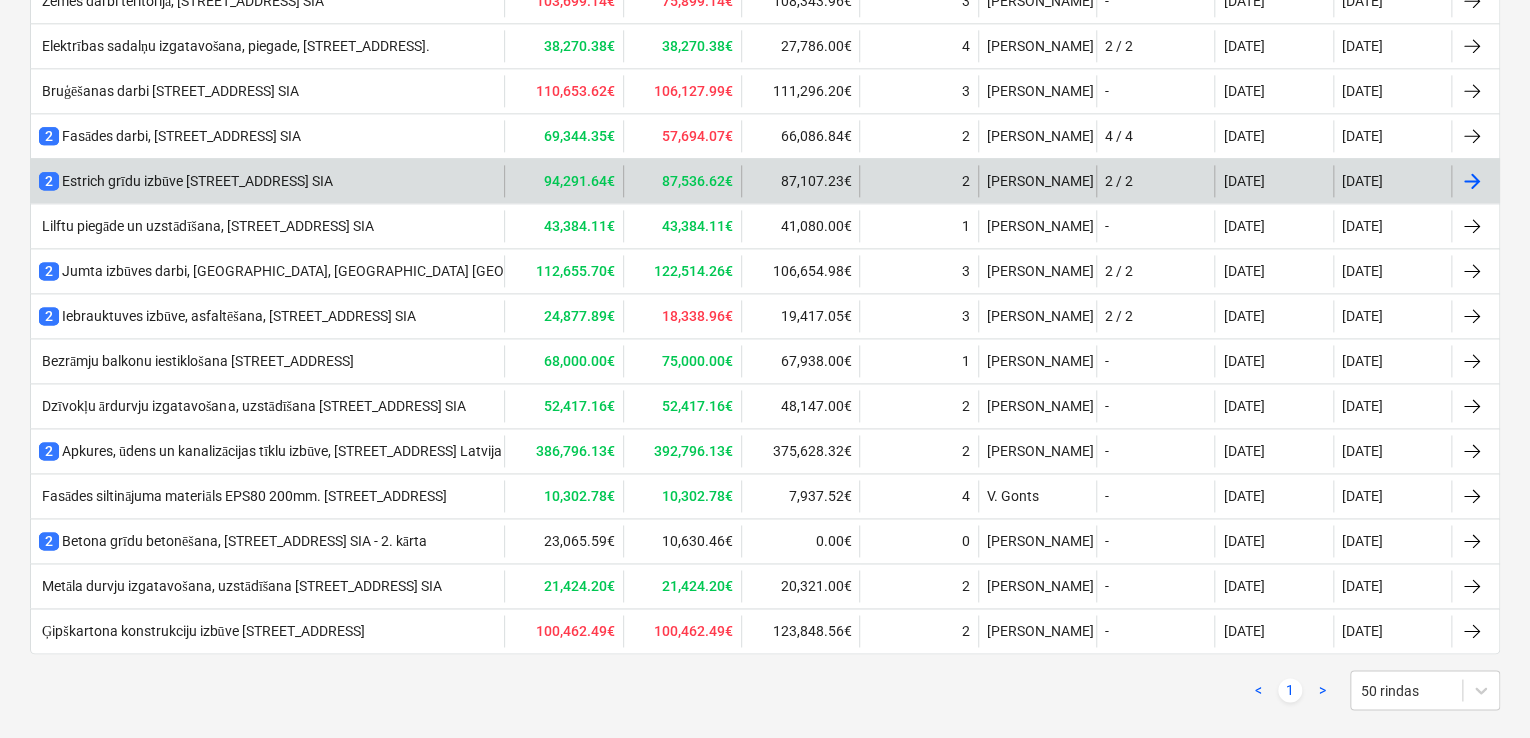 scroll, scrollTop: 1141, scrollLeft: 0, axis: vertical 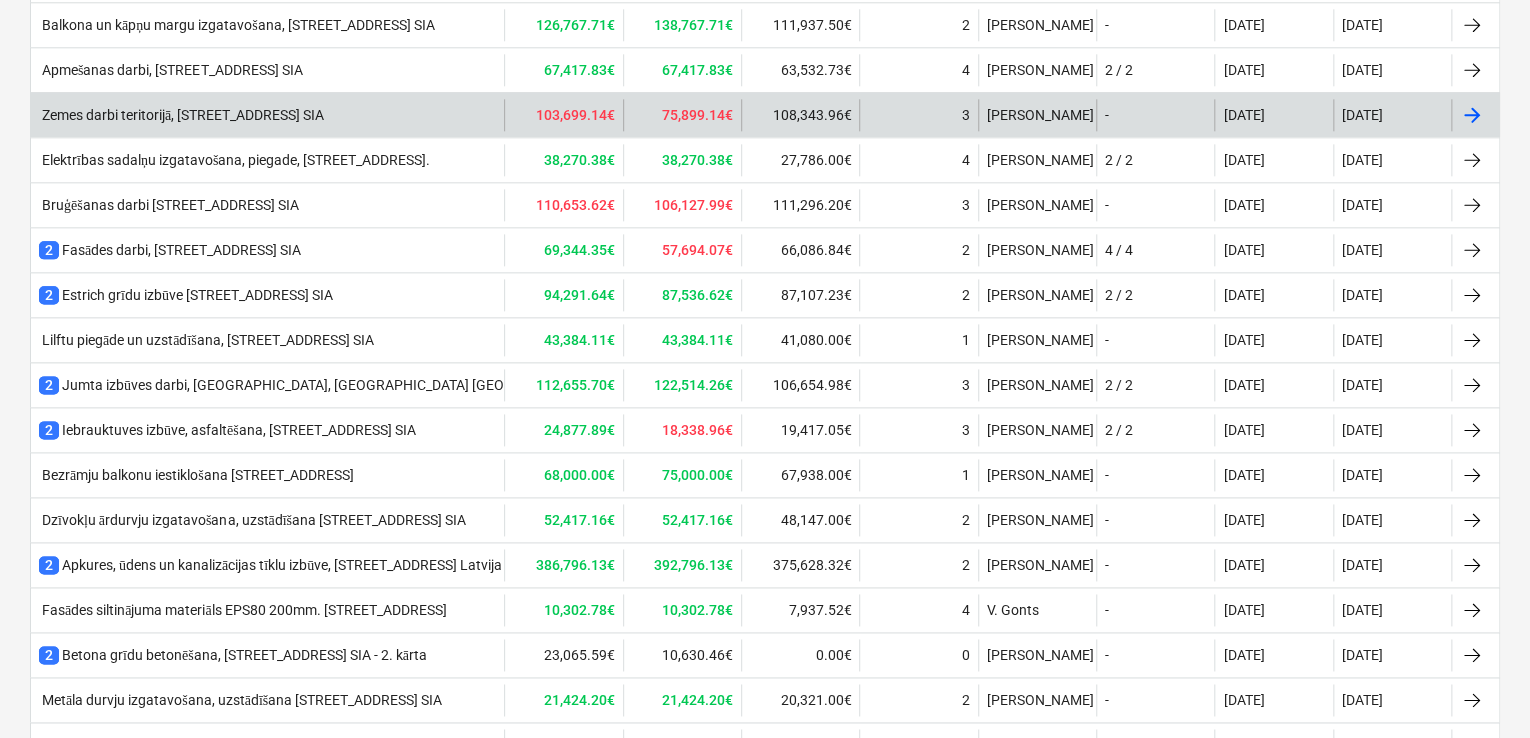 click on "Zemes darbi teritorijā, [STREET_ADDRESS] SIA" at bounding box center [181, 115] 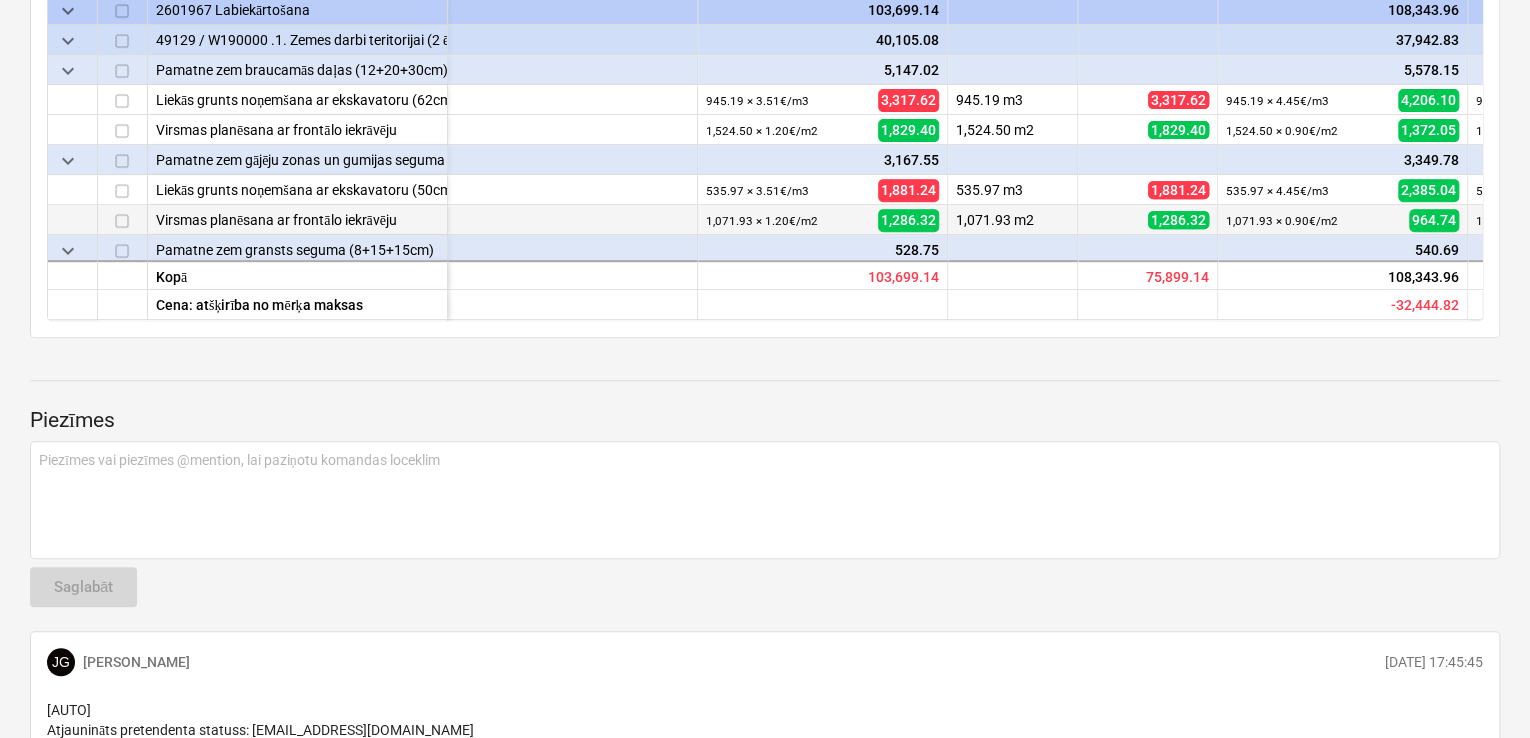 scroll, scrollTop: 414, scrollLeft: 0, axis: vertical 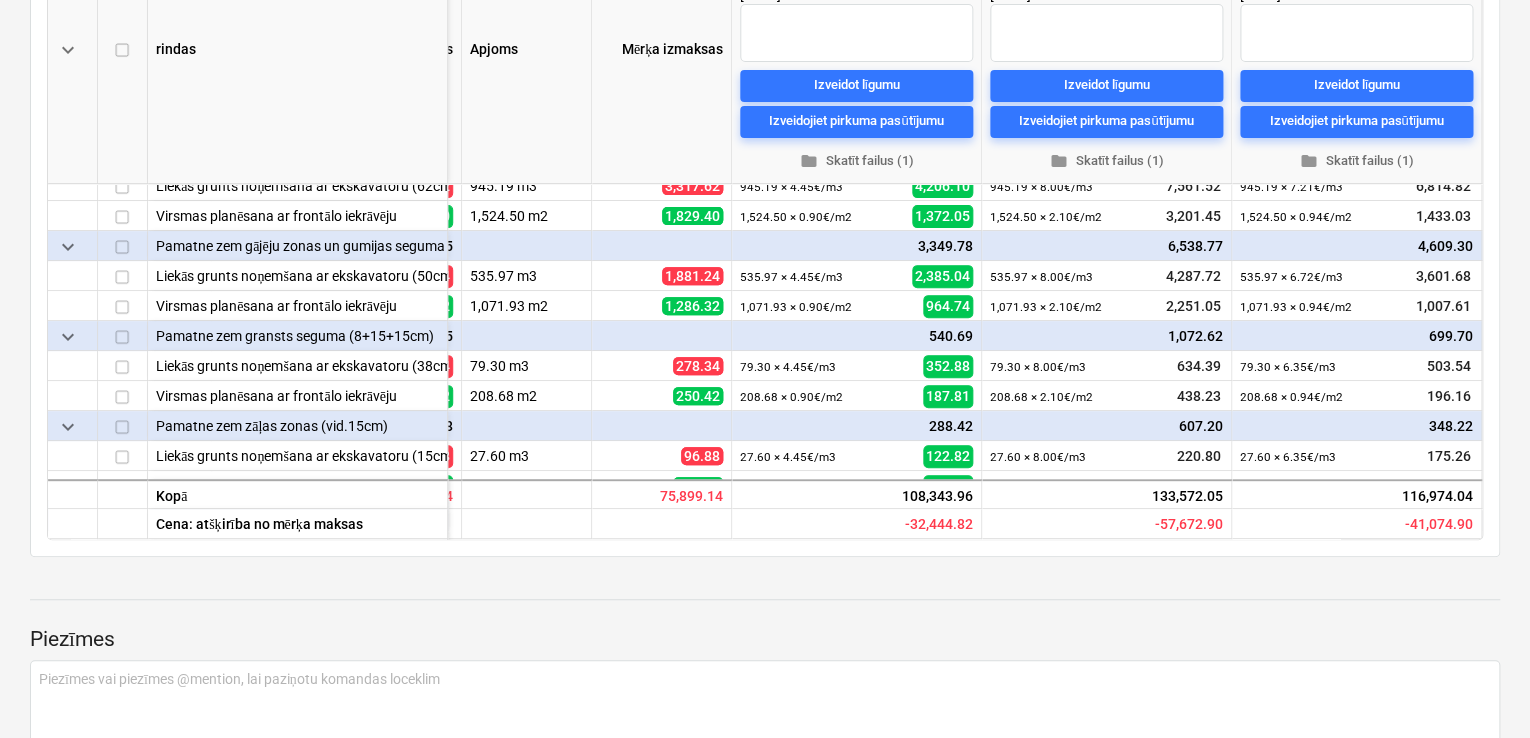 drag, startPoint x: 917, startPoint y: 539, endPoint x: 760, endPoint y: 535, distance: 157.05095 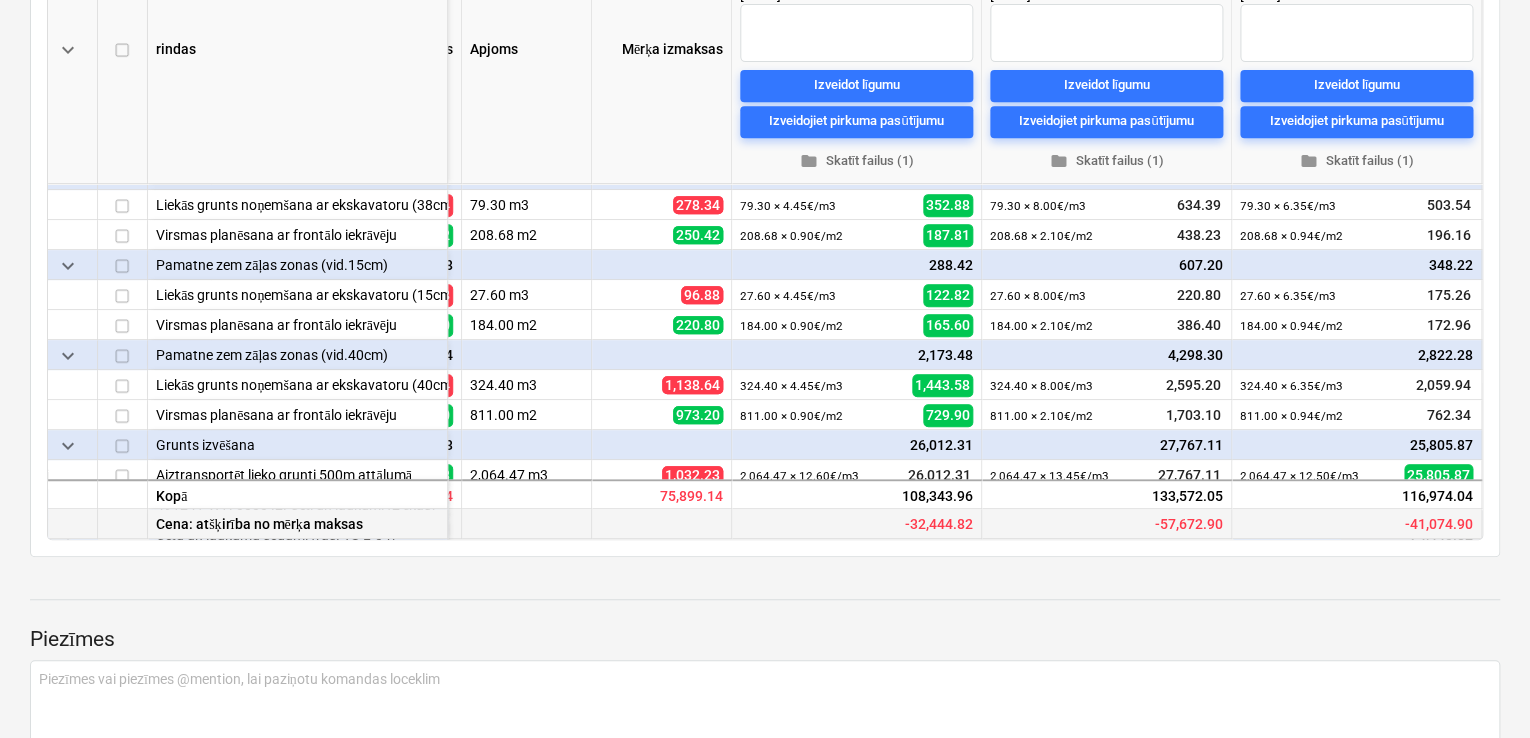 drag, startPoint x: 678, startPoint y: 529, endPoint x: 576, endPoint y: 507, distance: 104.34558 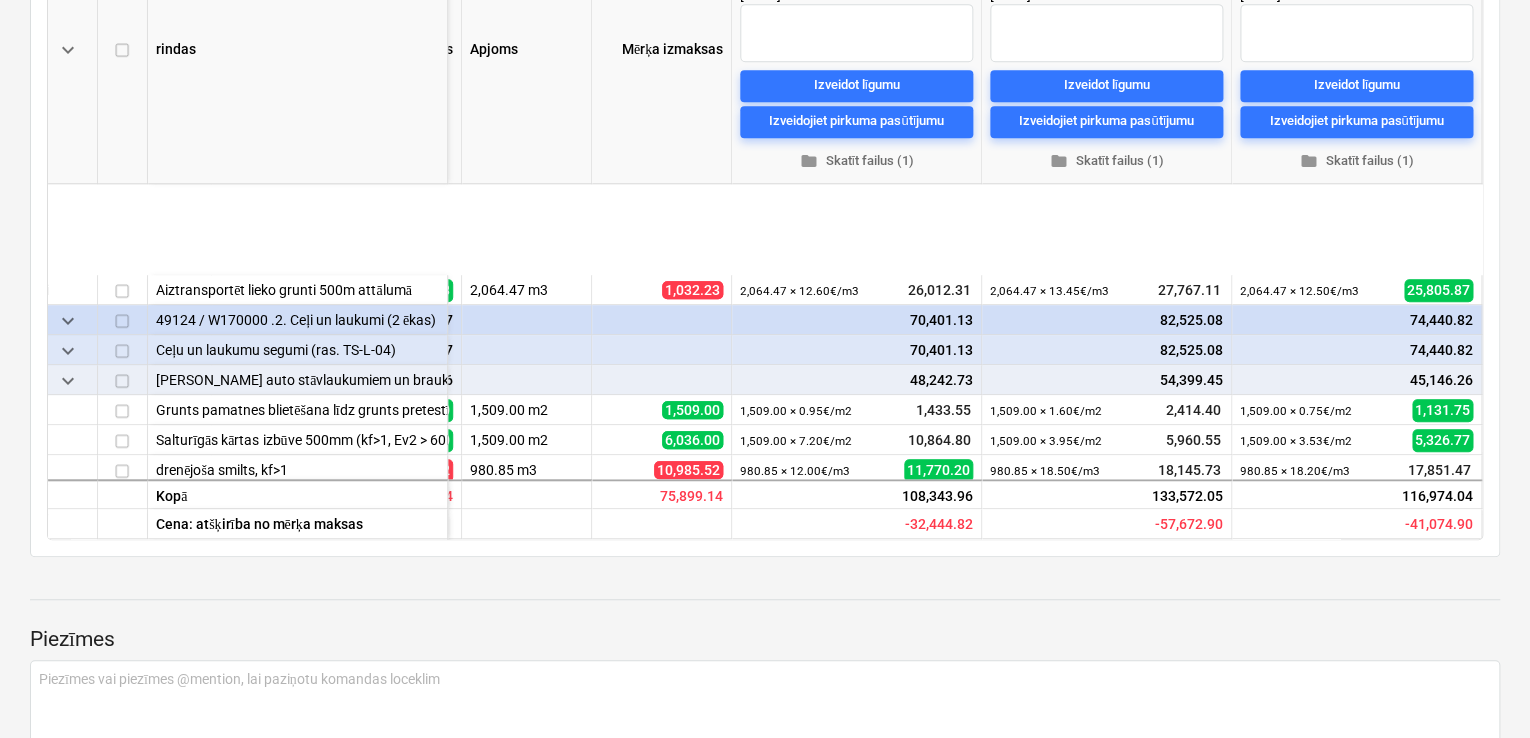 scroll, scrollTop: 694, scrollLeft: 492, axis: both 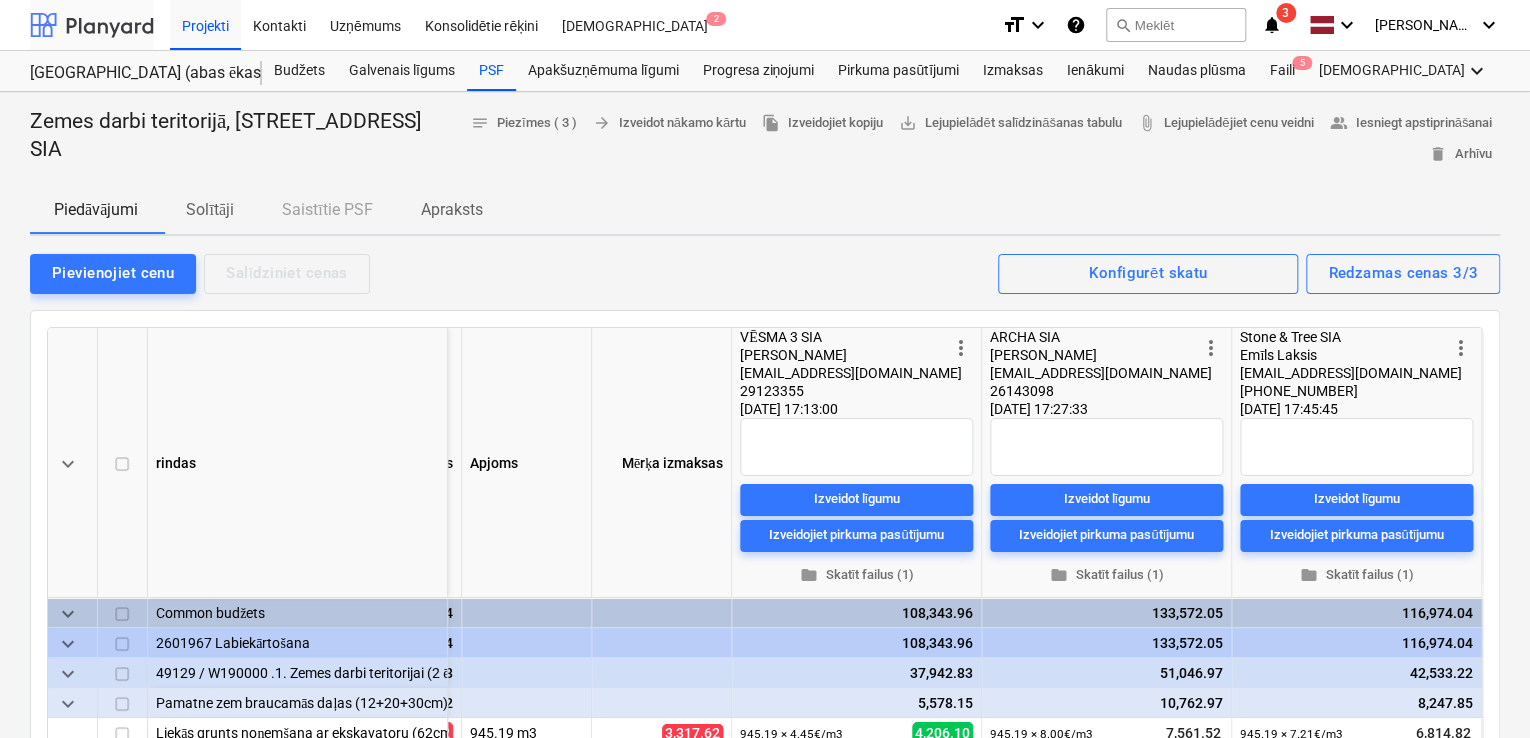 click at bounding box center [92, 25] 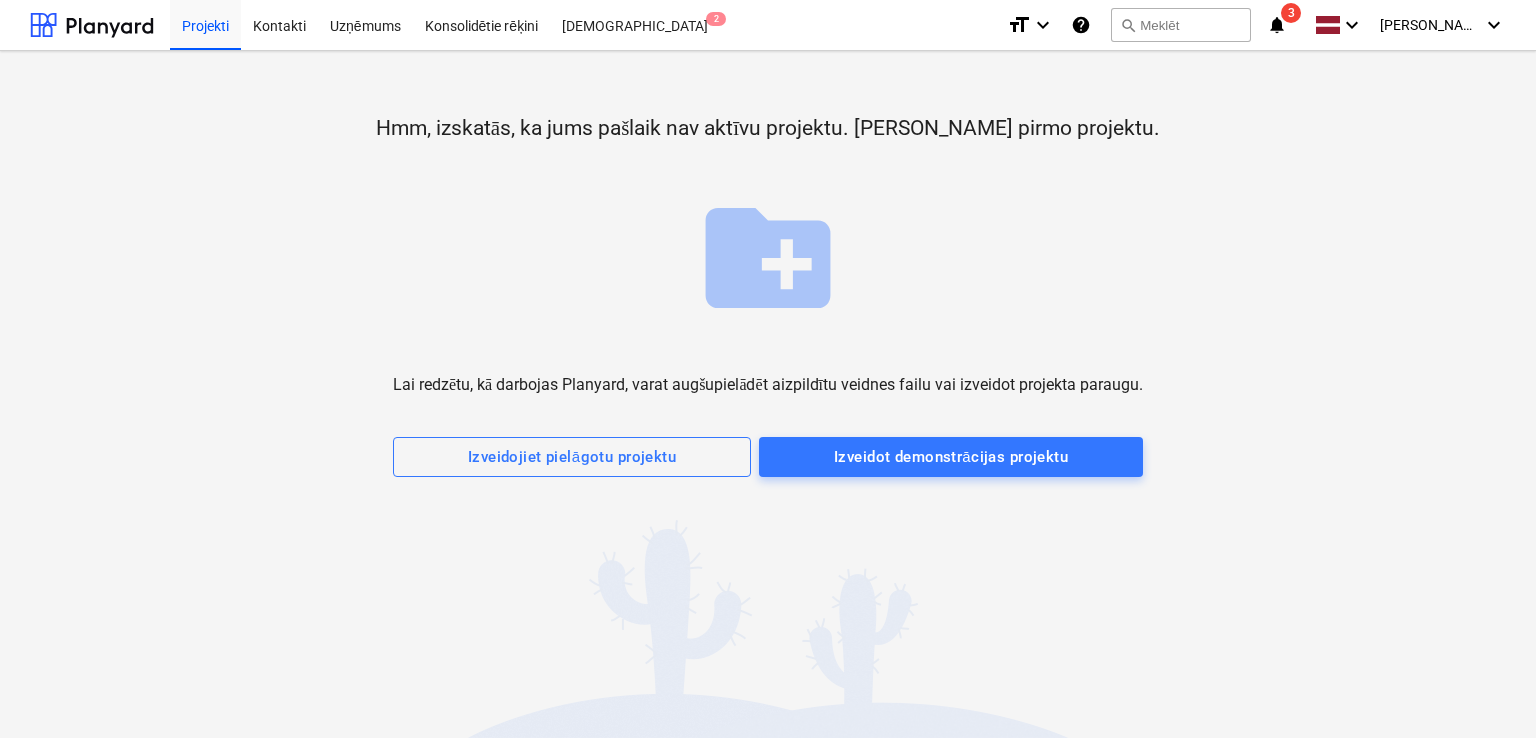 click on "Hmm, izskatās, ka jums pašlaik nav aktīvu projektu. [PERSON_NAME] pirmo projektu. create_new_folder Lai redzētu, kā darbojas Planyard, varat augšupielādēt aizpildītu veidnes failu vai izveidot projekta paraugu. Izveidojiet pielāgotu projektu Izveidot demonstrācijas projektu" at bounding box center (768, 394) 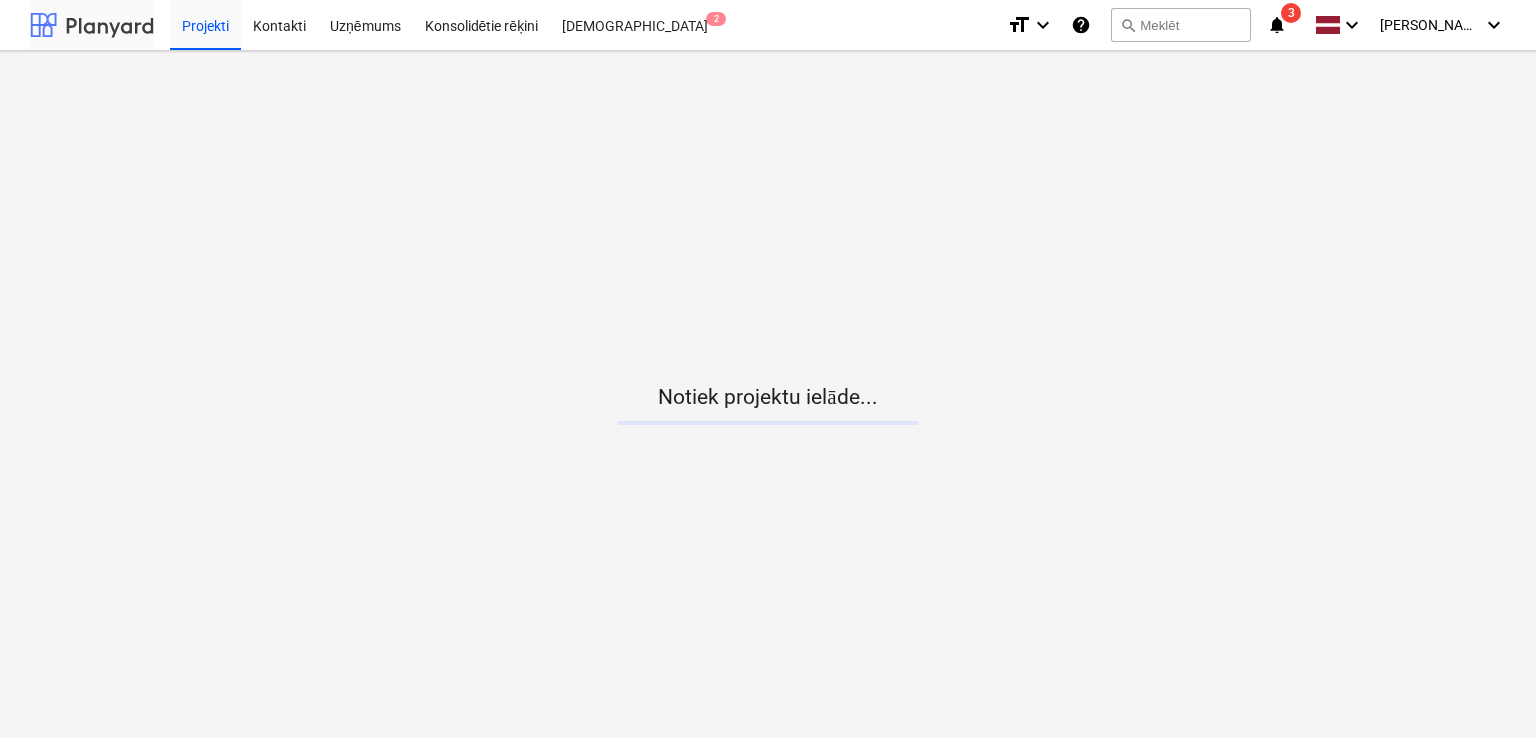 click at bounding box center [92, 25] 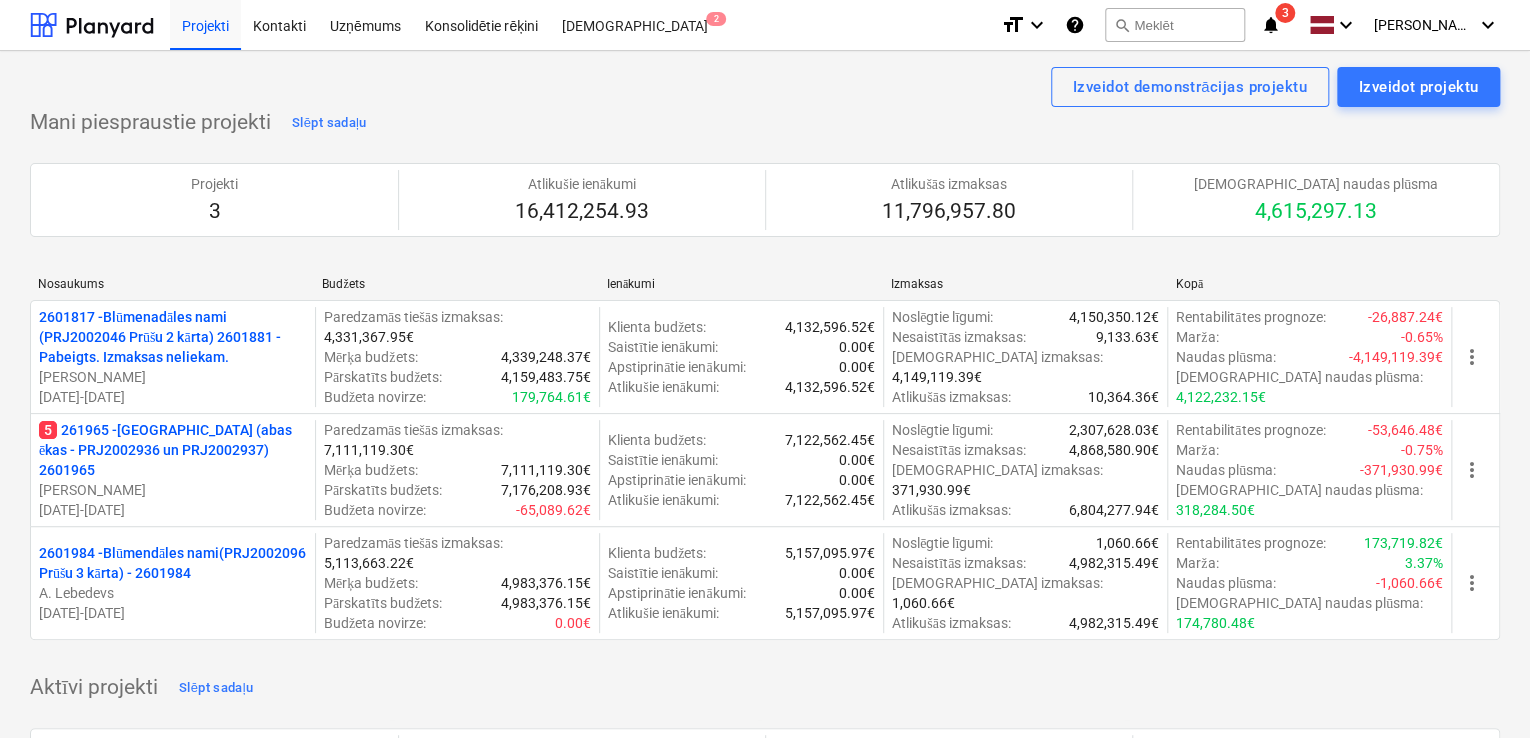 click on "notifications" at bounding box center [1271, 25] 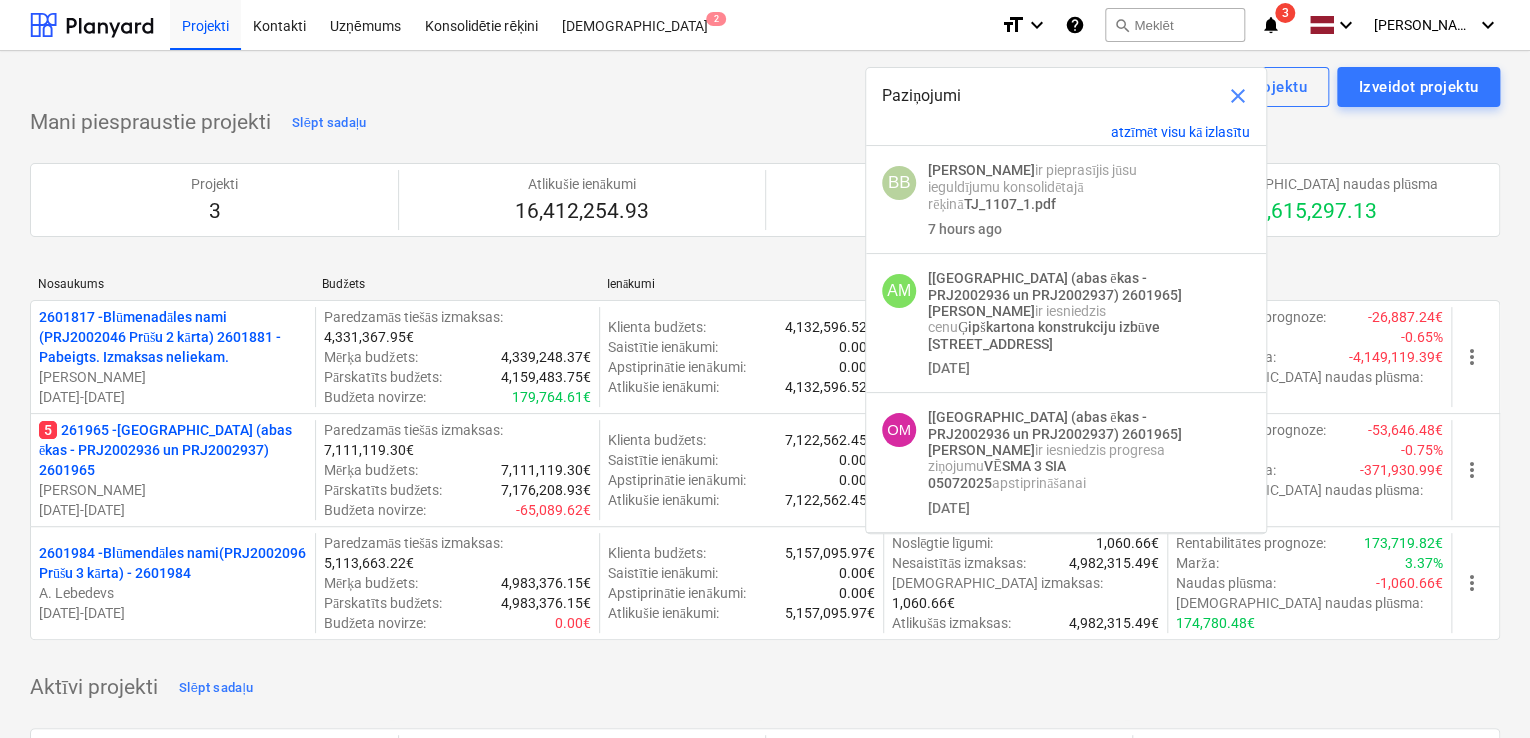 click on "Projekti 3 Atlikušie ienākumi 16,412,254.93 Atlikušās izmaksas 11,796,957.80 Atlikusī naudas plūsma 4,615,297.13 Please wait" at bounding box center [765, 200] 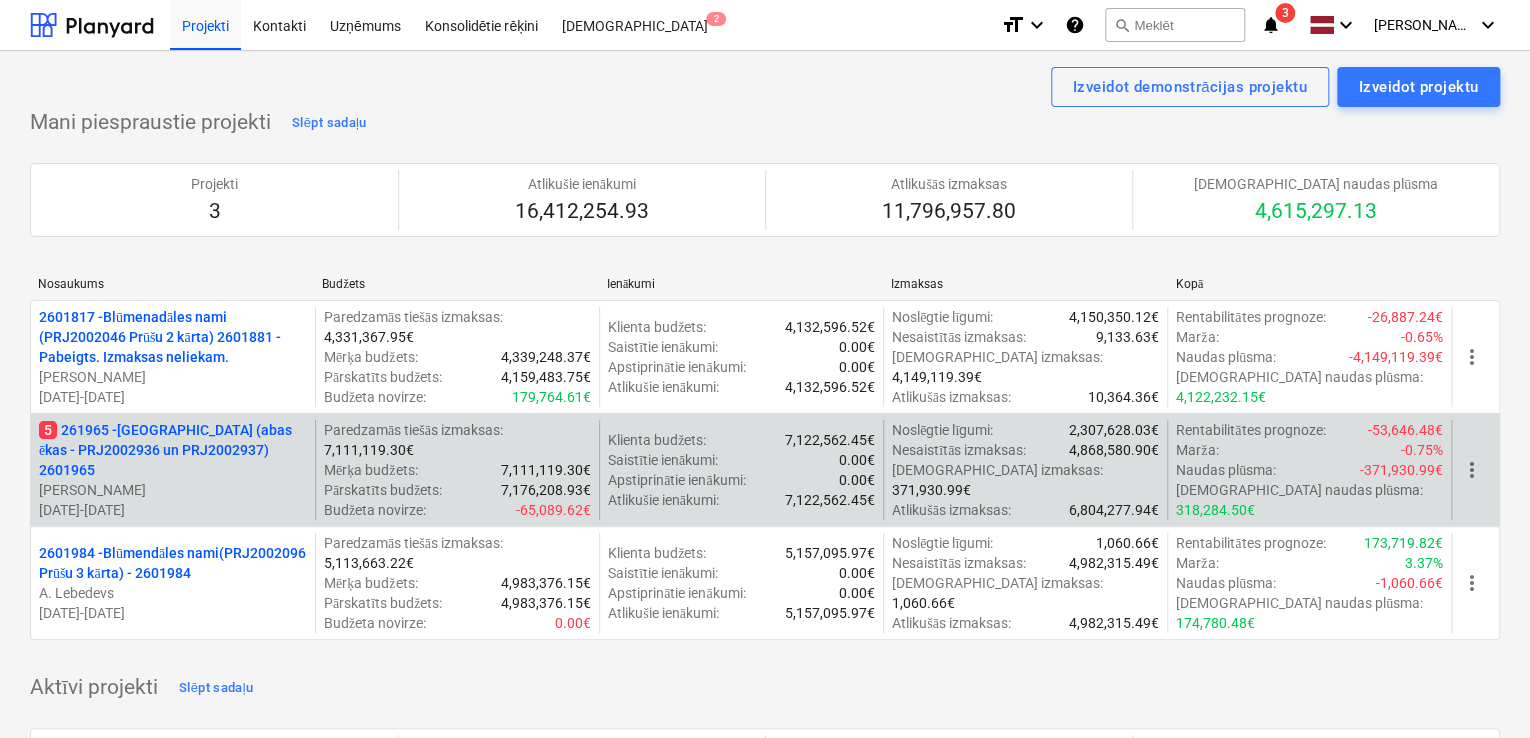 click on "5  261965 -  [GEOGRAPHIC_DATA] (abas ēkas - PRJ2002936 un PRJ2002937) 2601965" at bounding box center [173, 450] 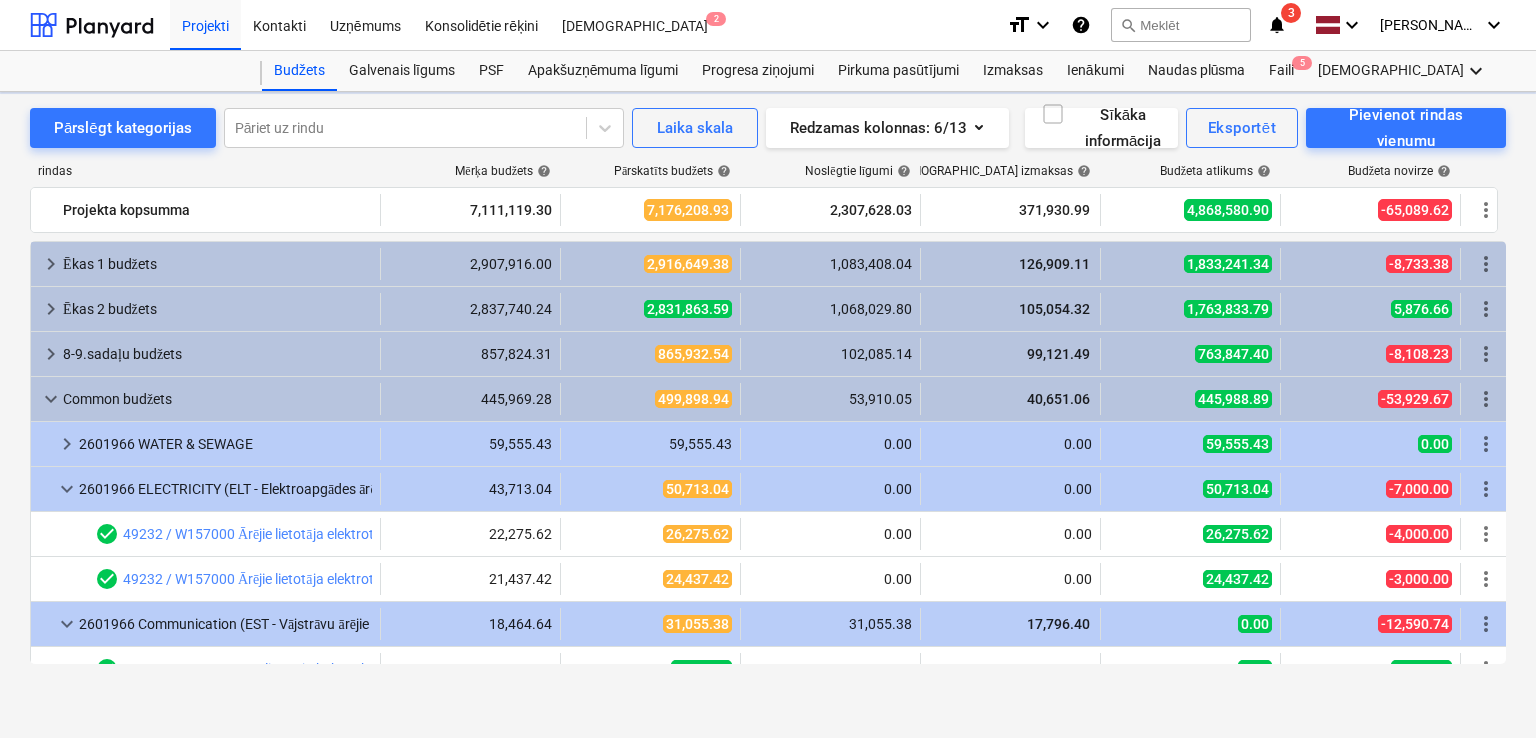 scroll, scrollTop: 698, scrollLeft: 0, axis: vertical 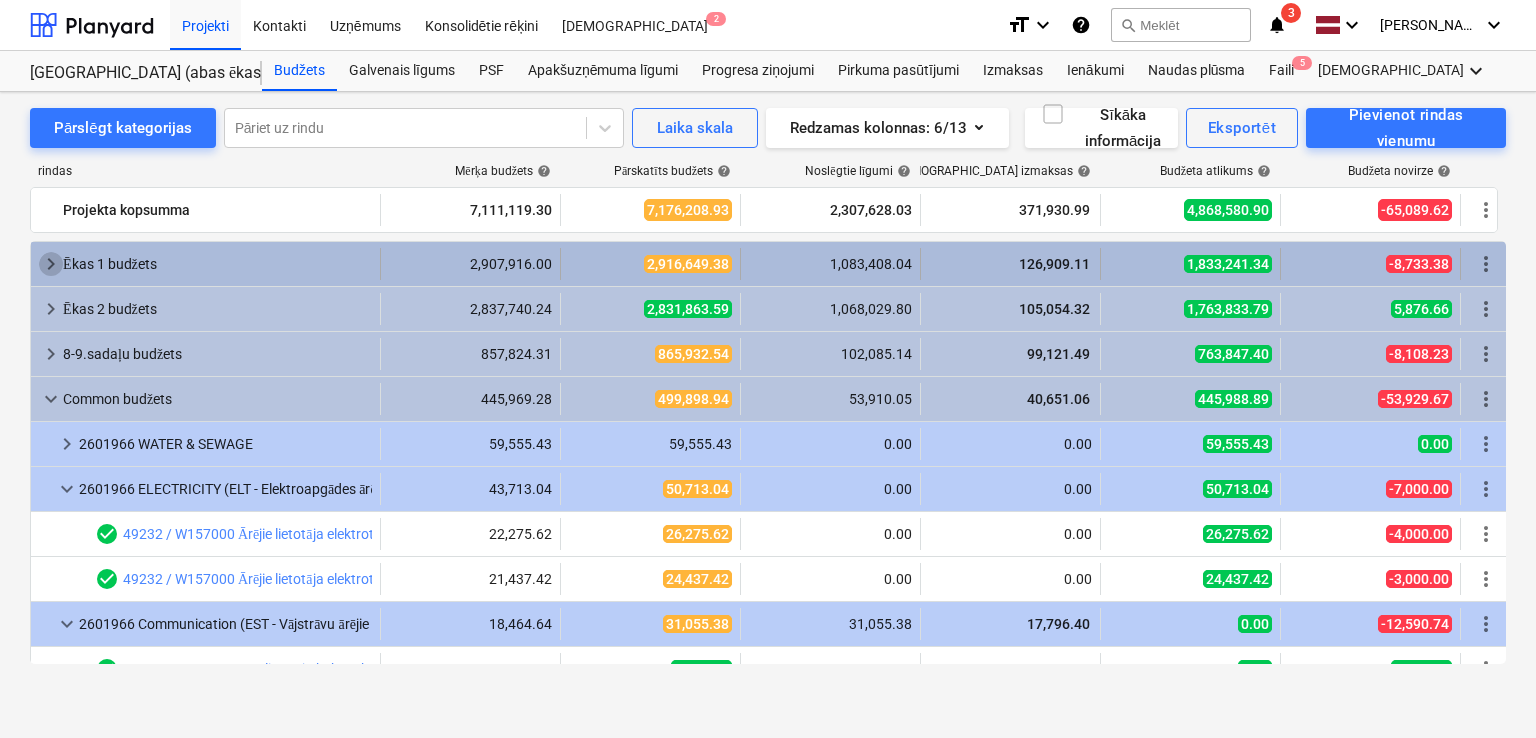 click on "keyboard_arrow_right" at bounding box center (51, 264) 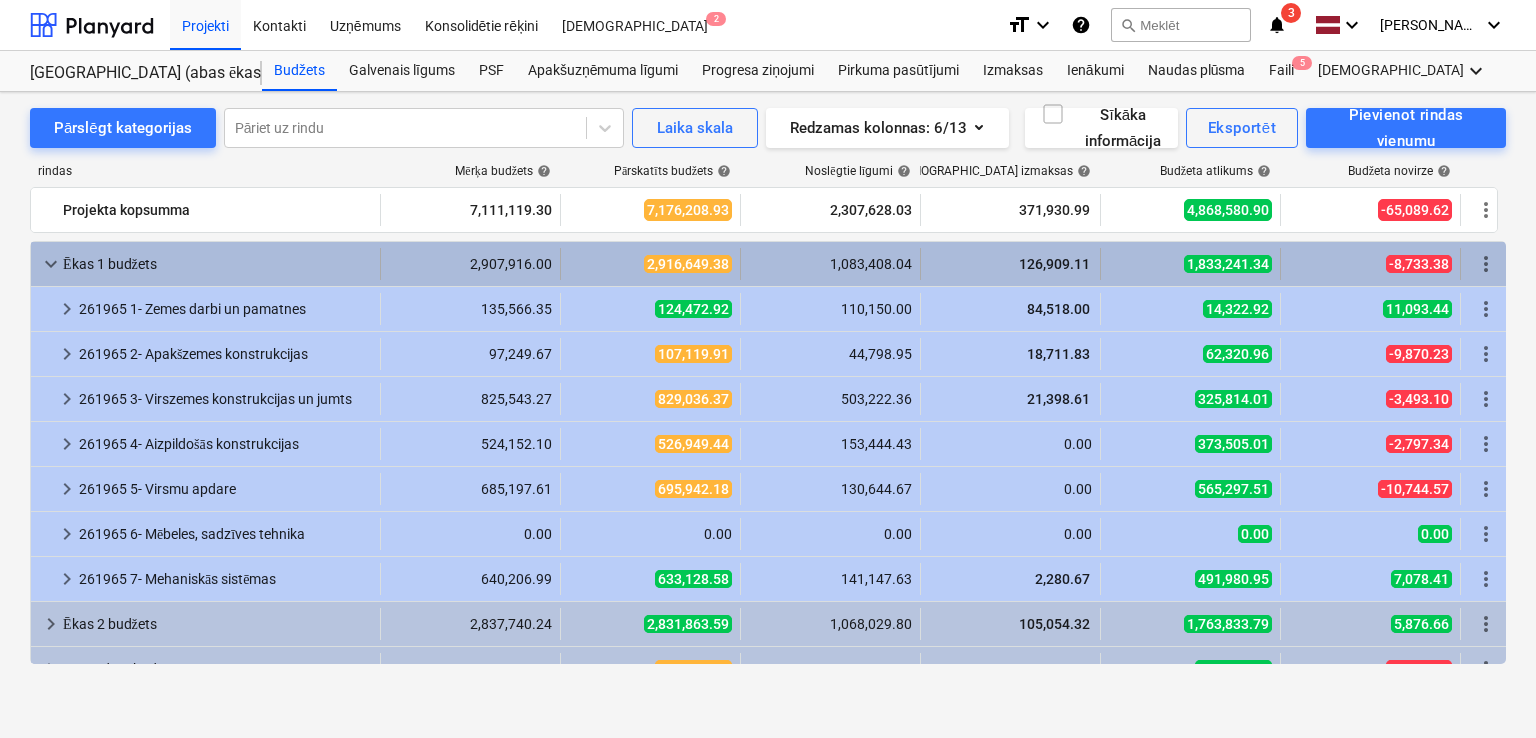 click on "keyboard_arrow_down" at bounding box center [51, 264] 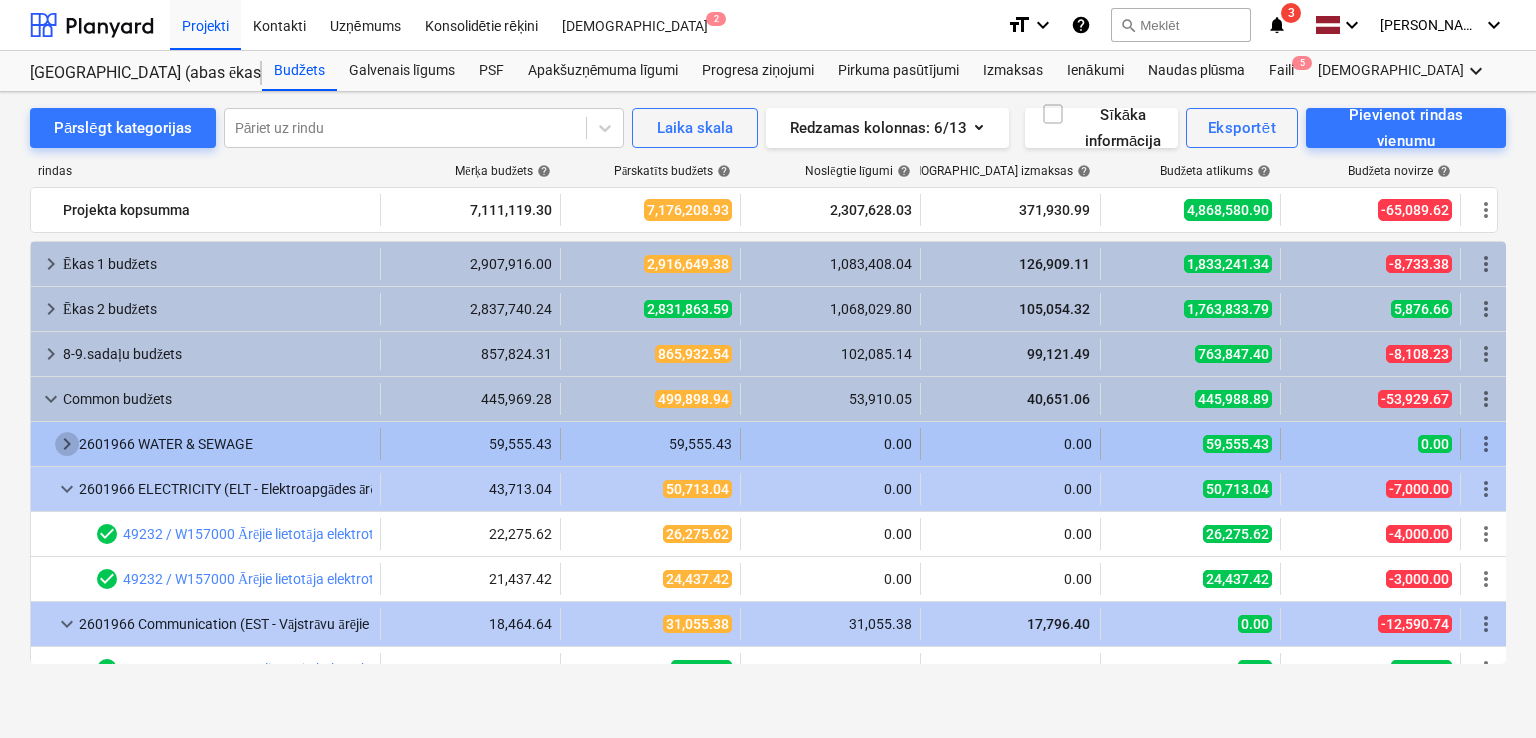 click on "keyboard_arrow_right" at bounding box center [67, 444] 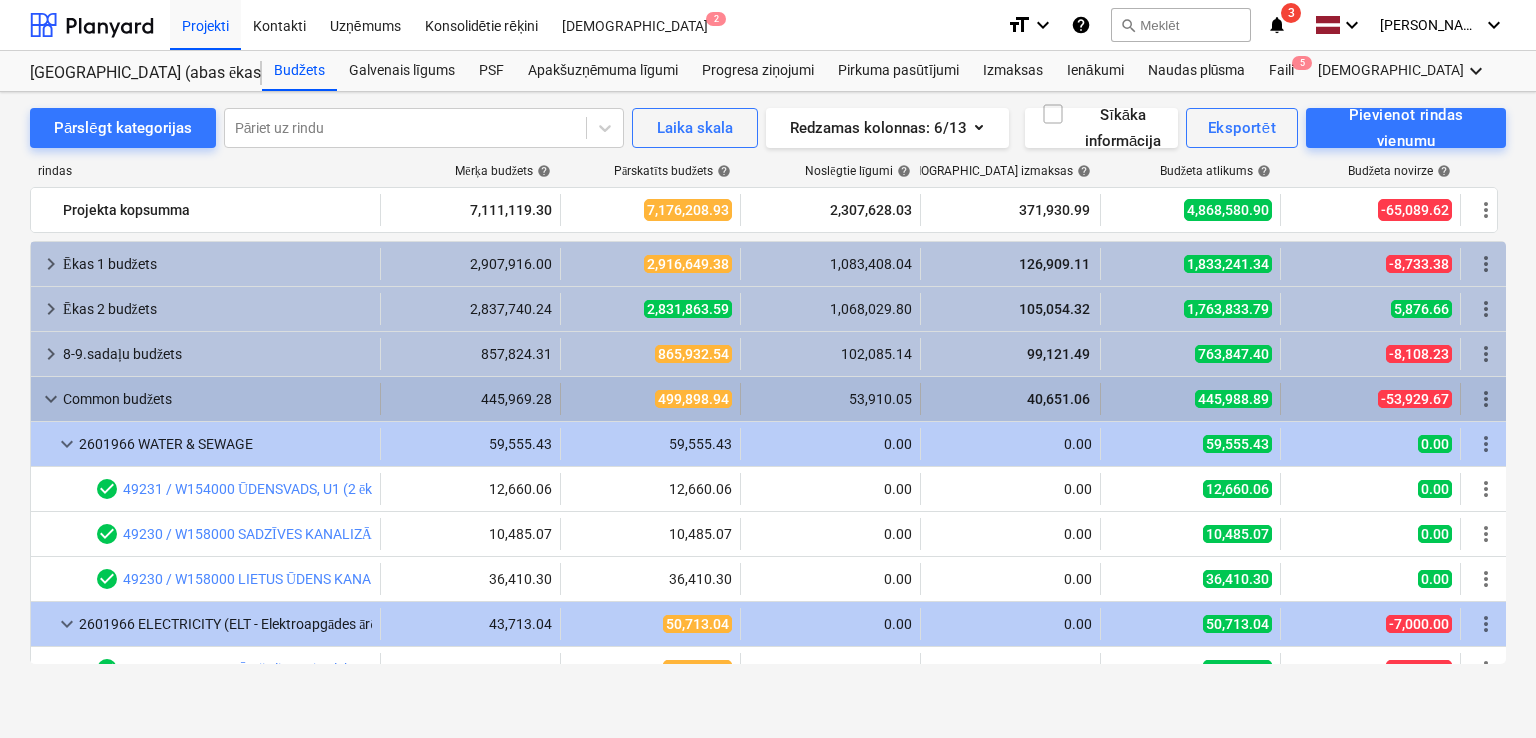 click on "Common budžets" at bounding box center (217, 399) 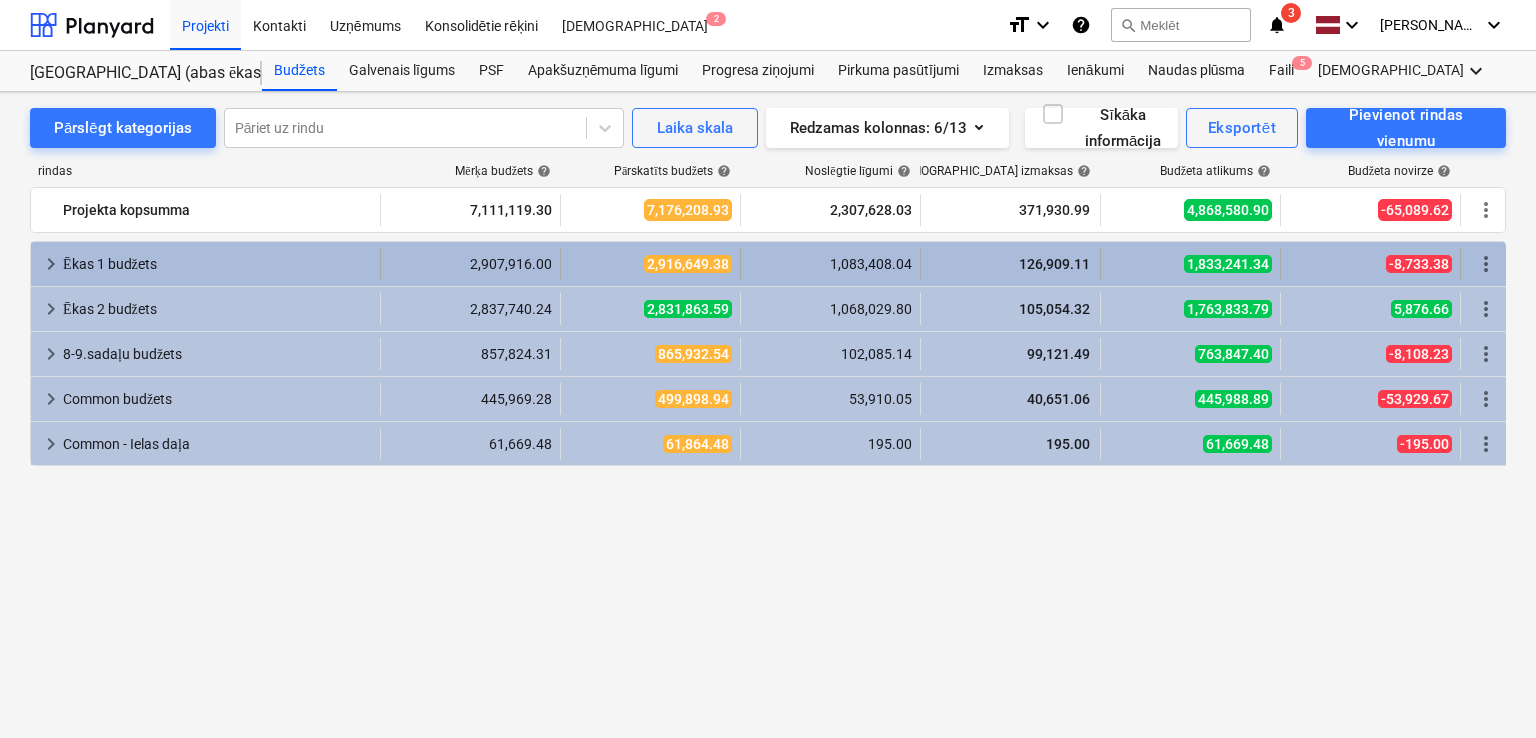 click on "keyboard_arrow_right" at bounding box center (51, 264) 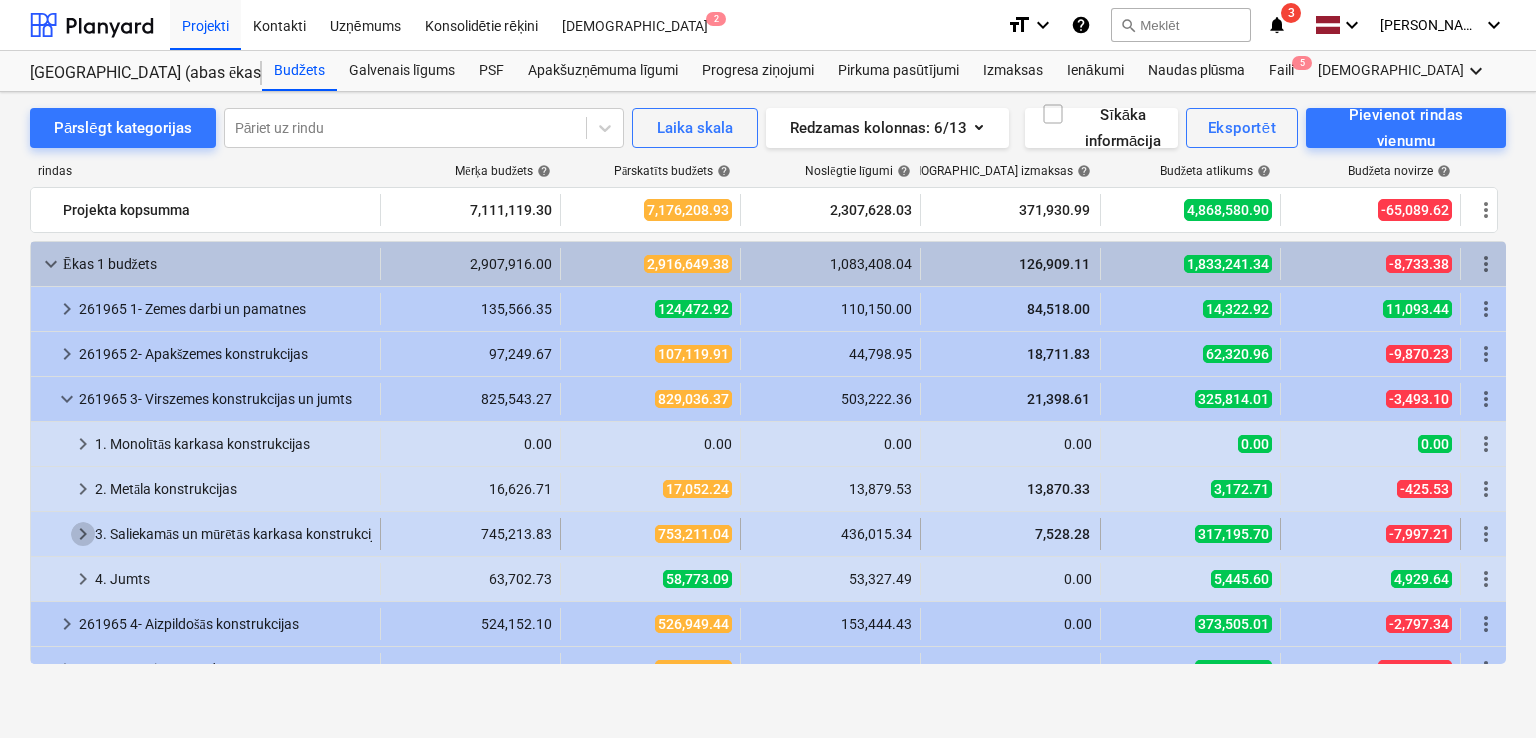 click on "keyboard_arrow_right" at bounding box center (83, 534) 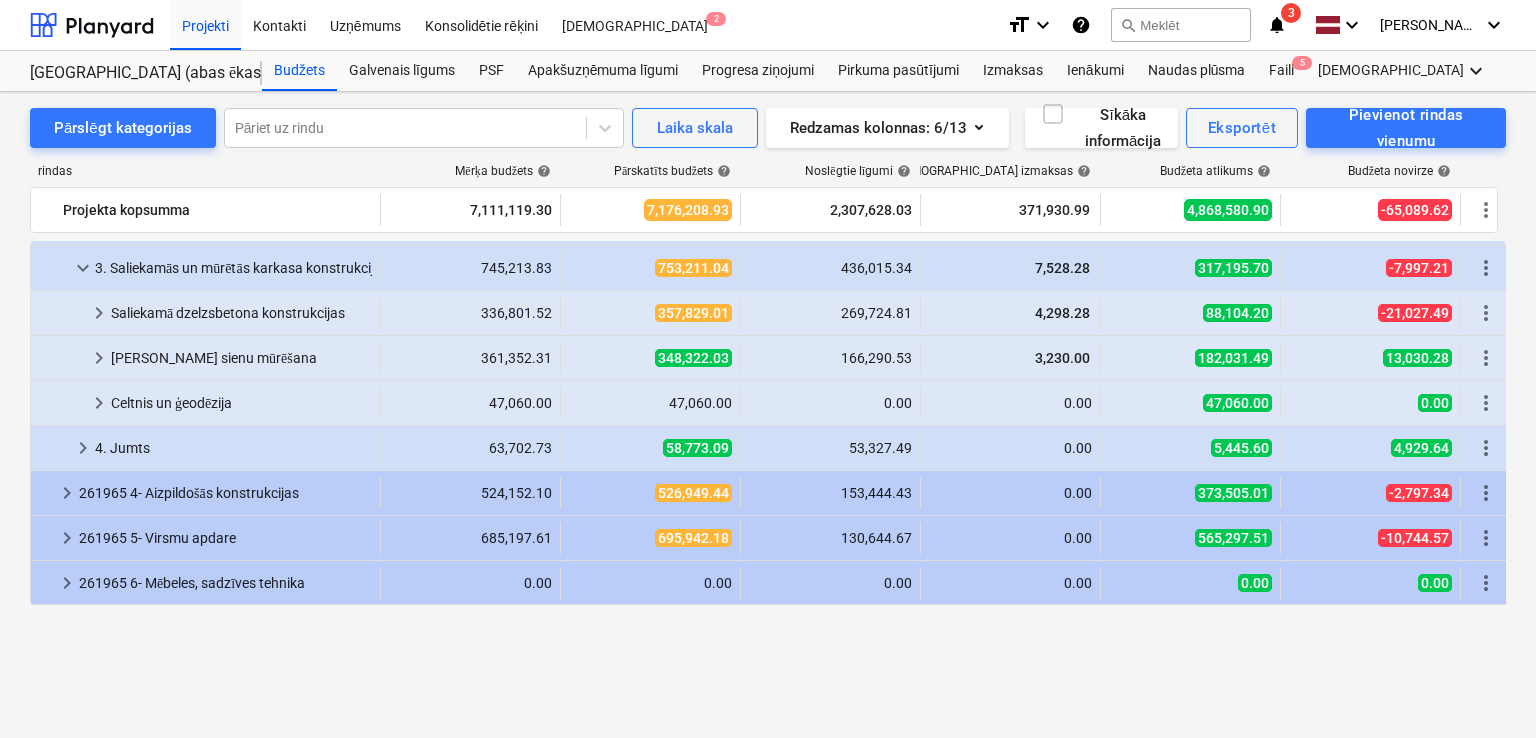 scroll, scrollTop: 133, scrollLeft: 0, axis: vertical 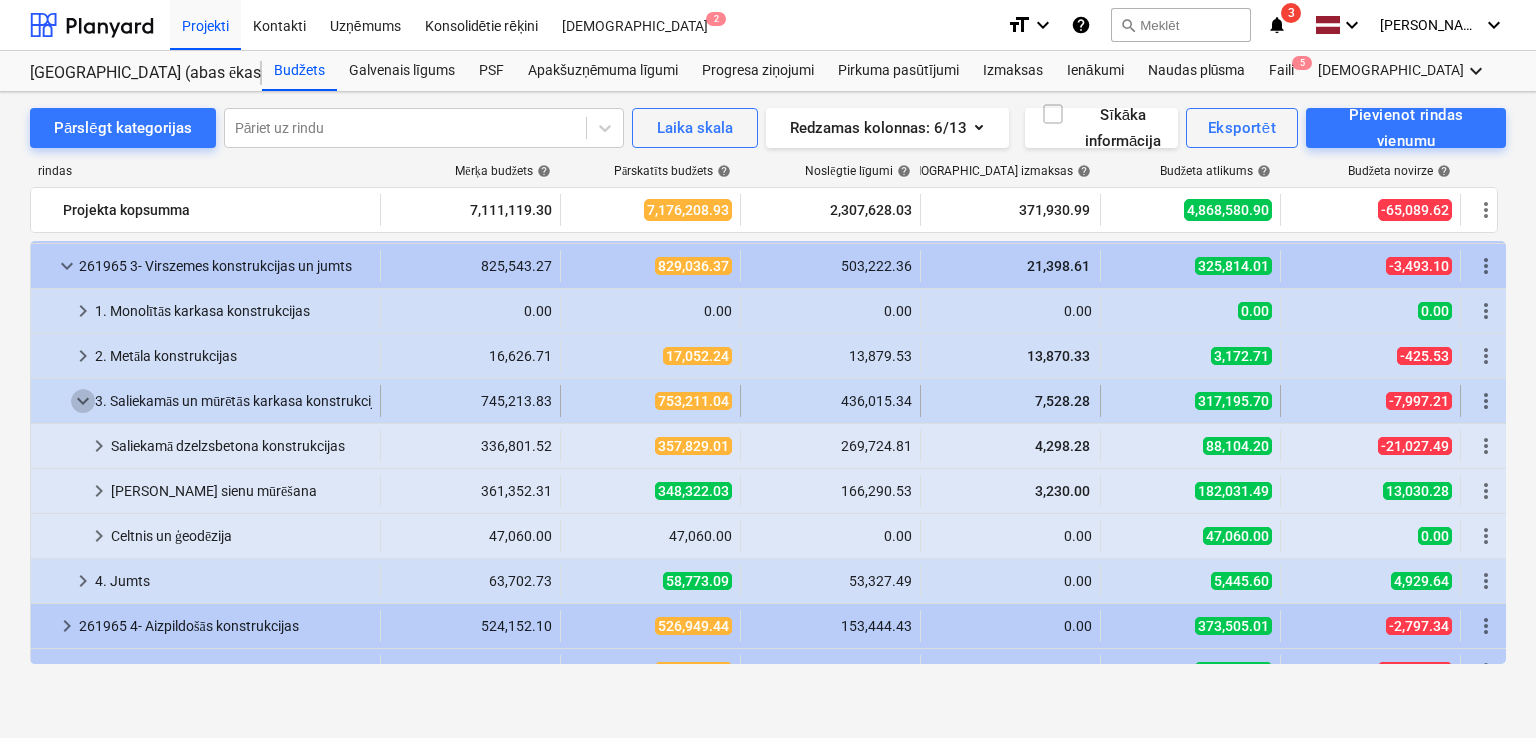 click on "keyboard_arrow_down" at bounding box center (83, 401) 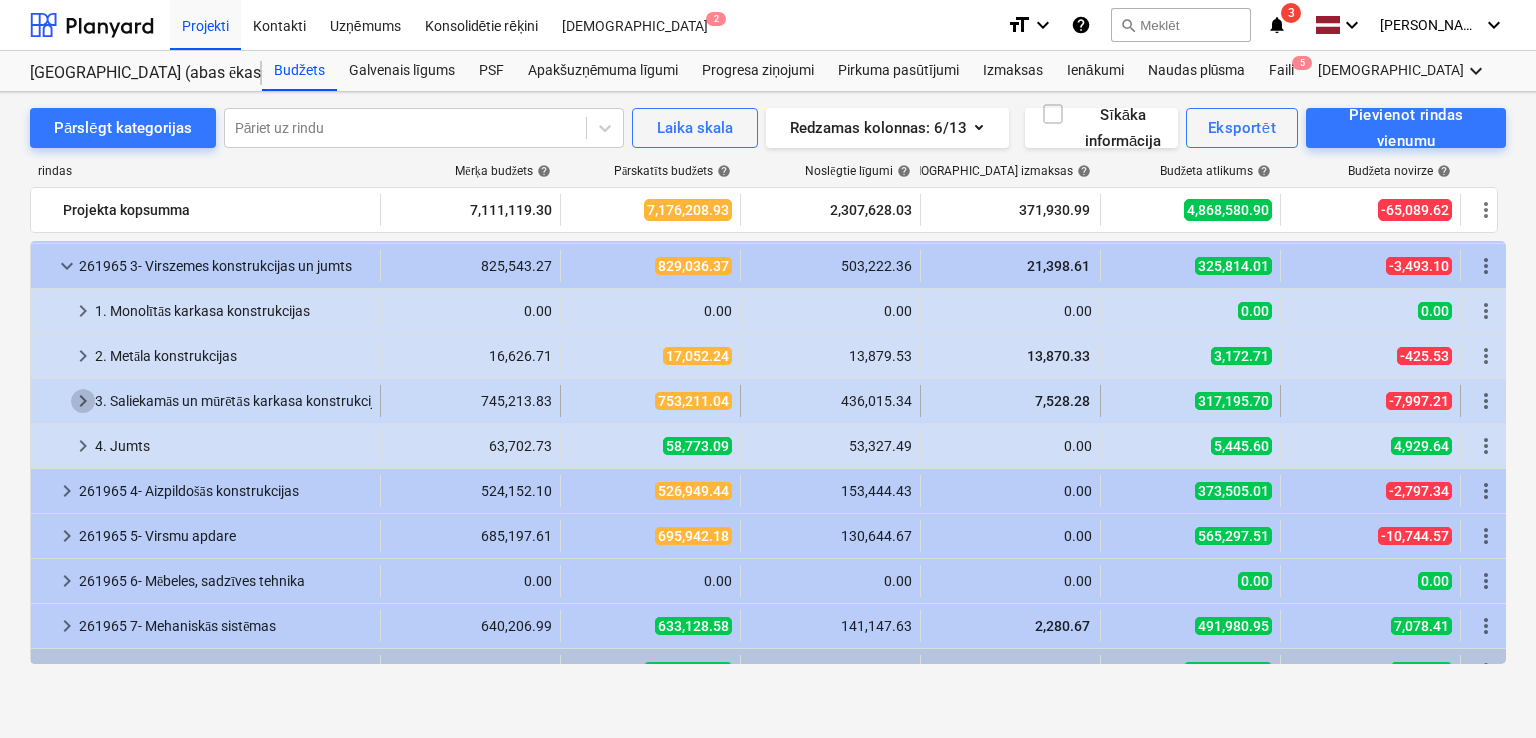 click on "keyboard_arrow_right" at bounding box center (83, 401) 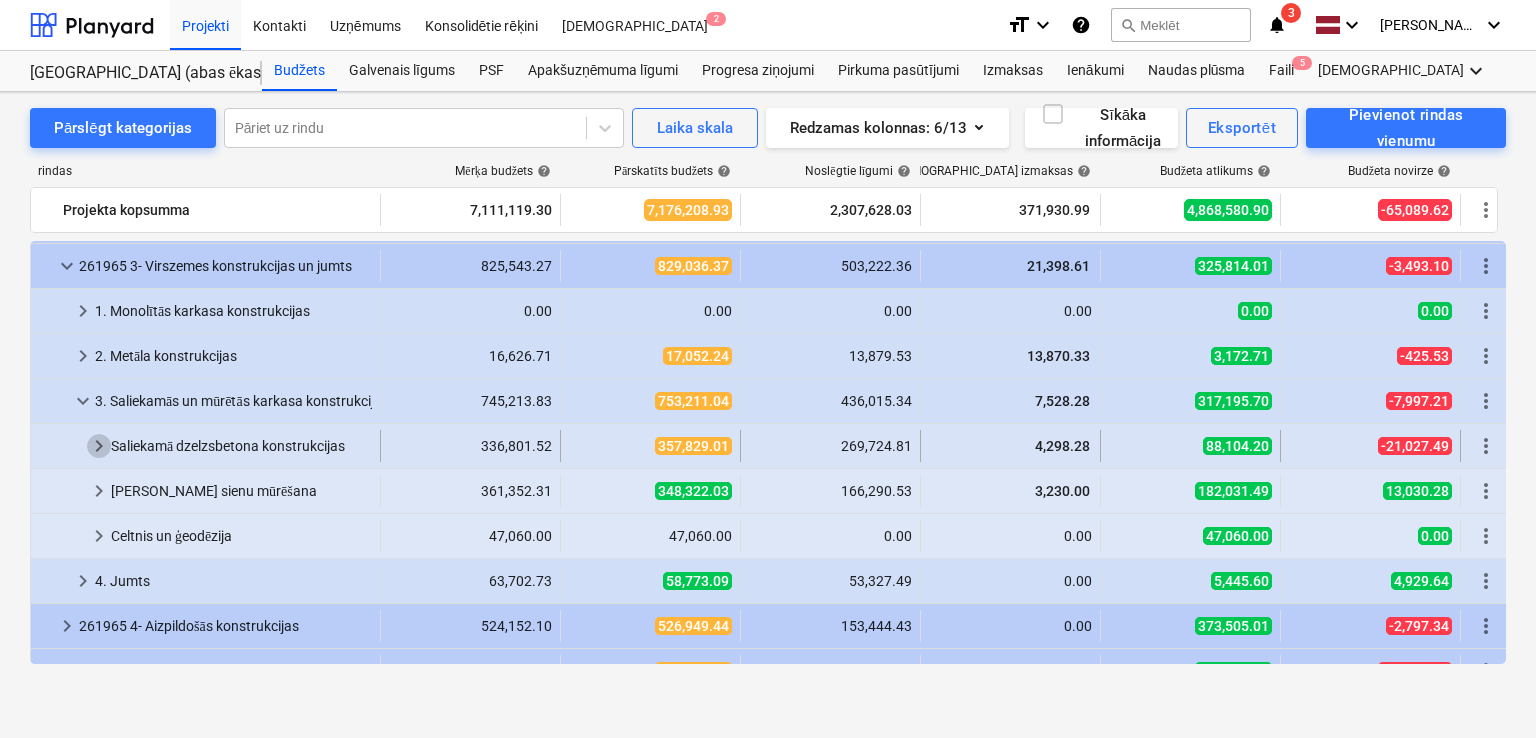 click on "keyboard_arrow_right" at bounding box center (99, 446) 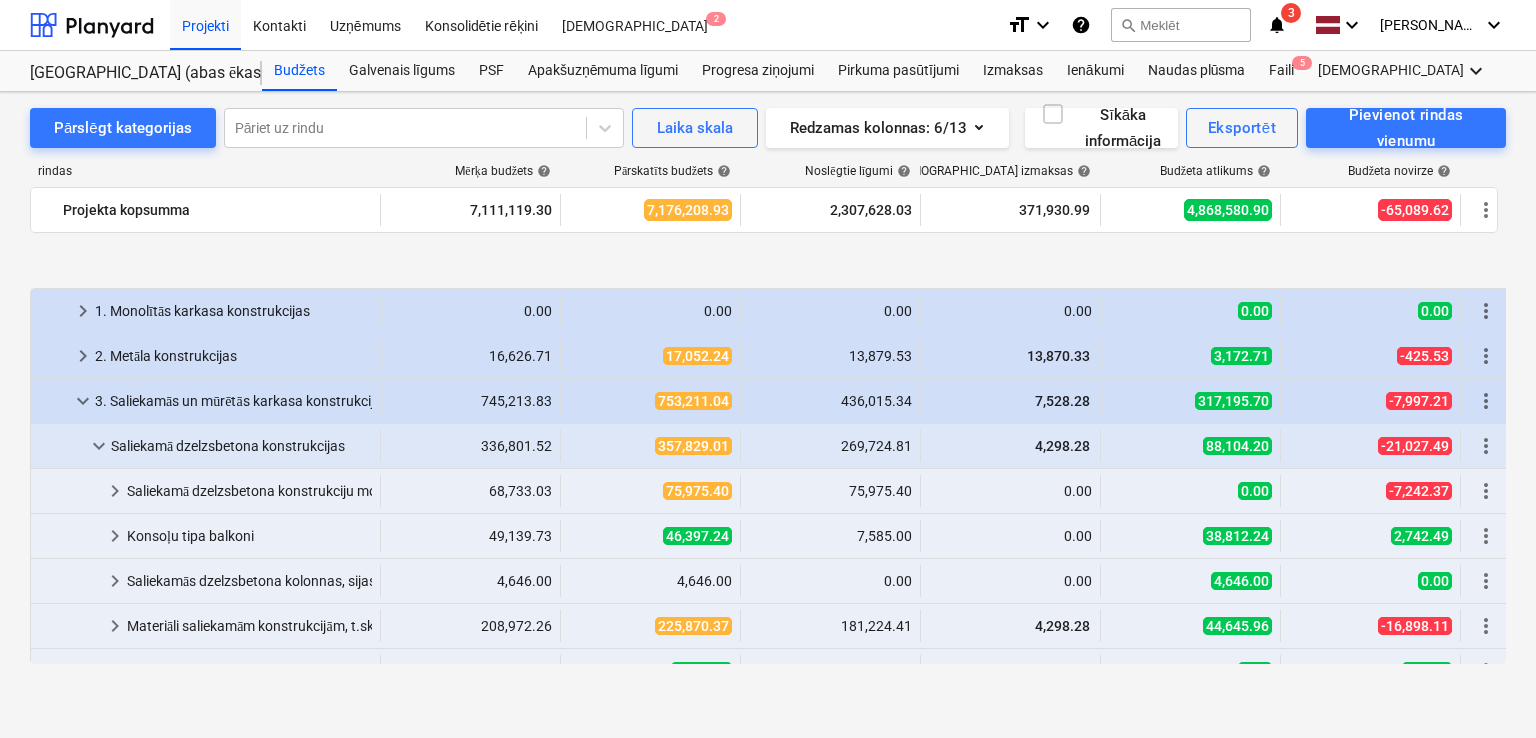 scroll, scrollTop: 266, scrollLeft: 0, axis: vertical 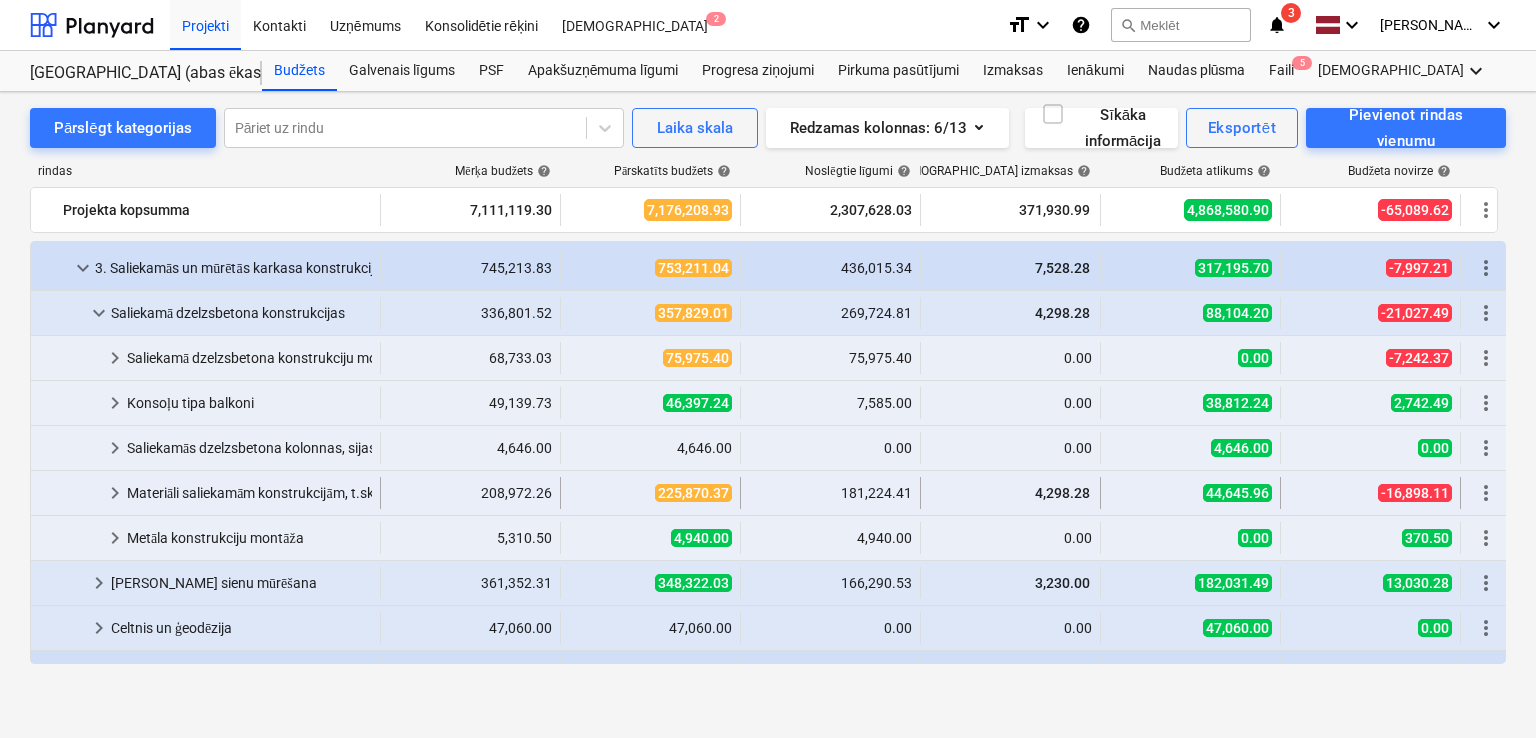 click on "keyboard_arrow_right" at bounding box center [115, 493] 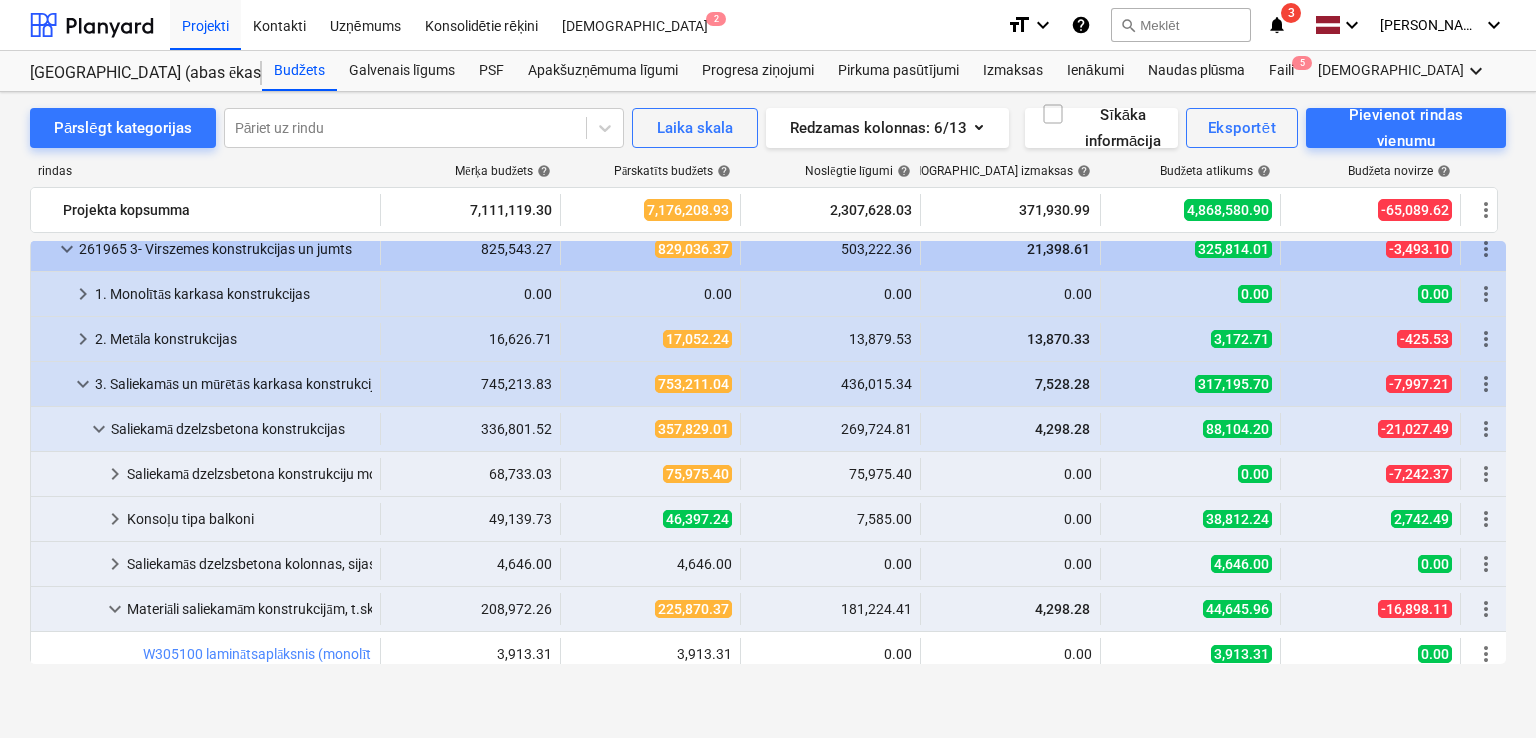 scroll, scrollTop: 133, scrollLeft: 0, axis: vertical 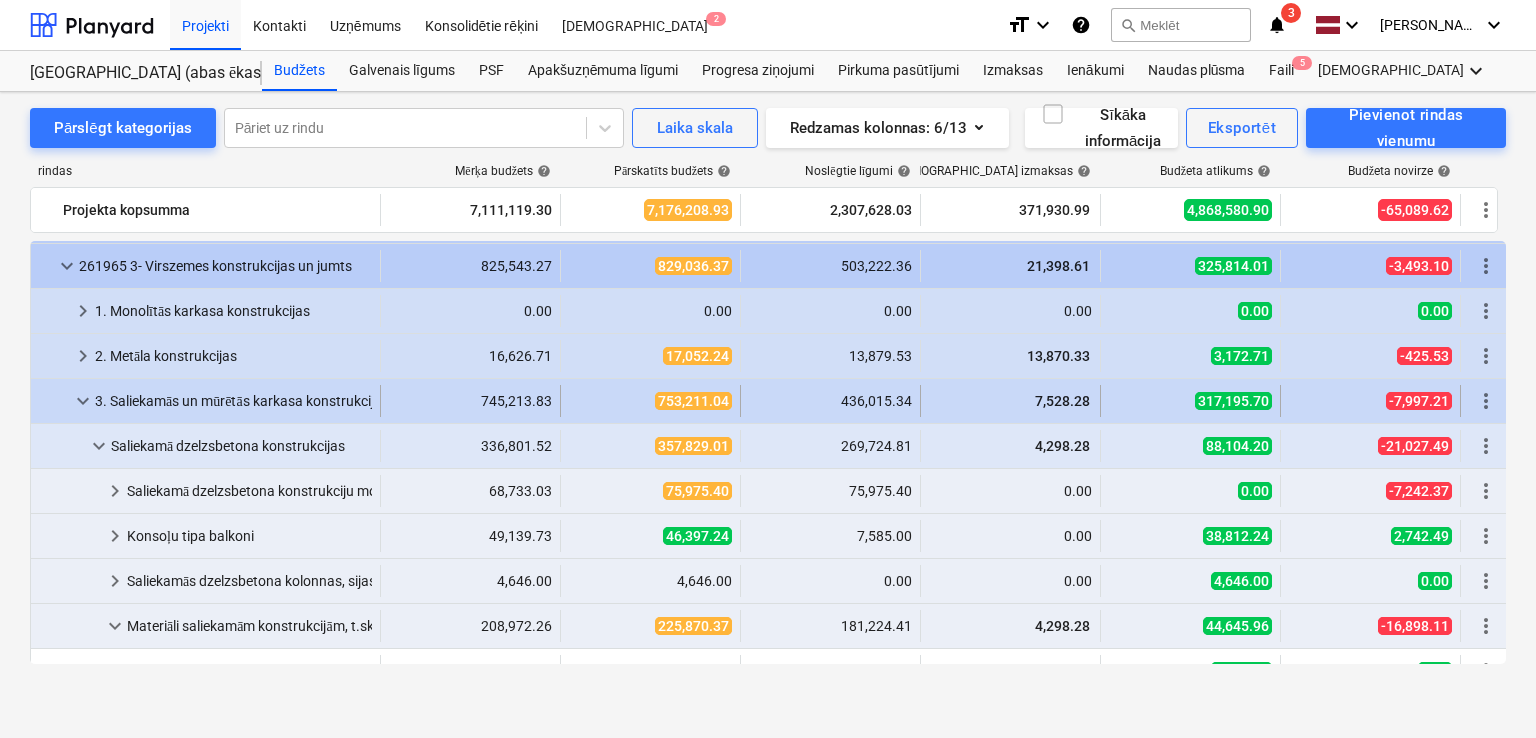click on "keyboard_arrow_down" at bounding box center (83, 401) 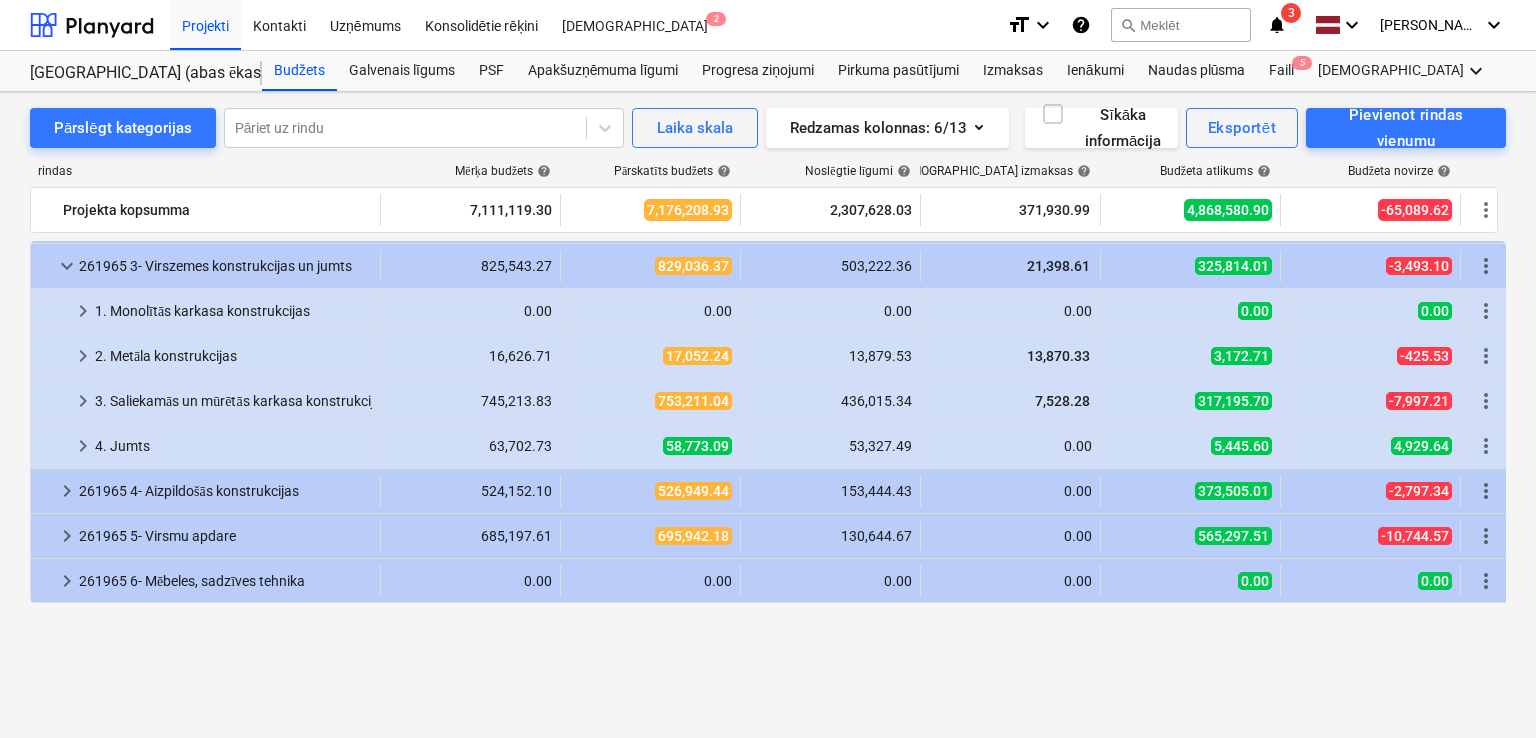 scroll, scrollTop: 0, scrollLeft: 0, axis: both 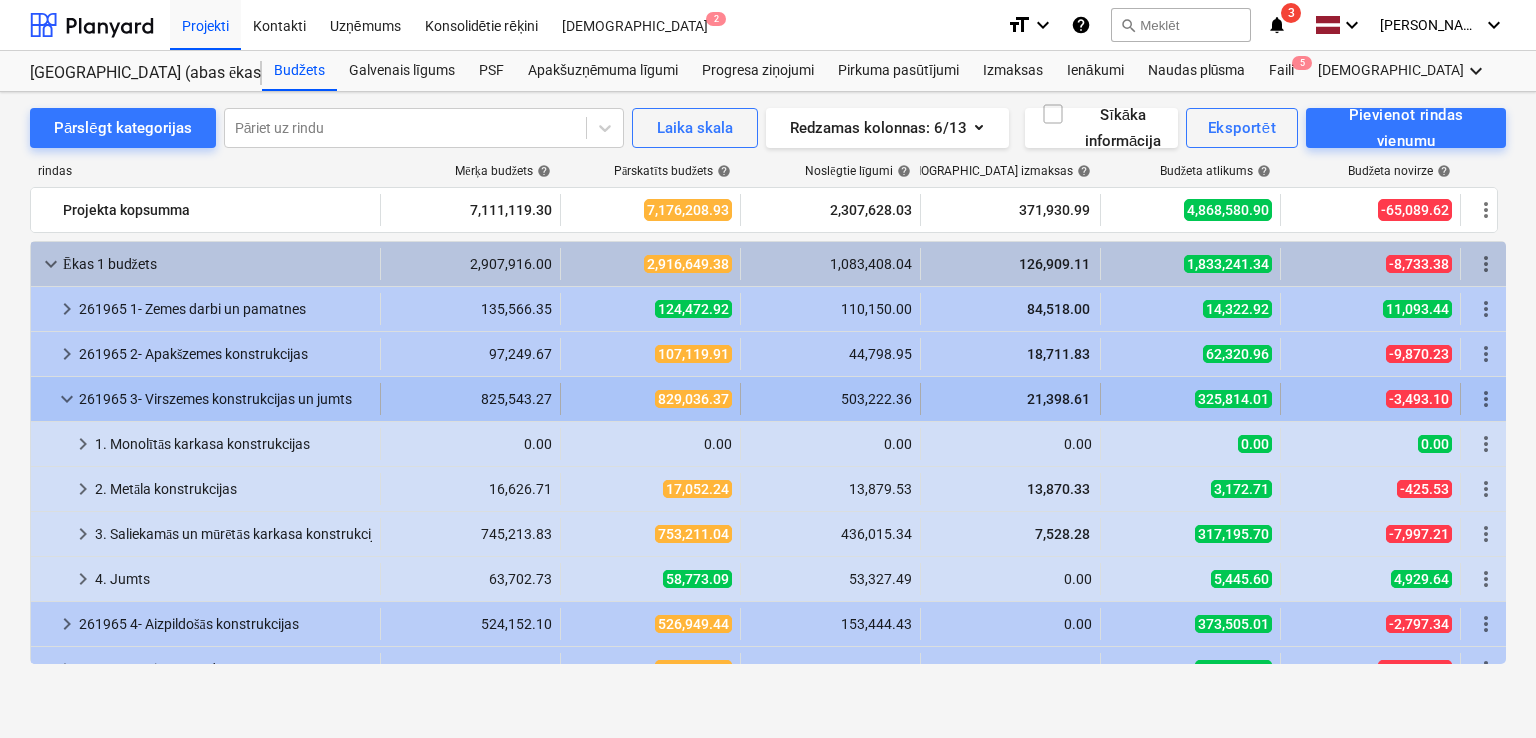 click on "keyboard_arrow_down" at bounding box center (67, 399) 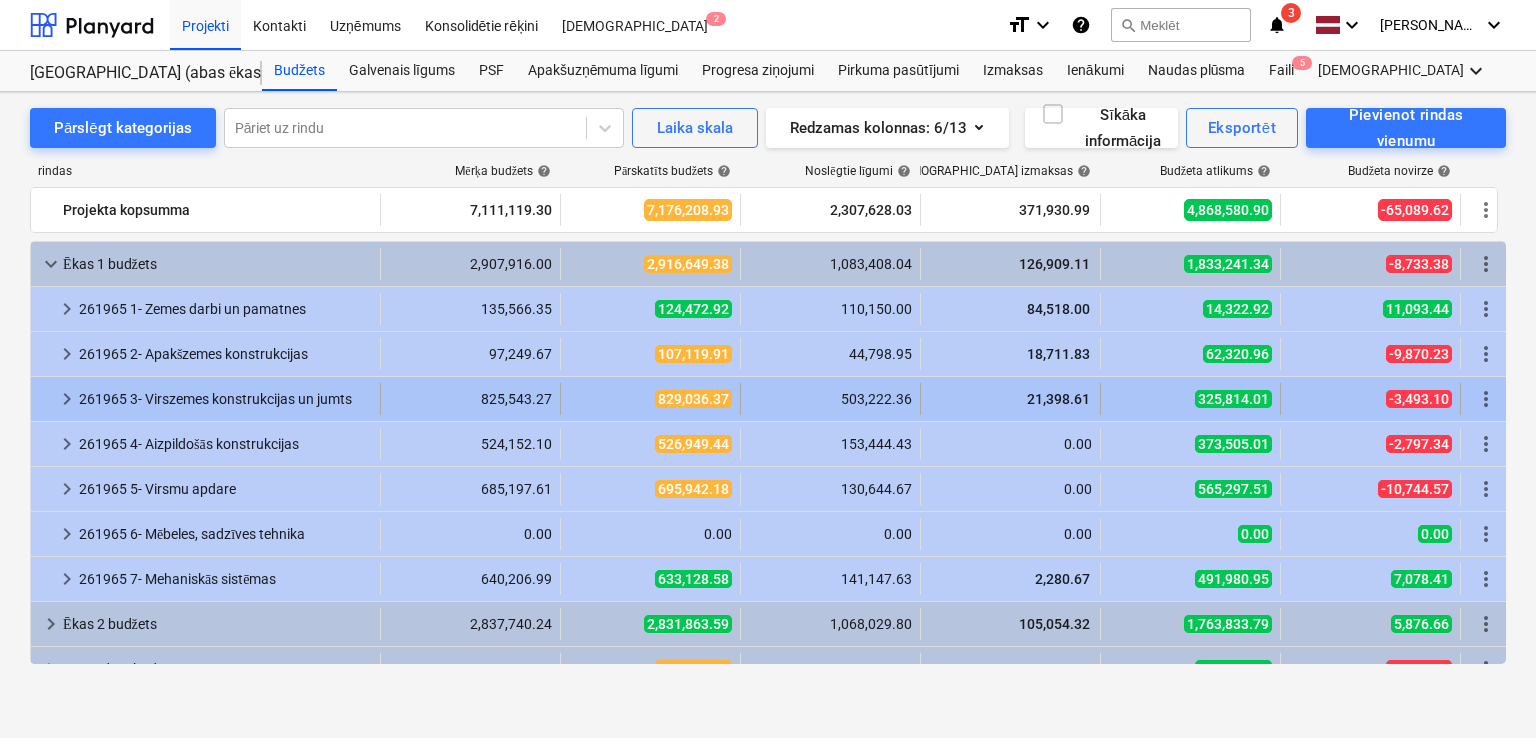 click on "keyboard_arrow_right" at bounding box center (67, 399) 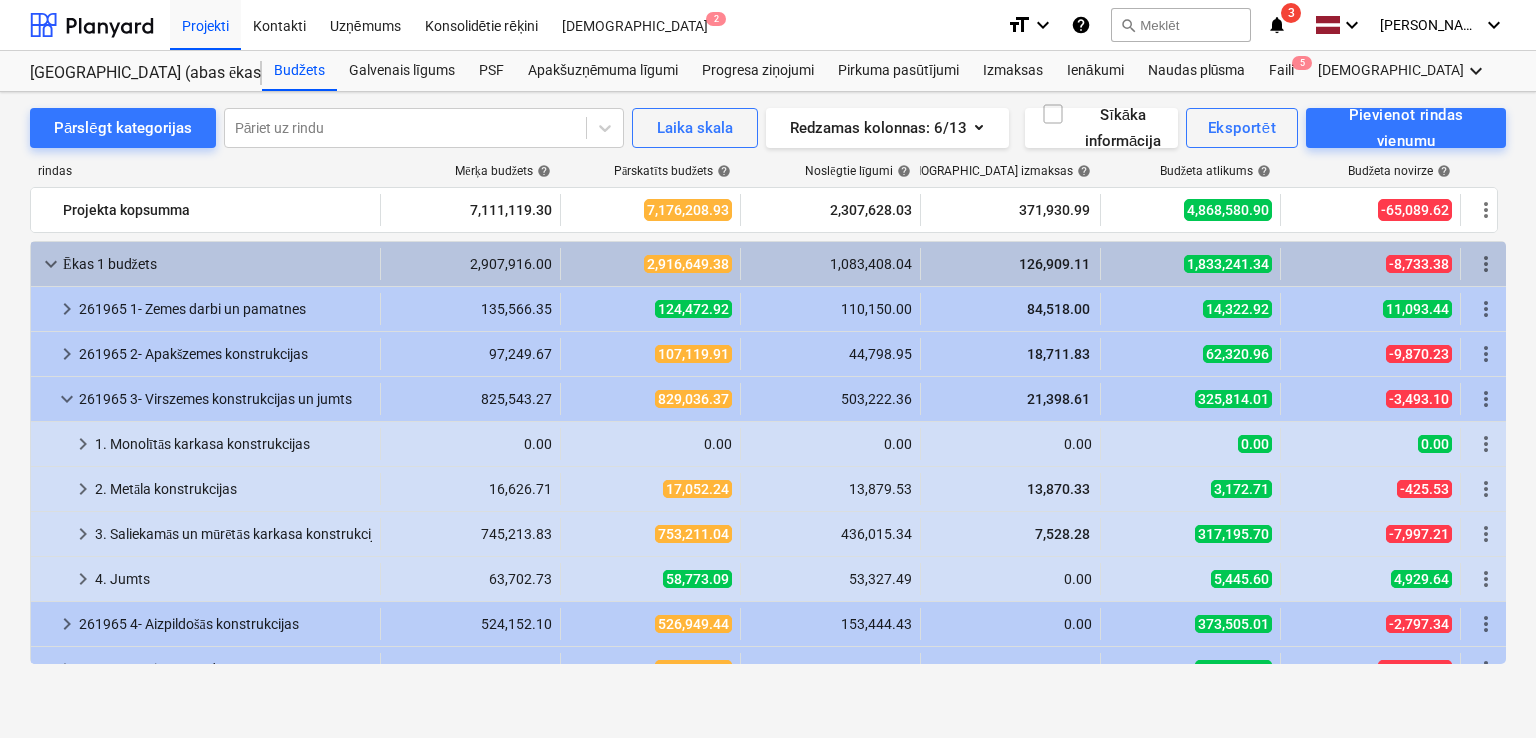 click on "keyboard_arrow_down" at bounding box center [67, 399] 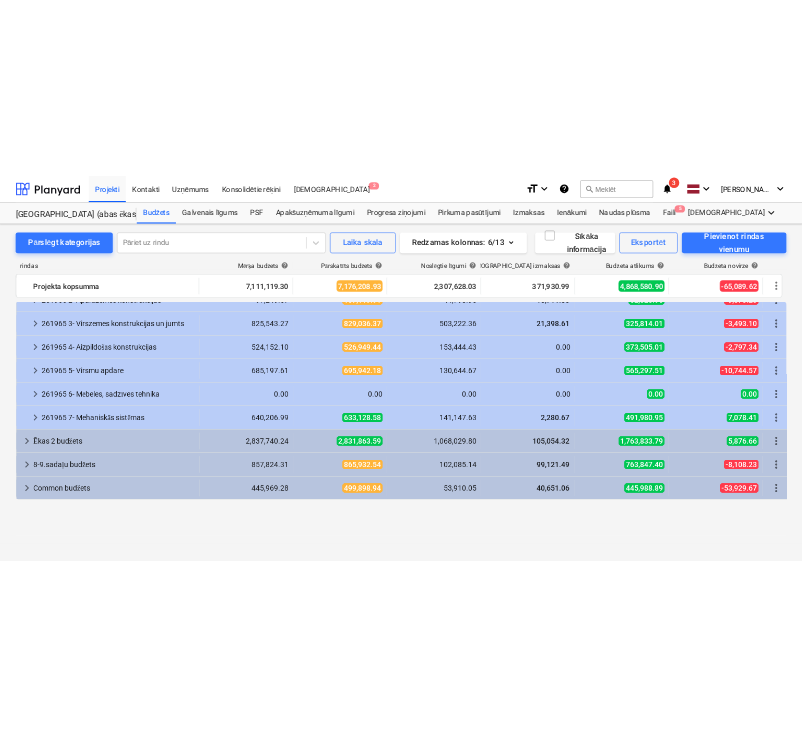 scroll, scrollTop: 0, scrollLeft: 0, axis: both 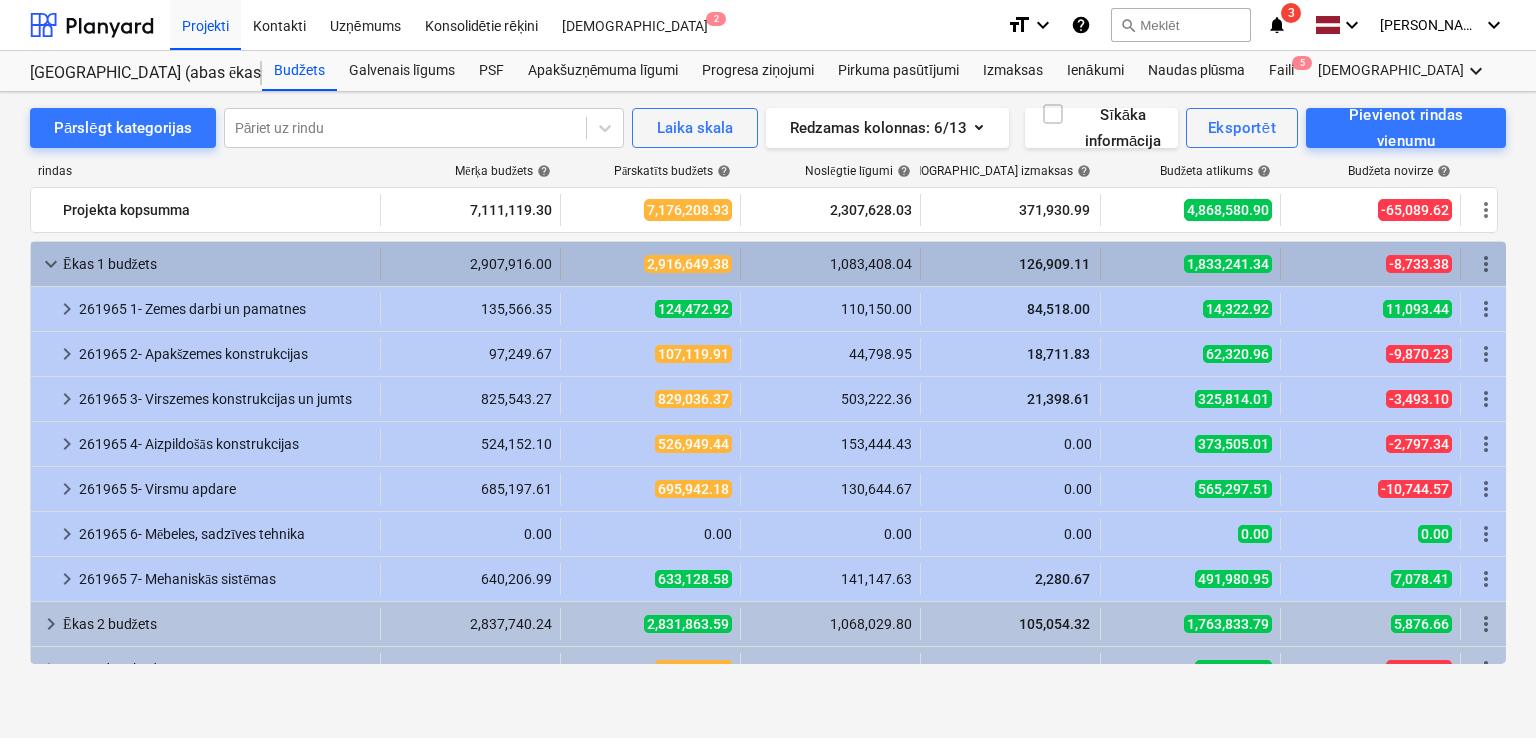 click on "keyboard_arrow_down" at bounding box center [51, 264] 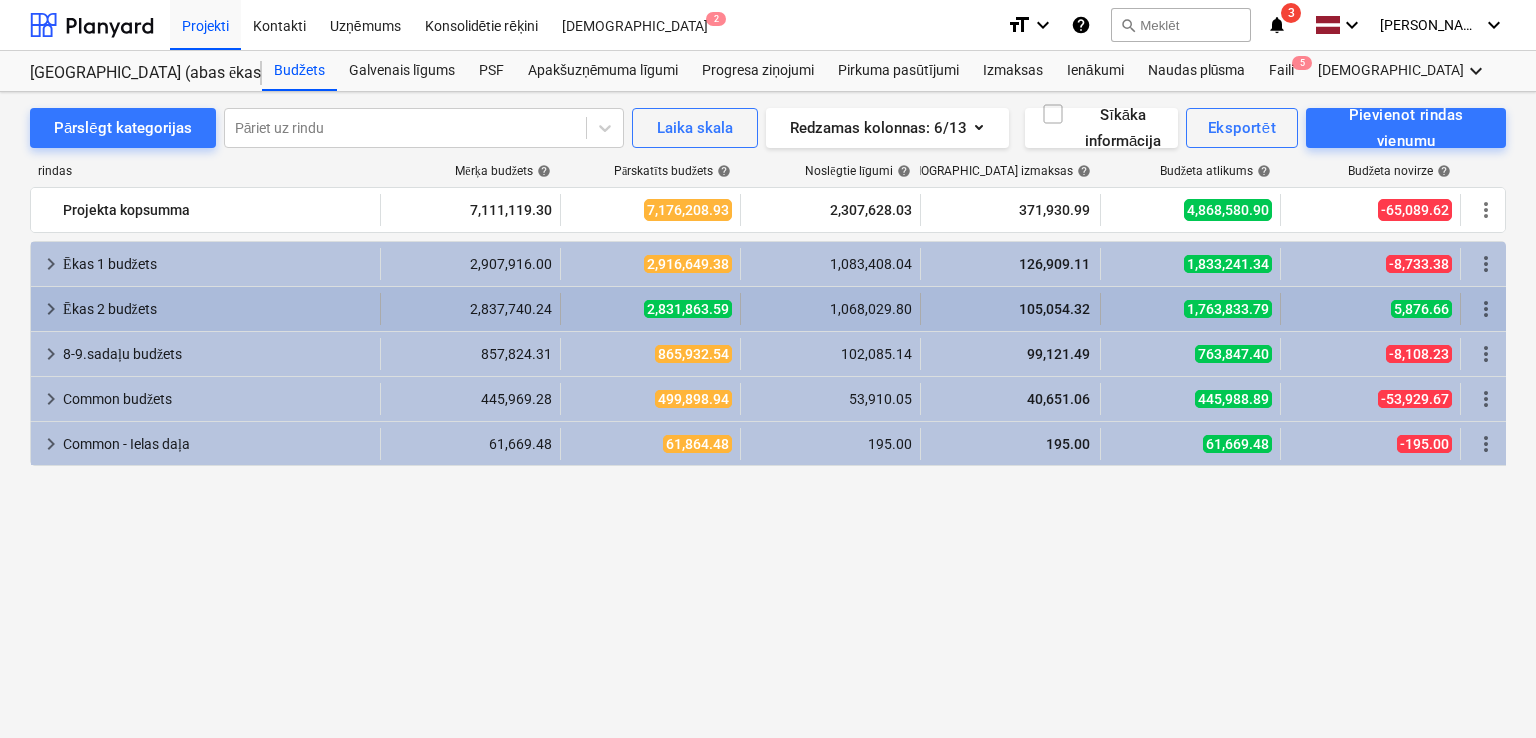 click on "keyboard_arrow_right" at bounding box center [51, 309] 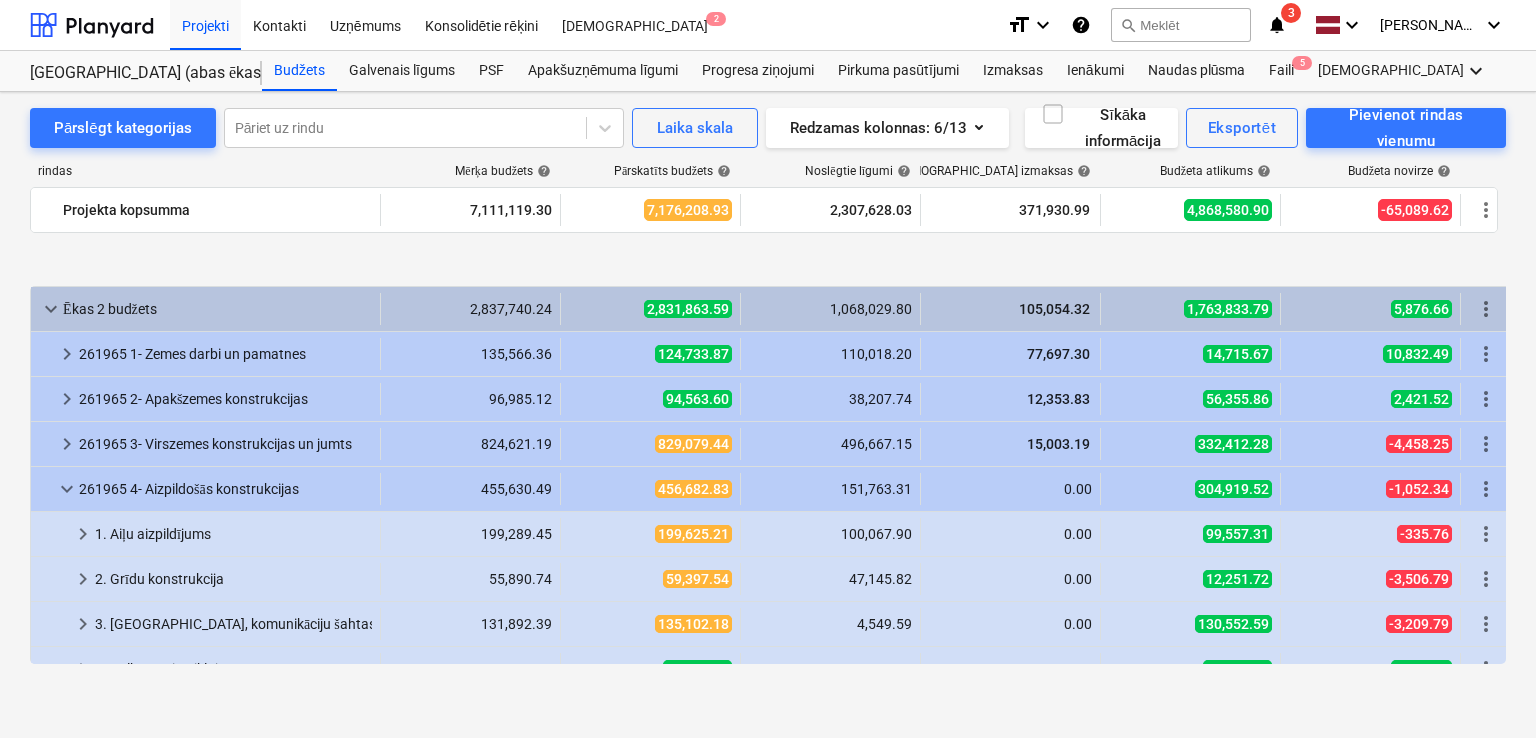 scroll, scrollTop: 133, scrollLeft: 0, axis: vertical 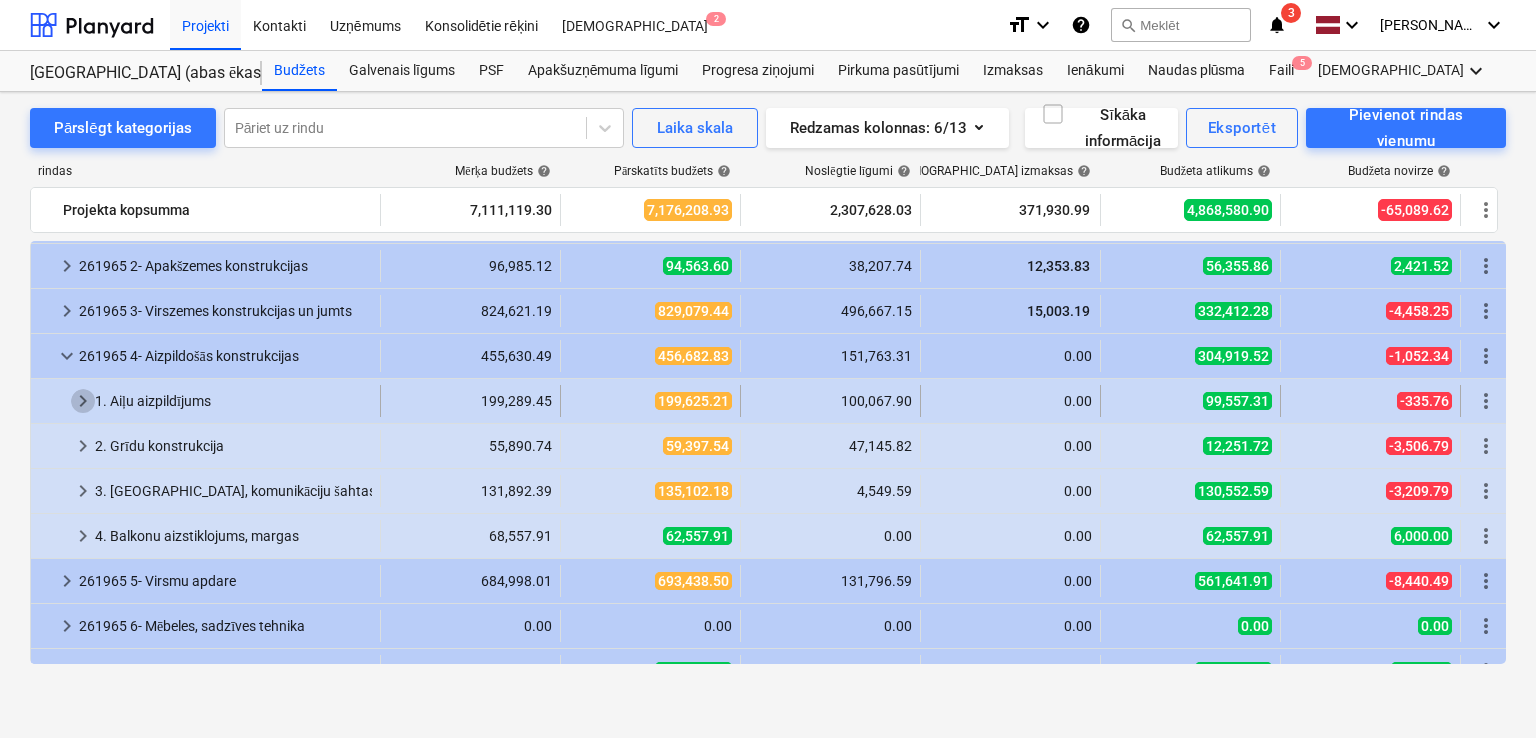 click on "keyboard_arrow_right" at bounding box center (83, 401) 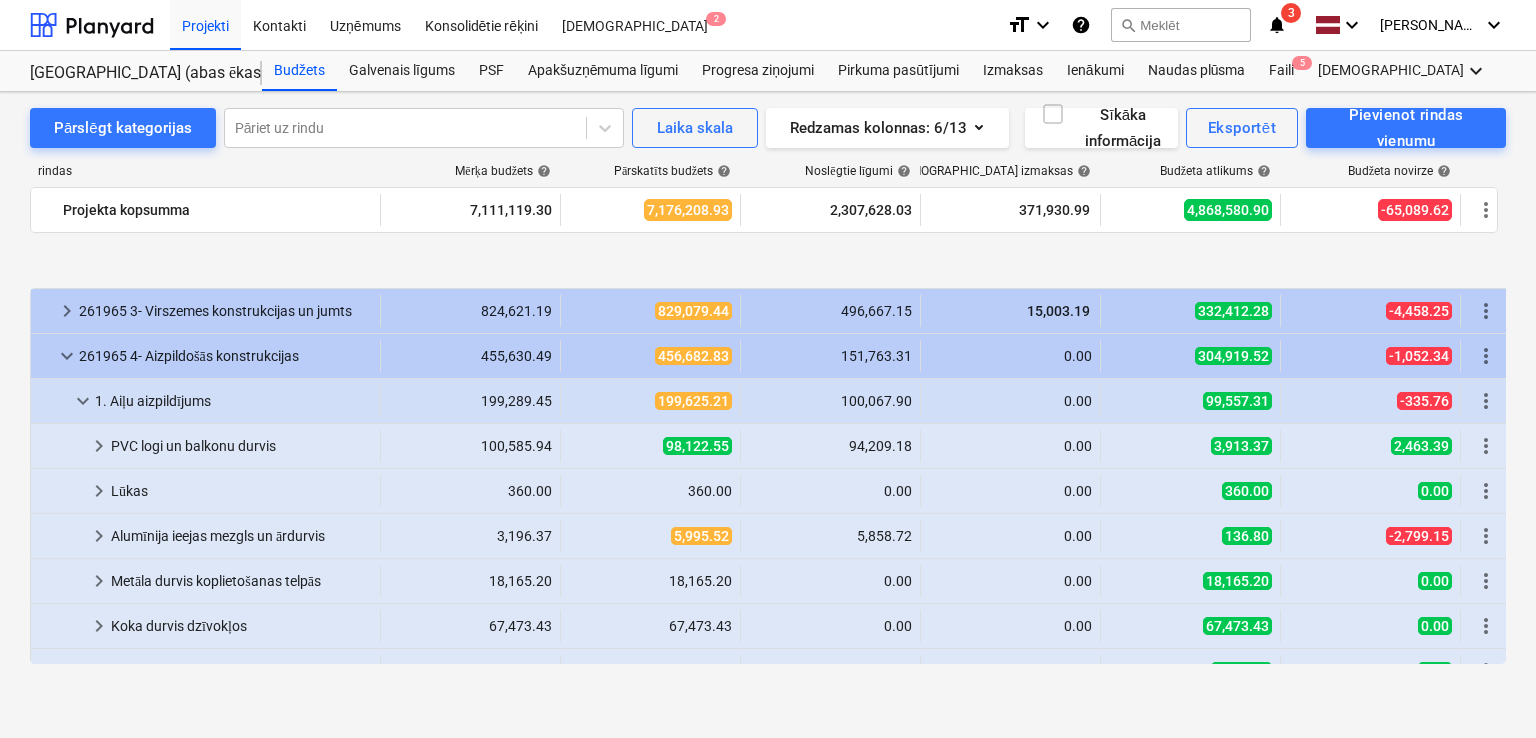scroll, scrollTop: 266, scrollLeft: 0, axis: vertical 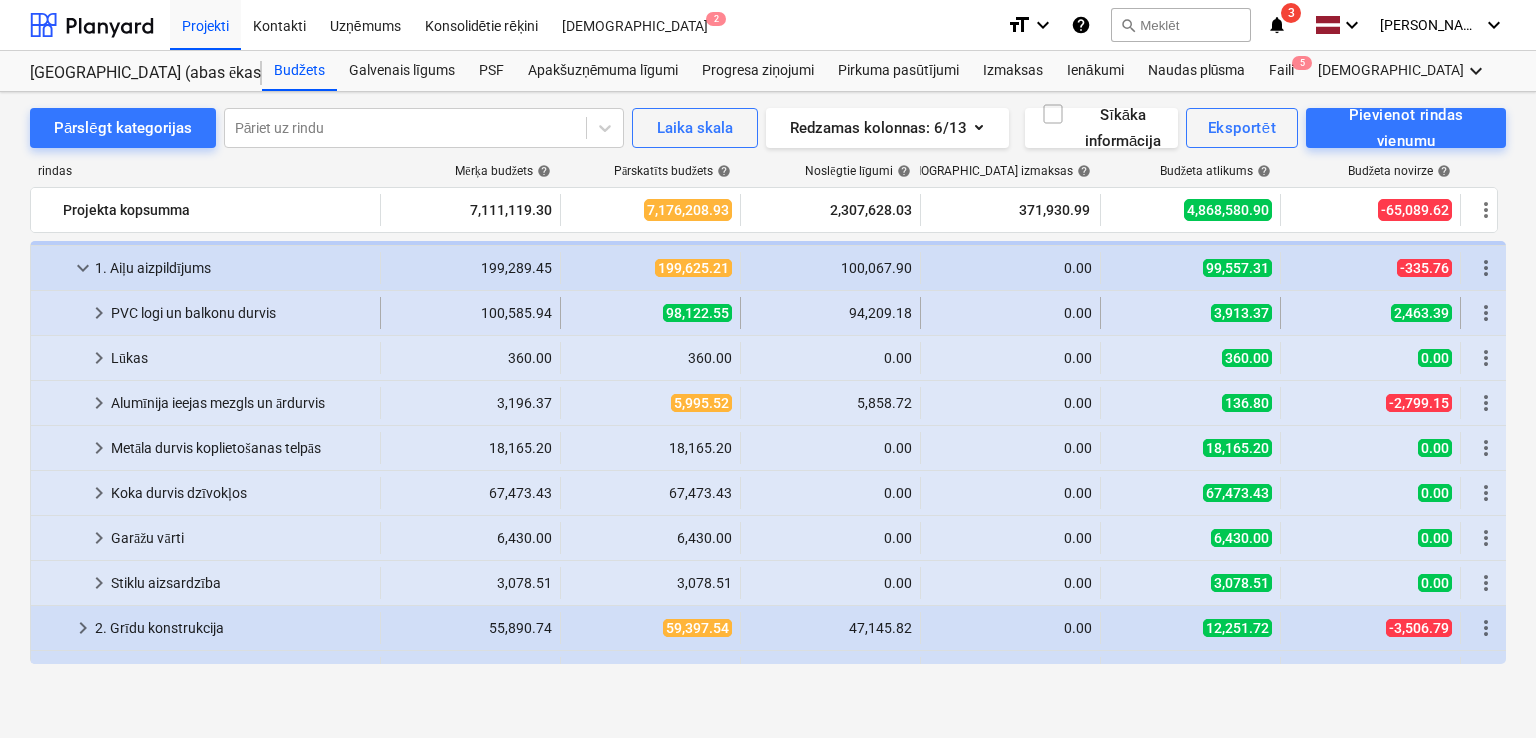click on "keyboard_arrow_right" at bounding box center (99, 313) 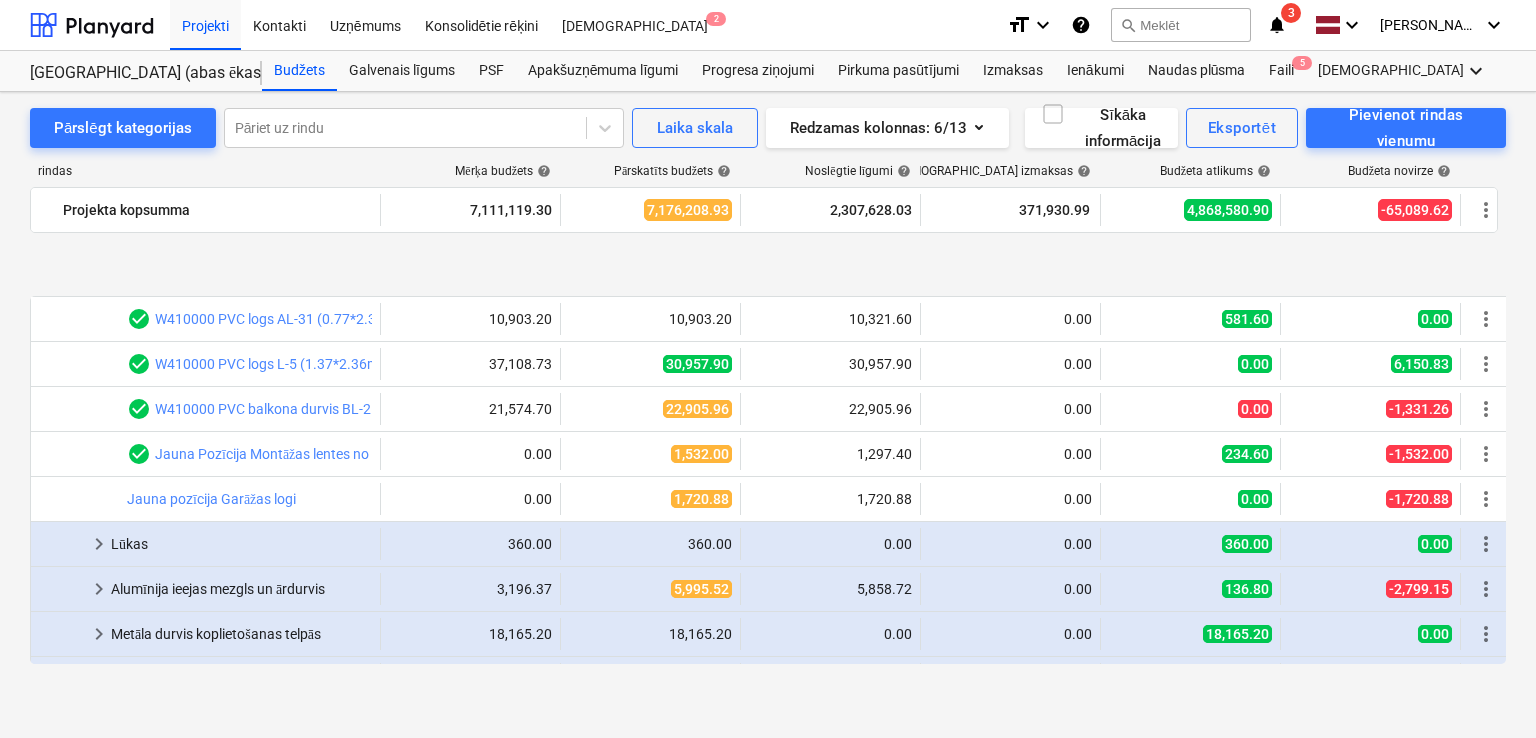 scroll, scrollTop: 933, scrollLeft: 0, axis: vertical 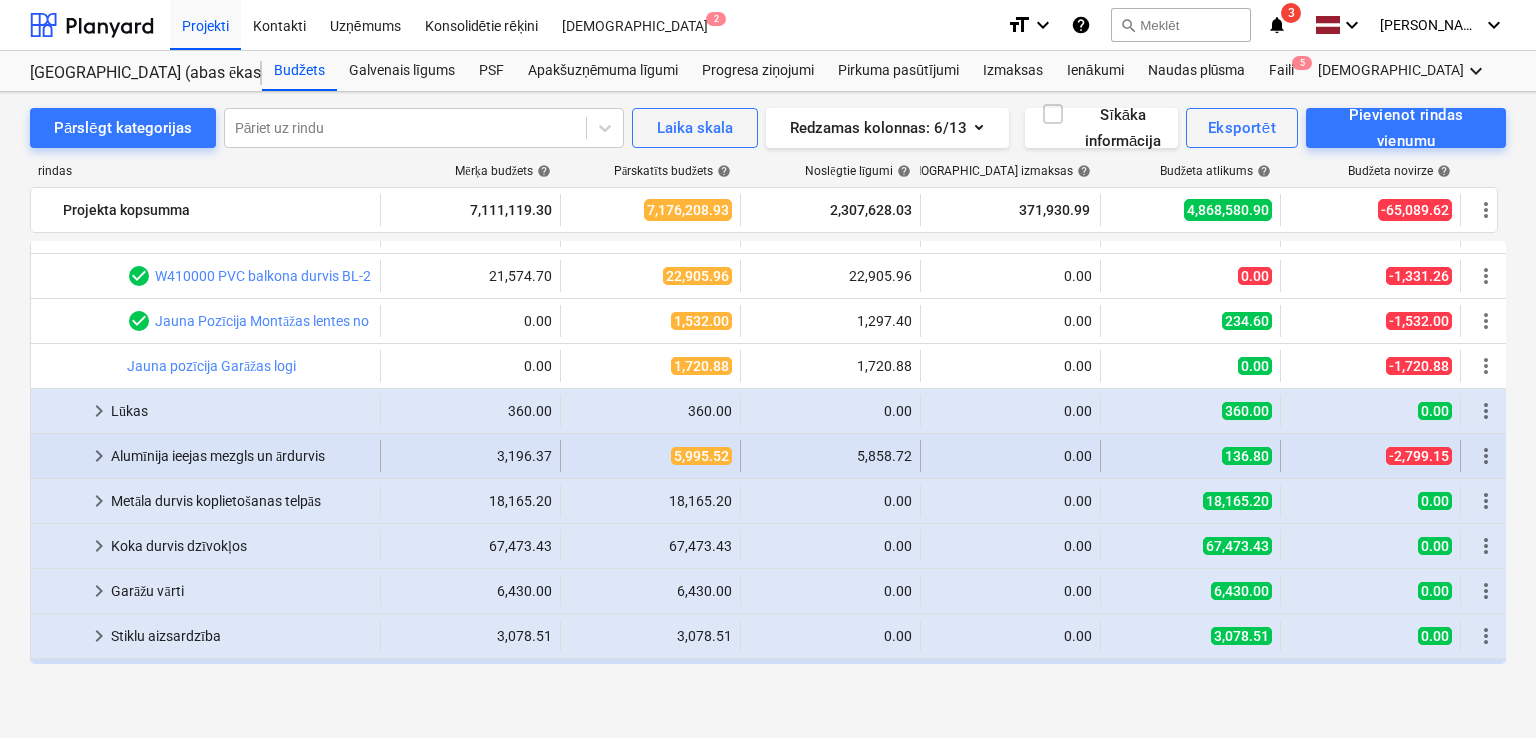 click on "keyboard_arrow_right" at bounding box center (99, 456) 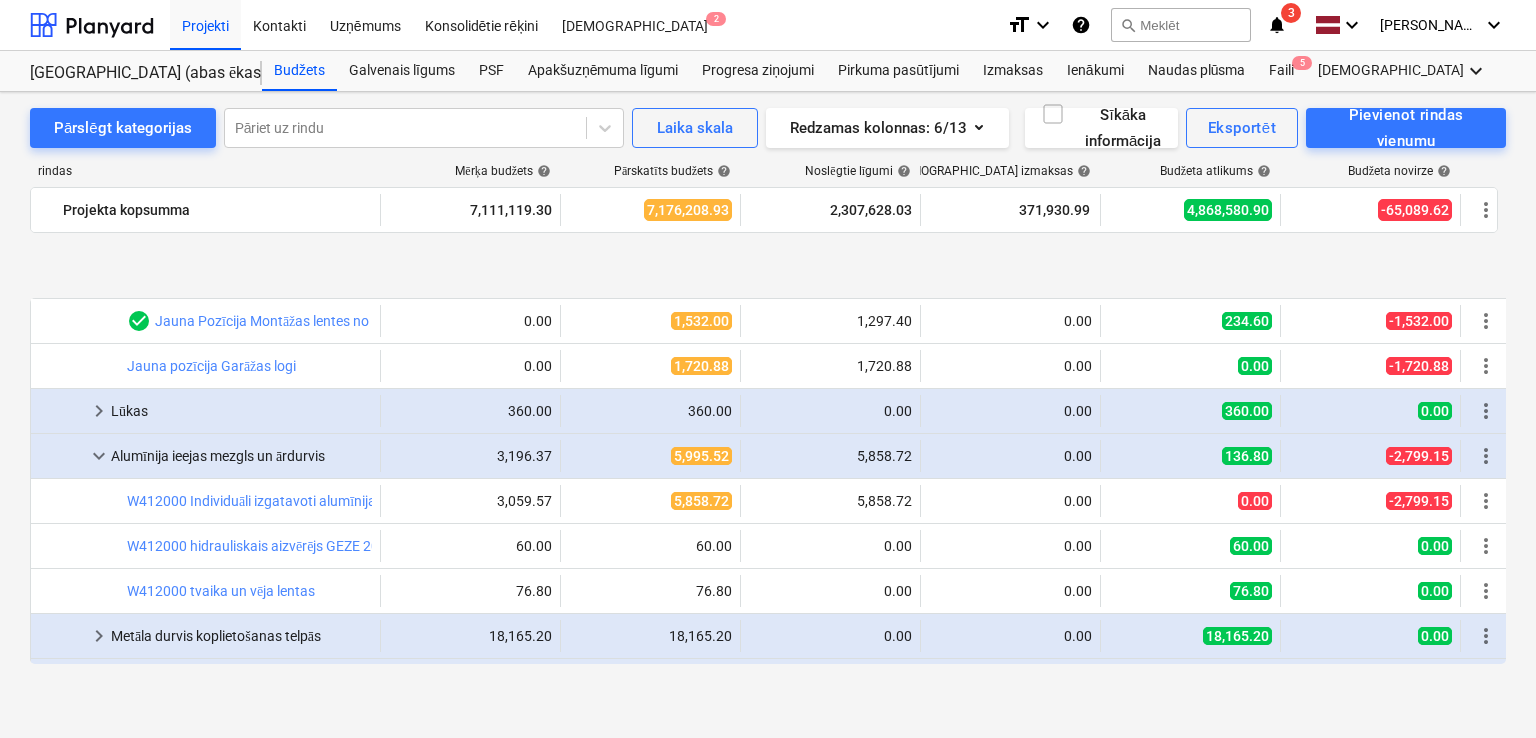 scroll, scrollTop: 1066, scrollLeft: 0, axis: vertical 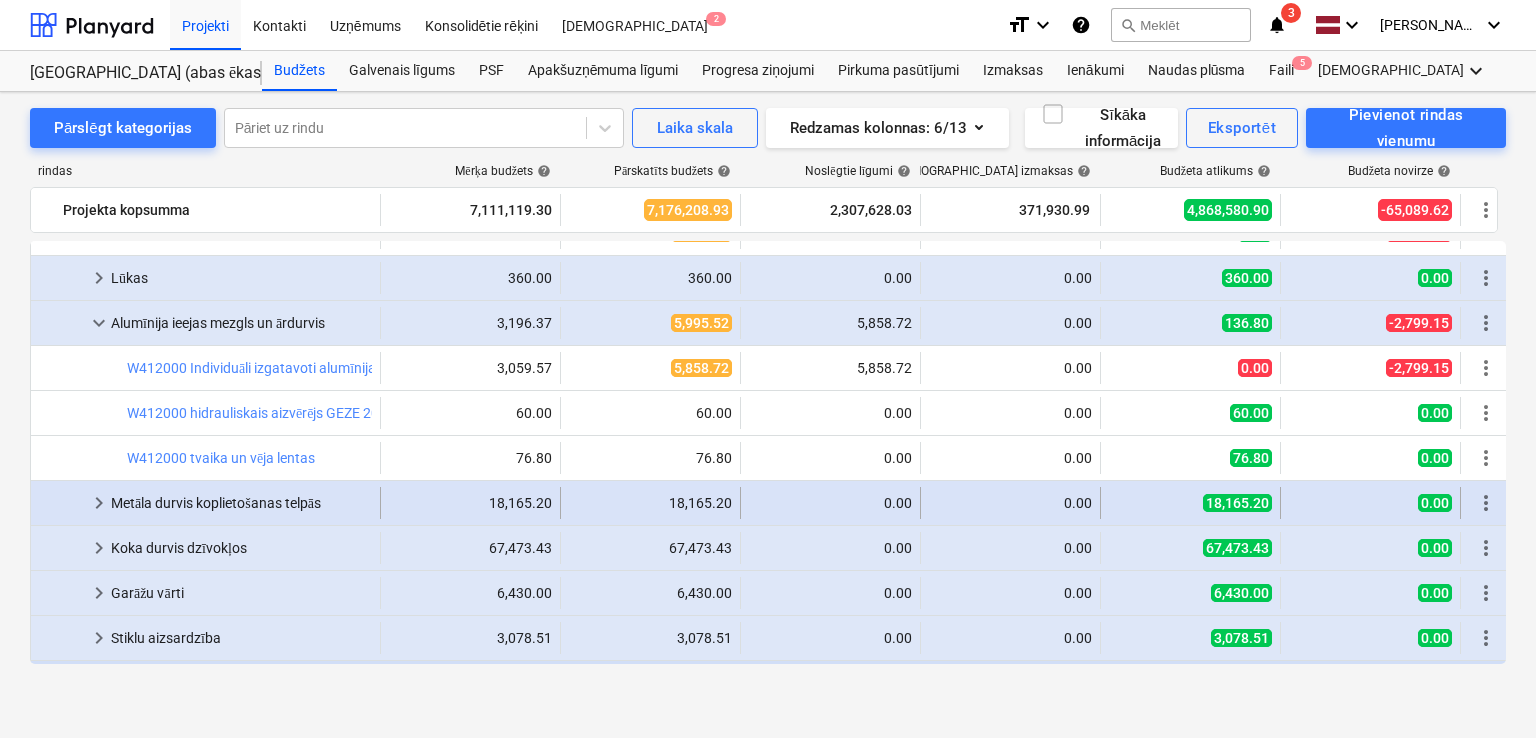 click on "Metāla durvis koplietošanas telpās" at bounding box center (241, 503) 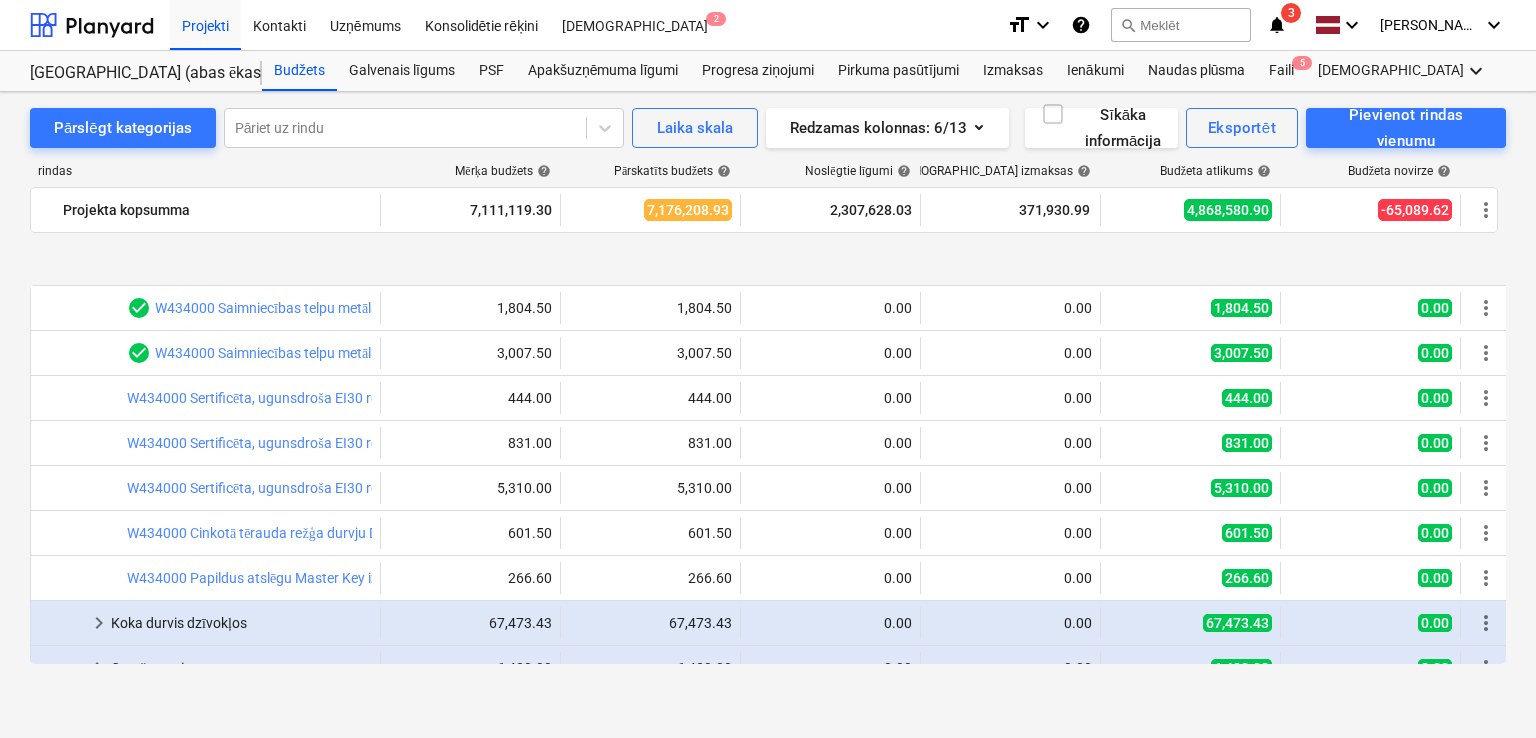 scroll, scrollTop: 1600, scrollLeft: 0, axis: vertical 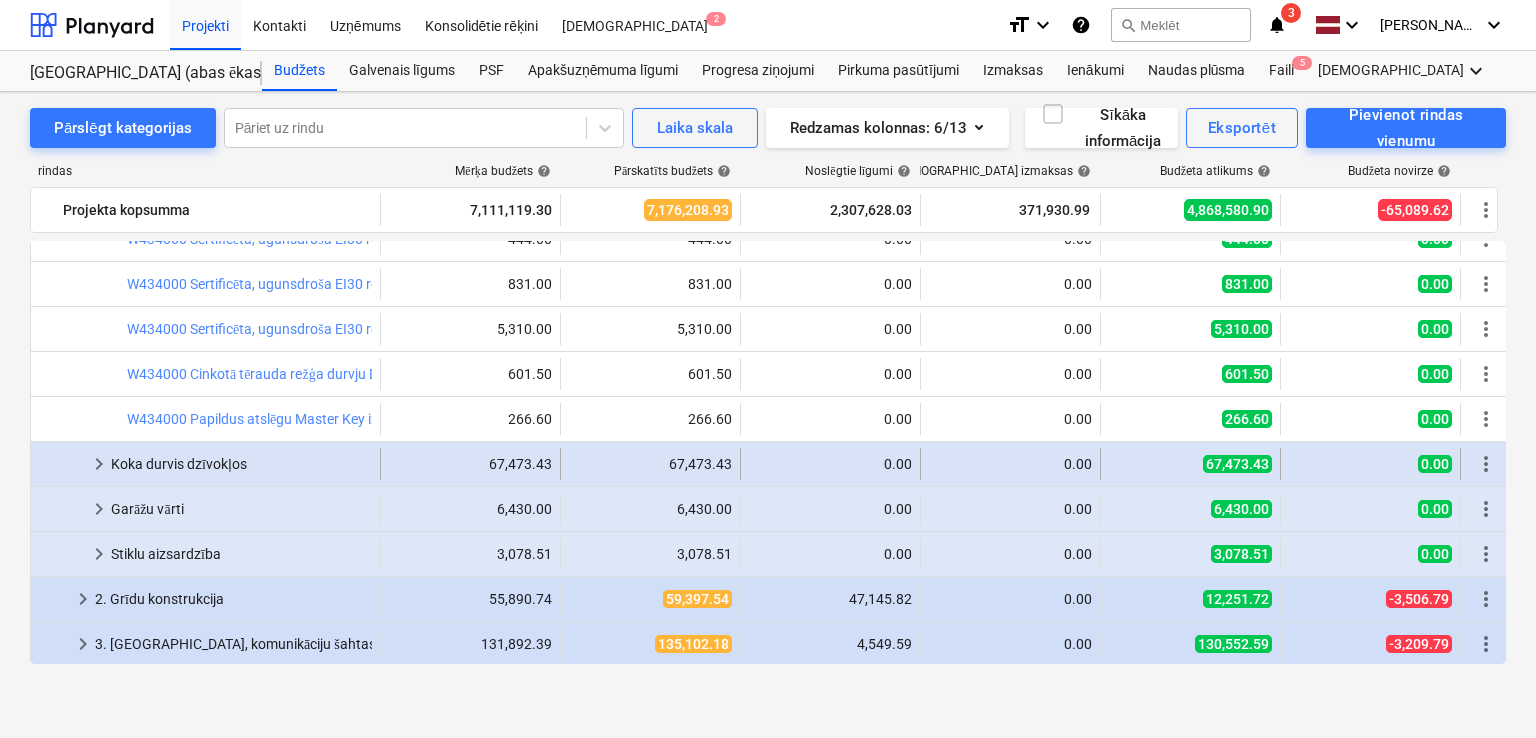 click on "keyboard_arrow_right" at bounding box center (99, 464) 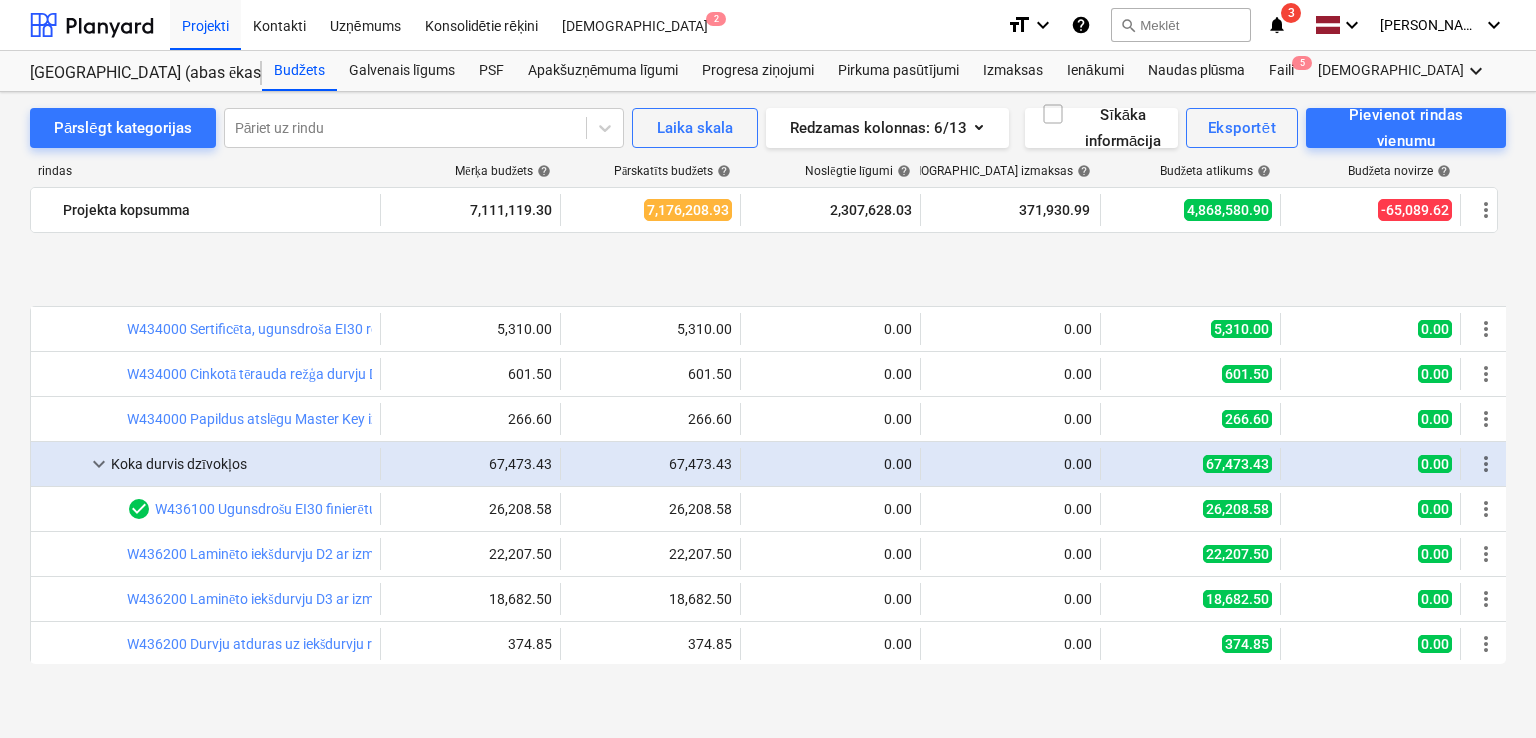 scroll, scrollTop: 1733, scrollLeft: 0, axis: vertical 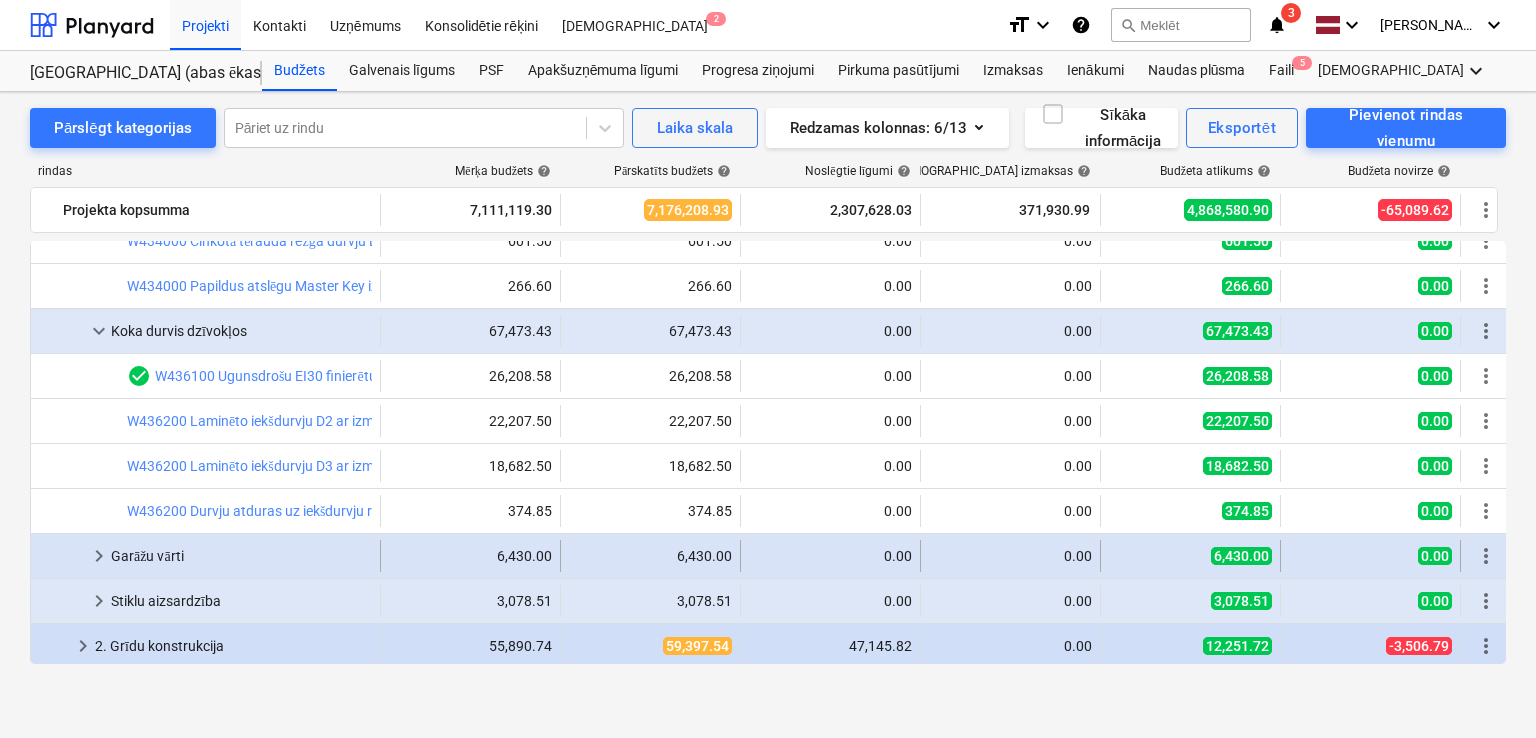 click on "keyboard_arrow_right" at bounding box center (99, 556) 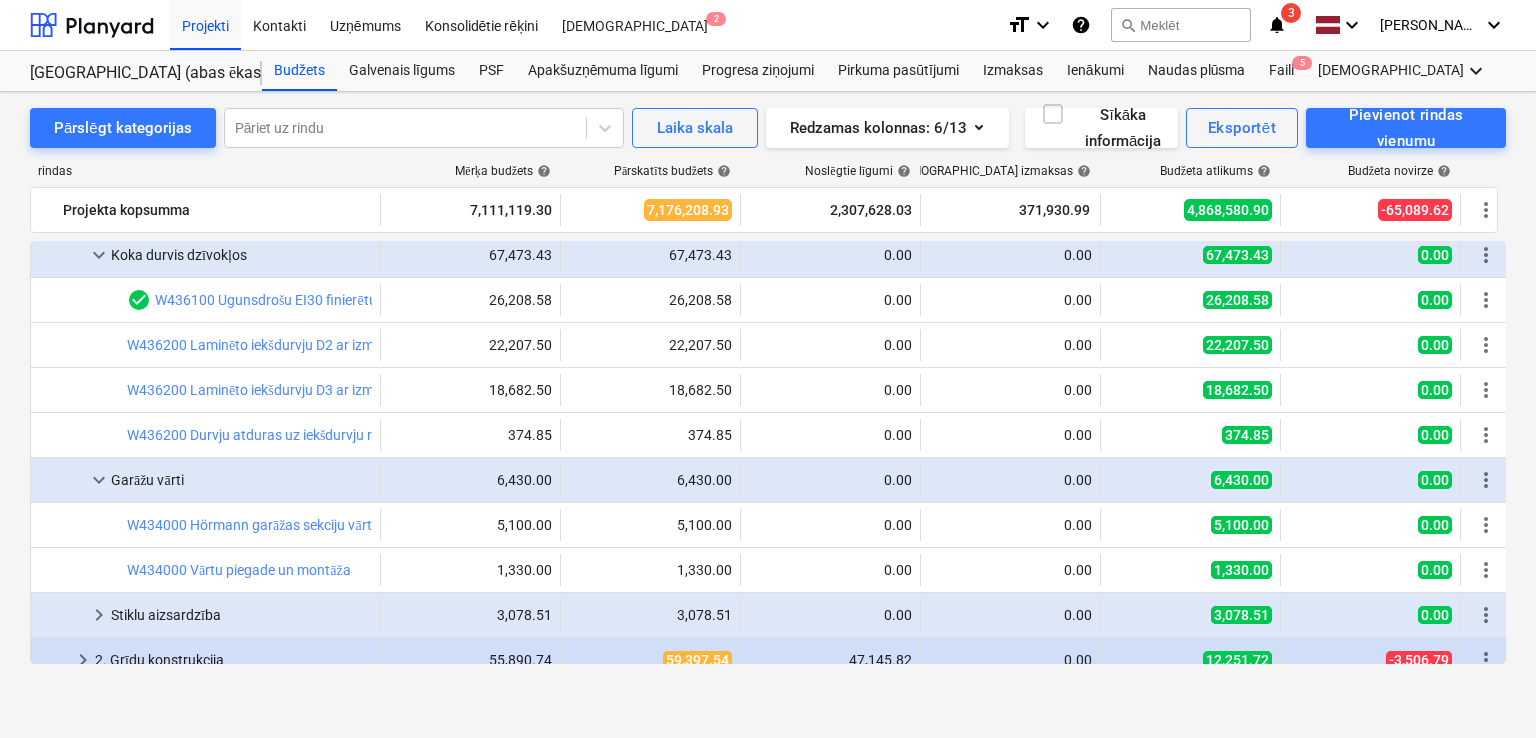 scroll, scrollTop: 1866, scrollLeft: 0, axis: vertical 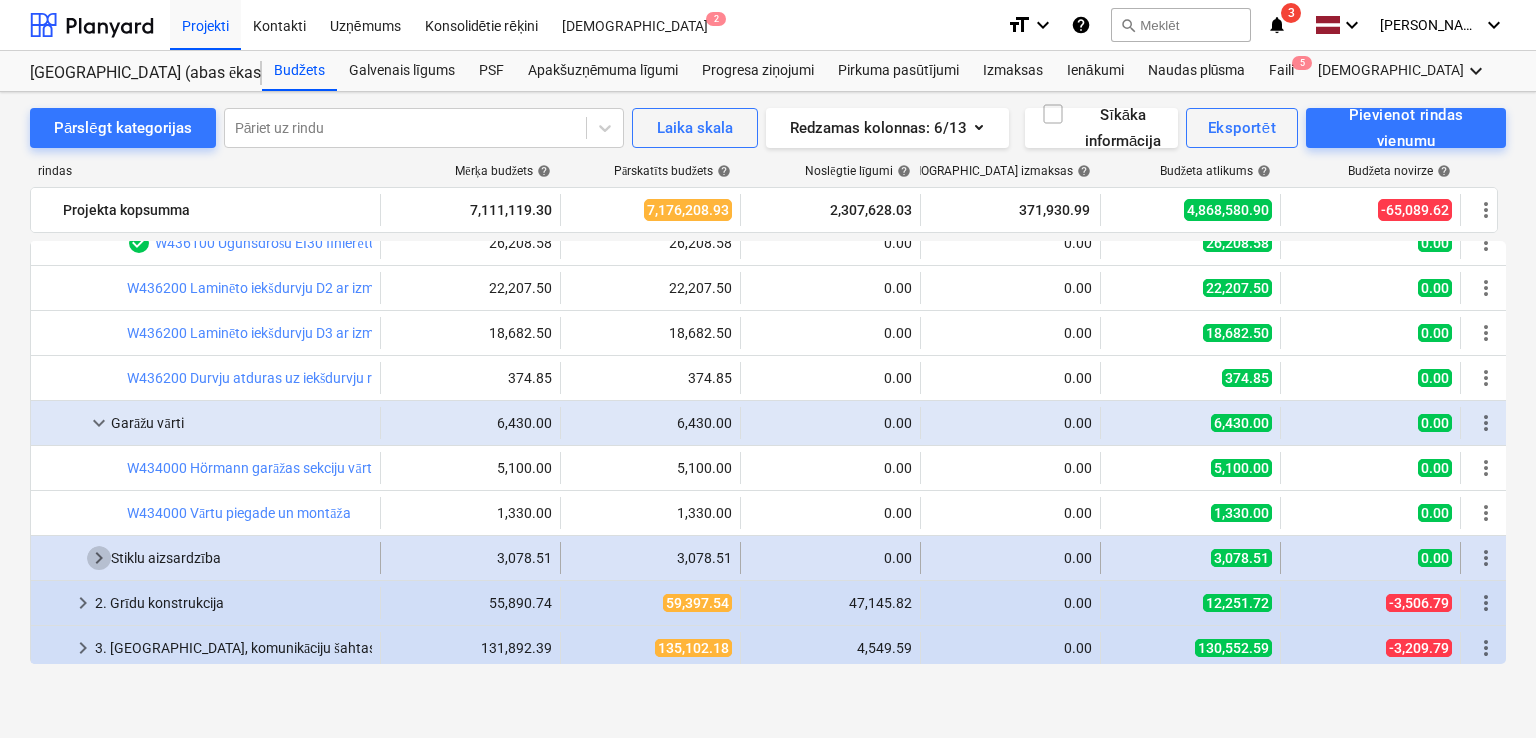 click on "keyboard_arrow_right" at bounding box center [99, 558] 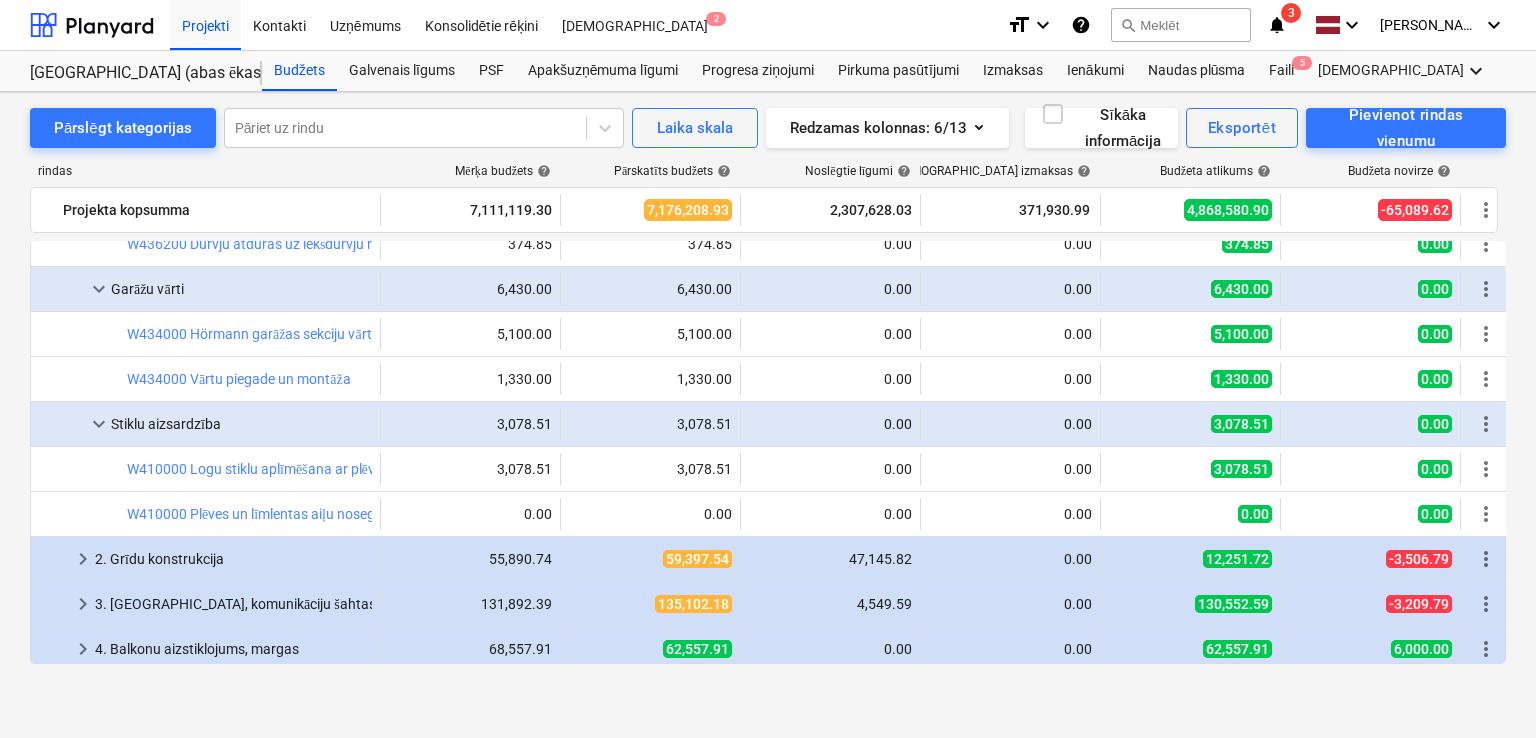 scroll, scrollTop: 2133, scrollLeft: 0, axis: vertical 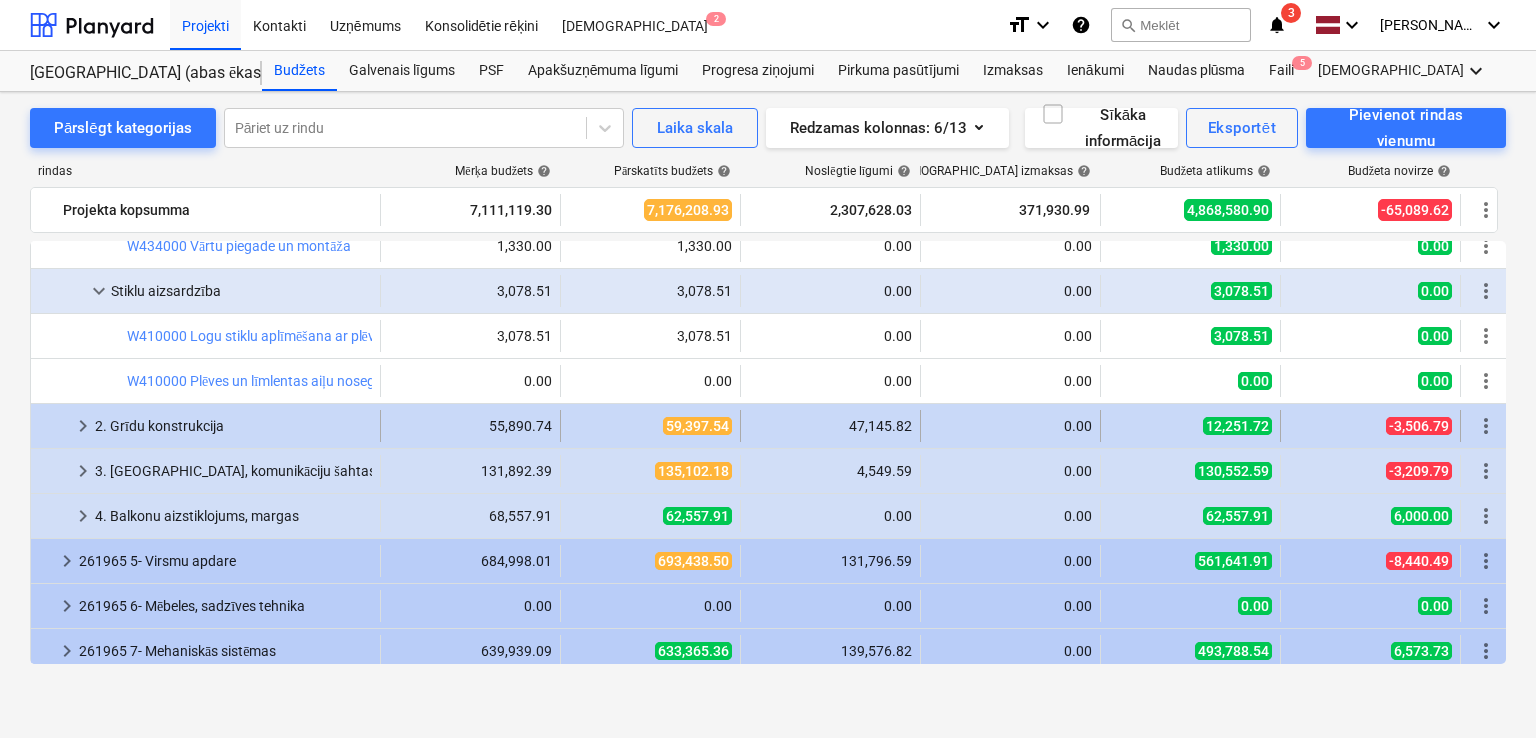 click on "keyboard_arrow_right" at bounding box center (83, 426) 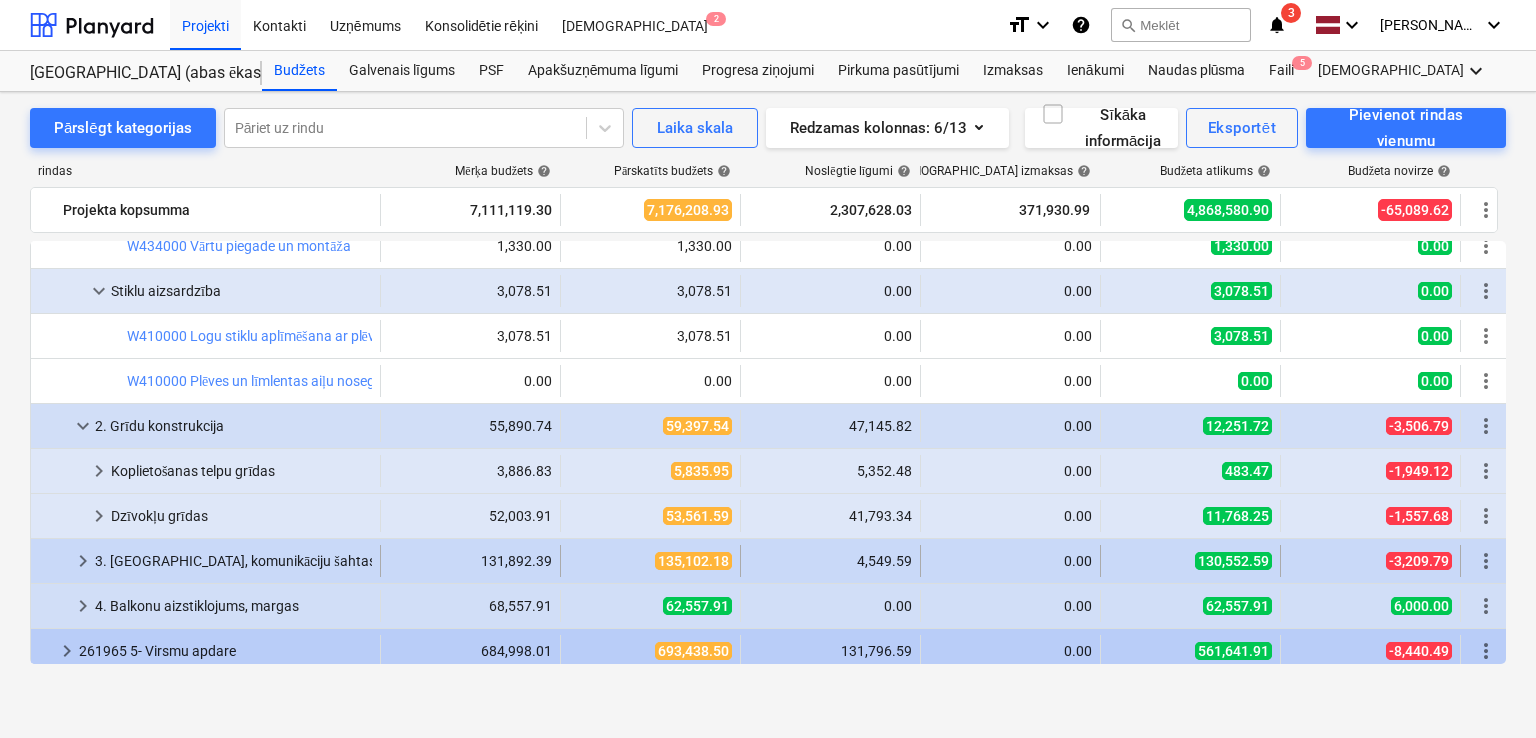 click on "3. [GEOGRAPHIC_DATA], komunikāciju šahtas" at bounding box center [233, 561] 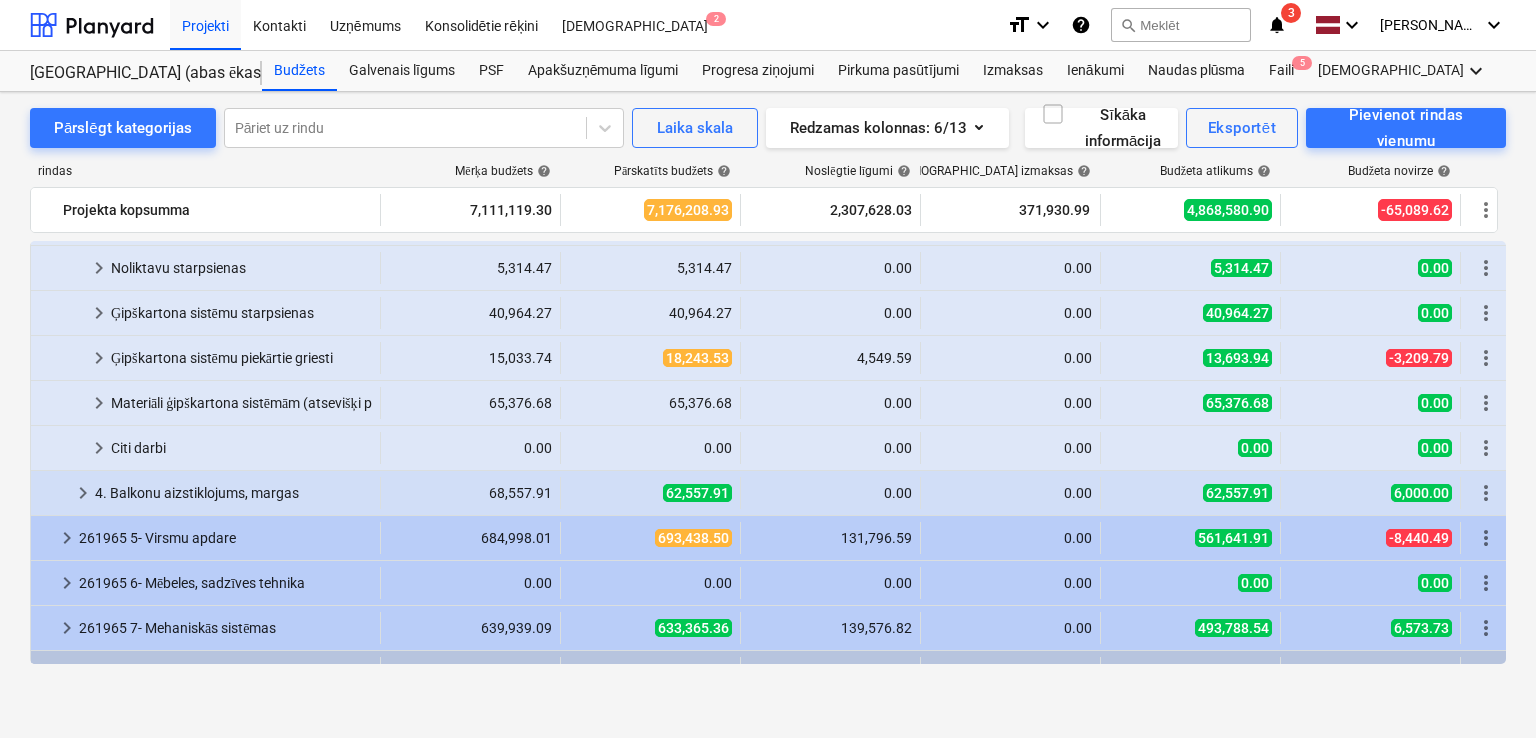 scroll, scrollTop: 2533, scrollLeft: 0, axis: vertical 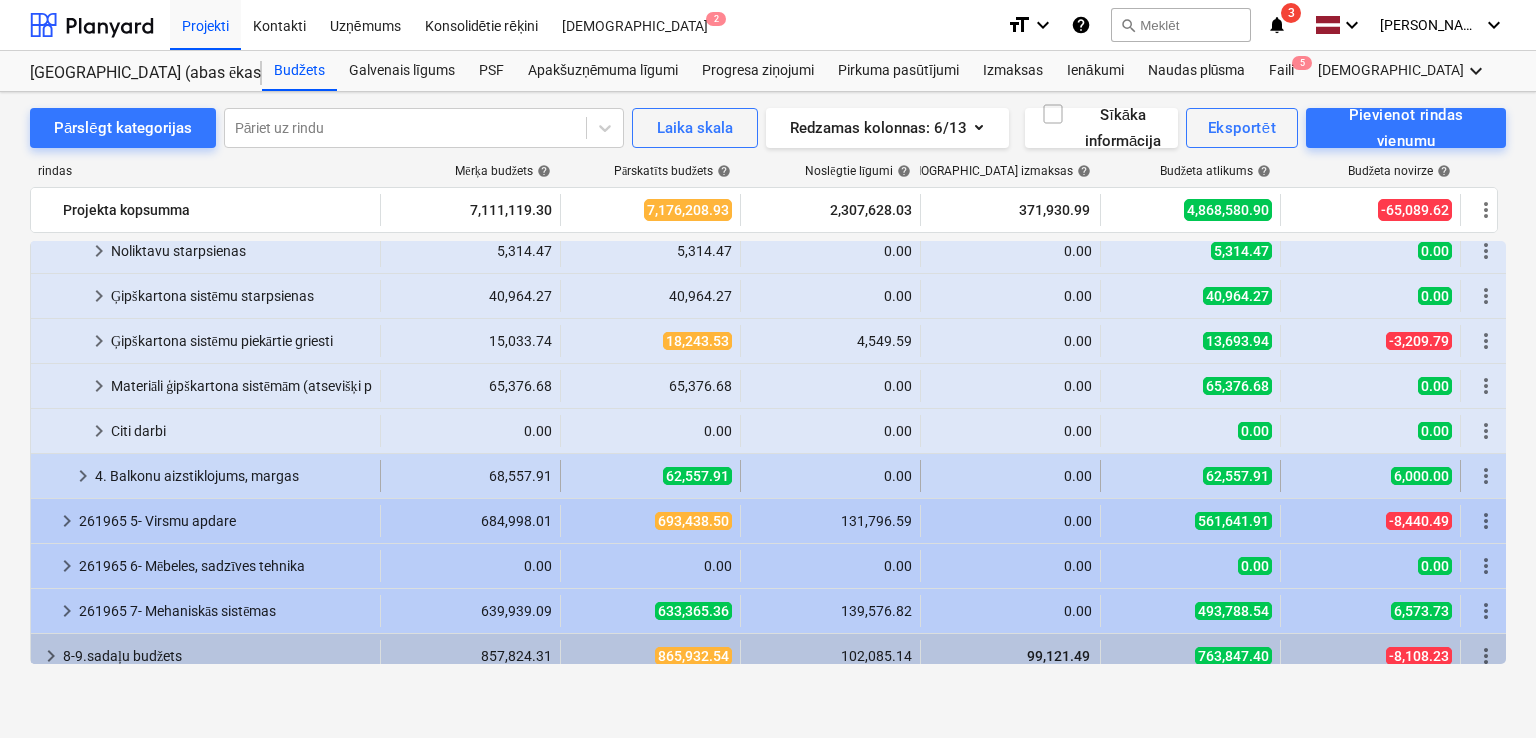click on "keyboard_arrow_right" at bounding box center [83, 476] 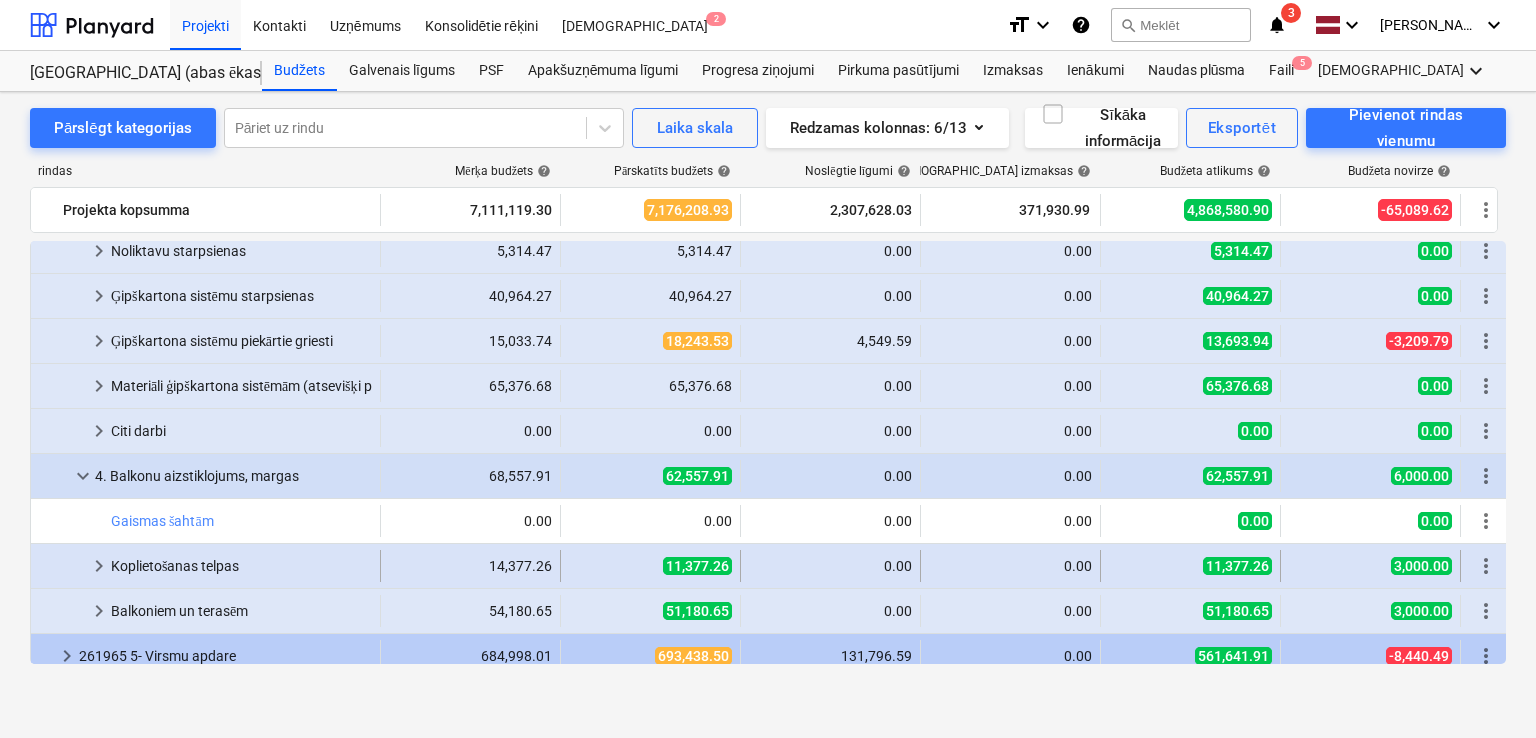 click on "keyboard_arrow_right" at bounding box center (99, 566) 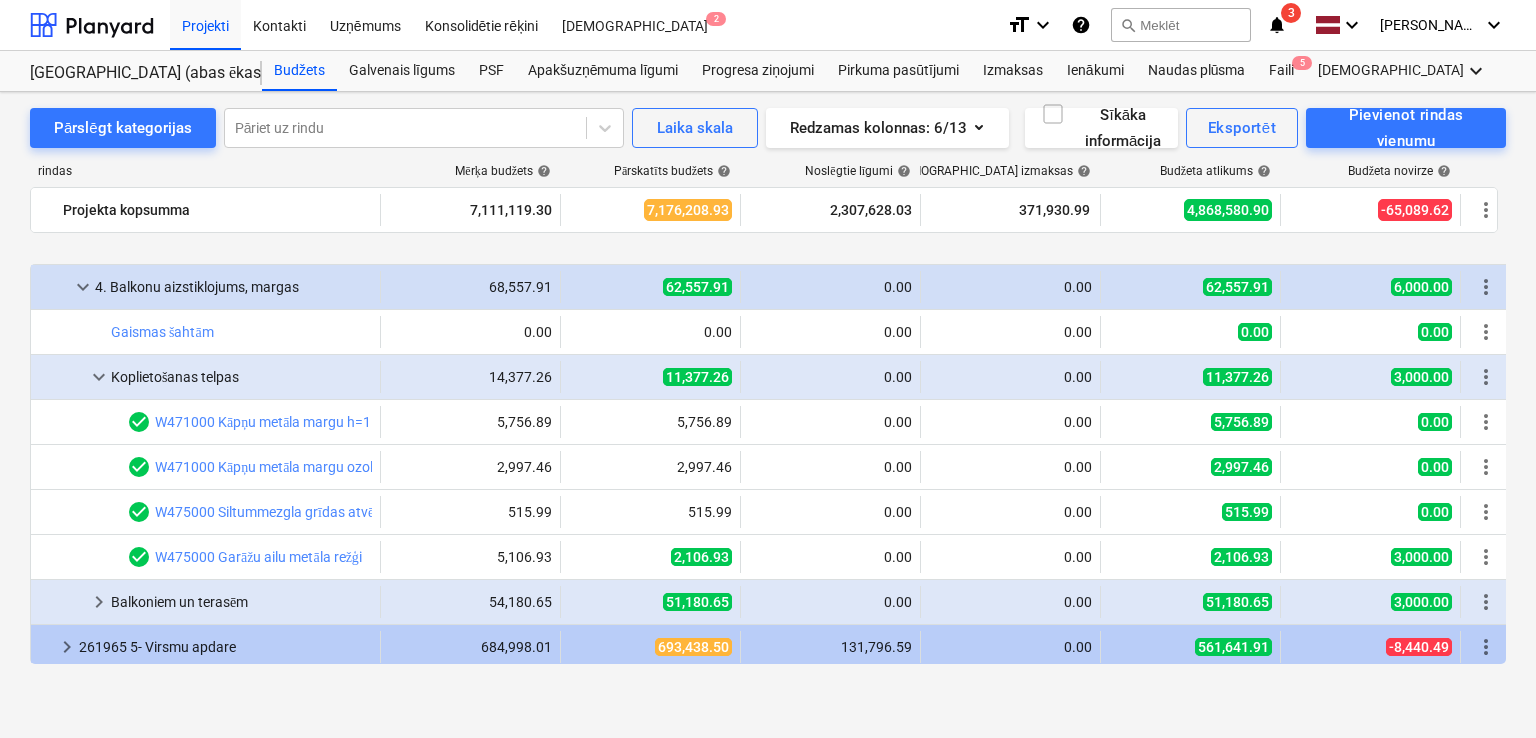 scroll, scrollTop: 2800, scrollLeft: 0, axis: vertical 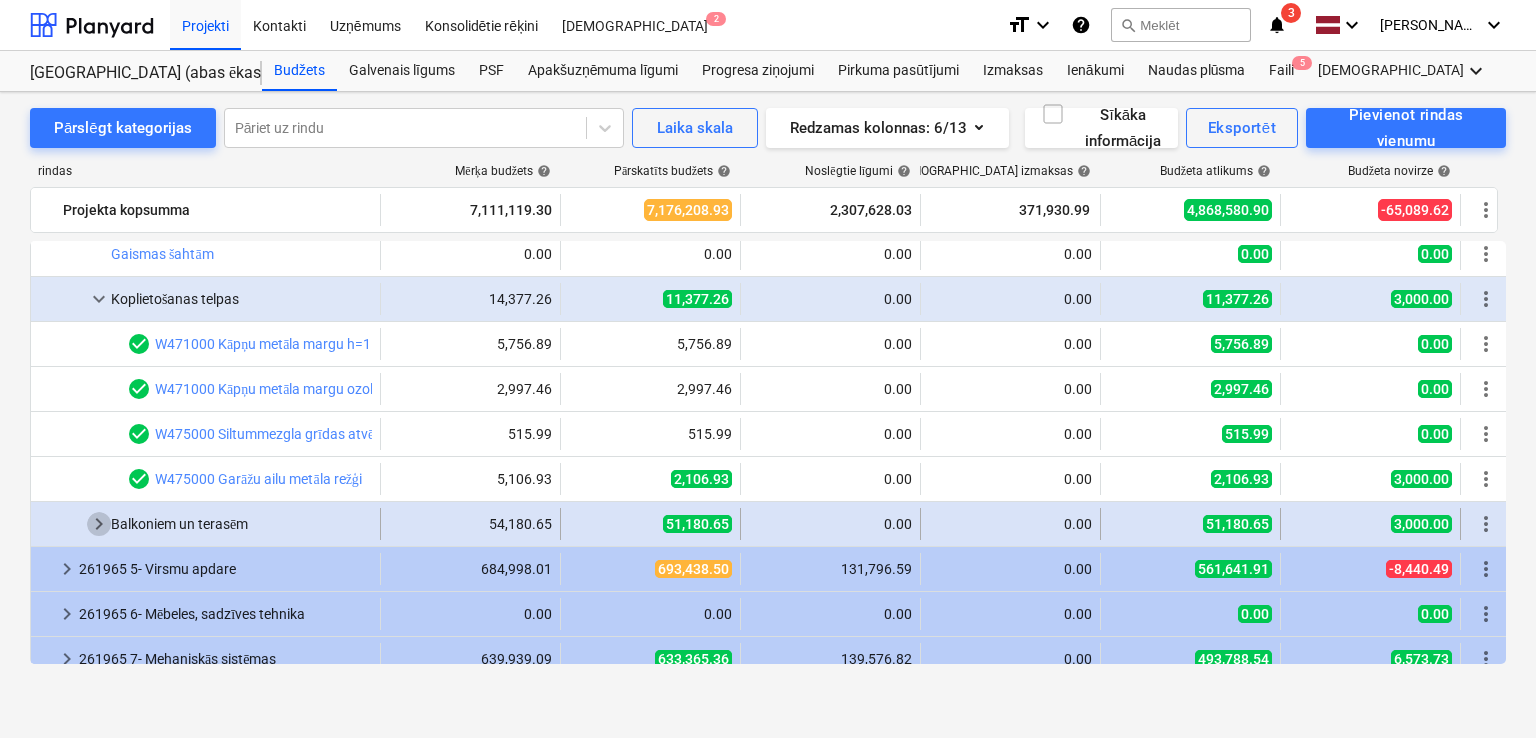 click on "keyboard_arrow_right" at bounding box center (99, 524) 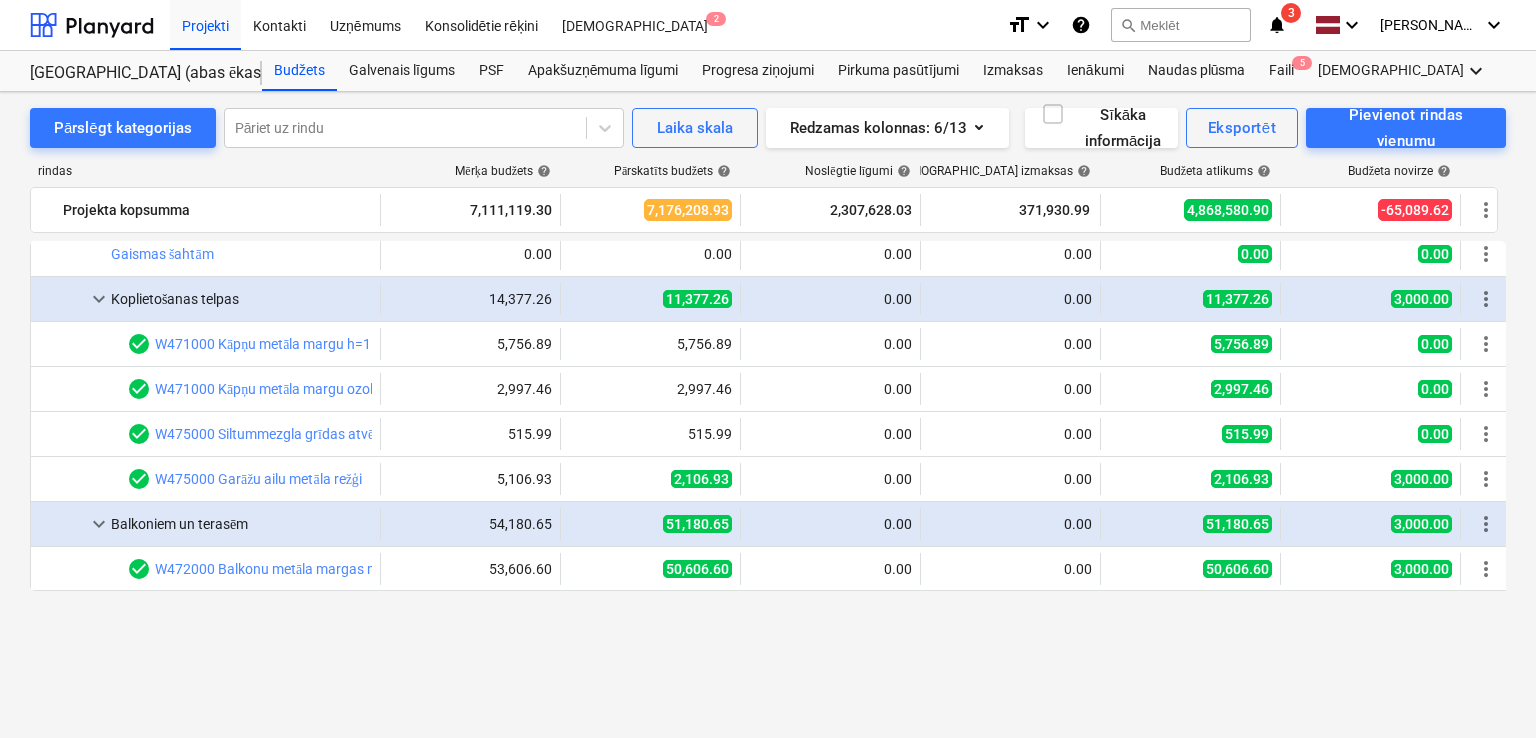 scroll, scrollTop: 2666, scrollLeft: 0, axis: vertical 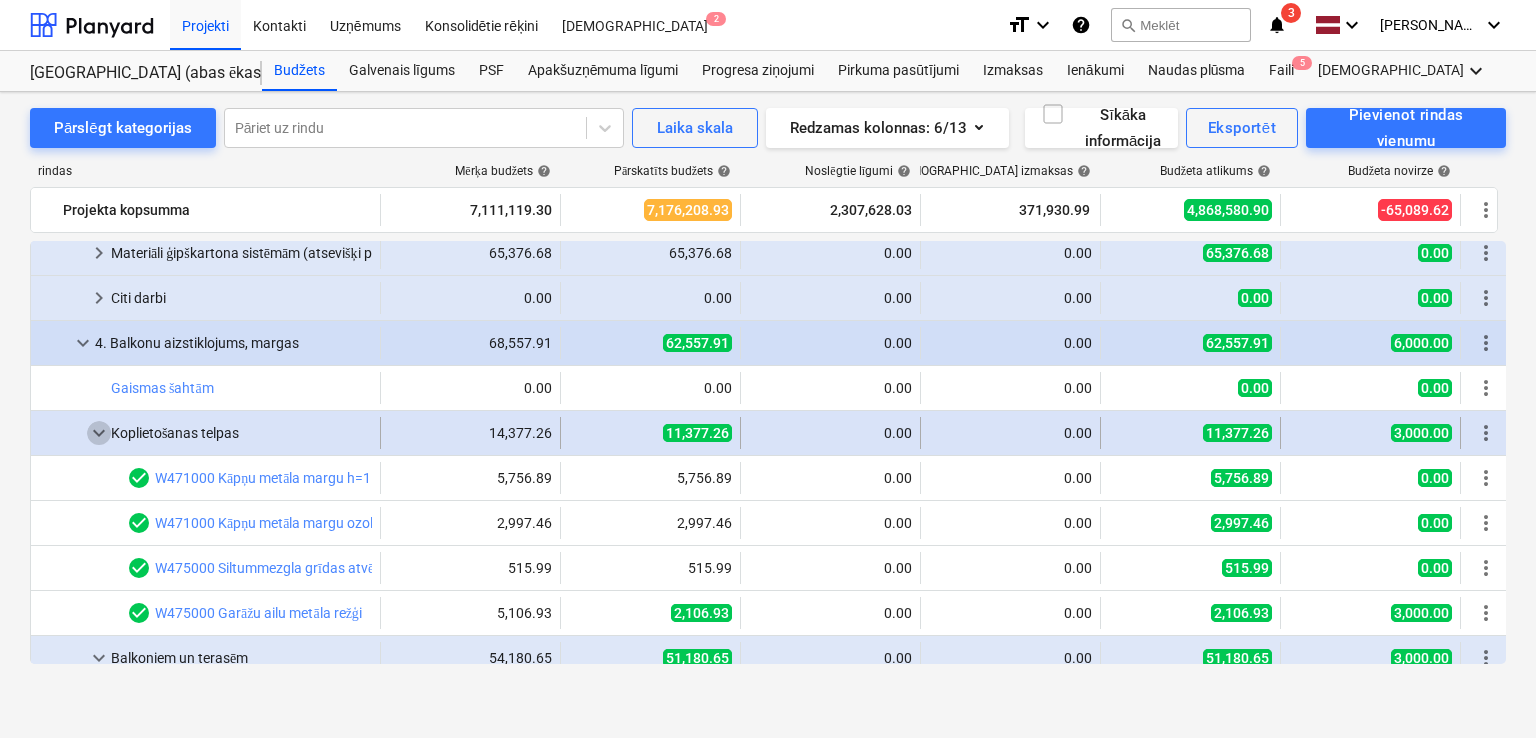 click on "keyboard_arrow_down" at bounding box center [99, 433] 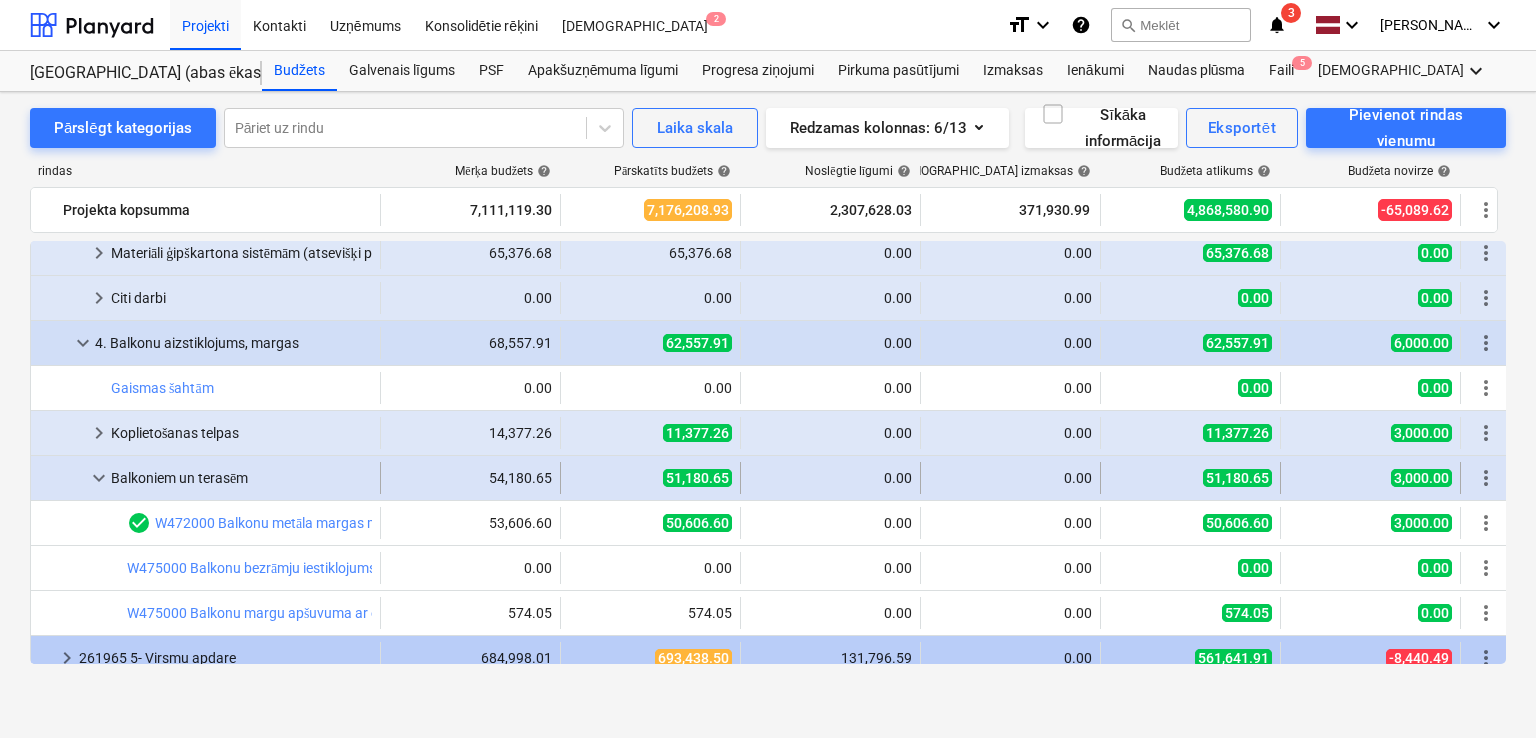 click on "keyboard_arrow_down" at bounding box center [99, 478] 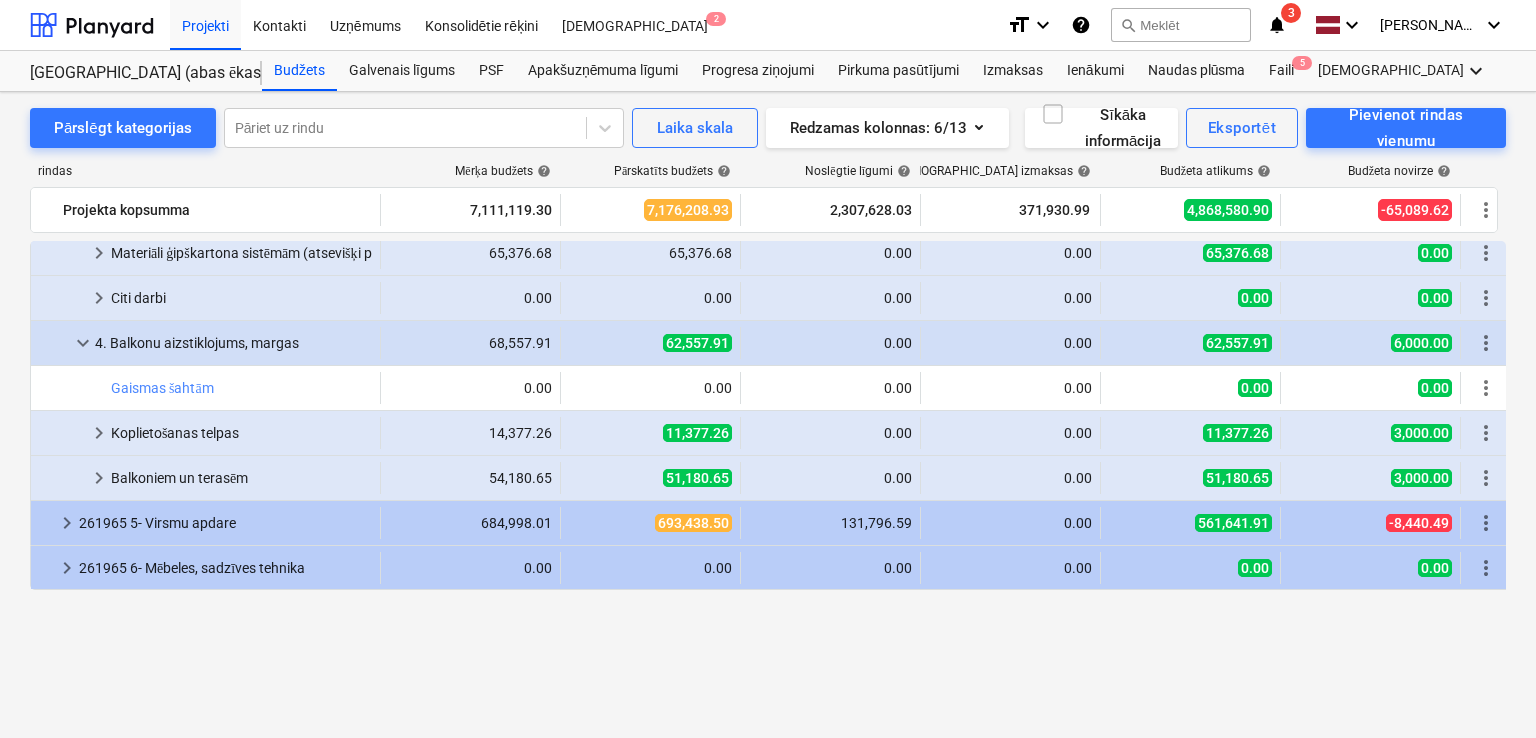 scroll, scrollTop: 2533, scrollLeft: 0, axis: vertical 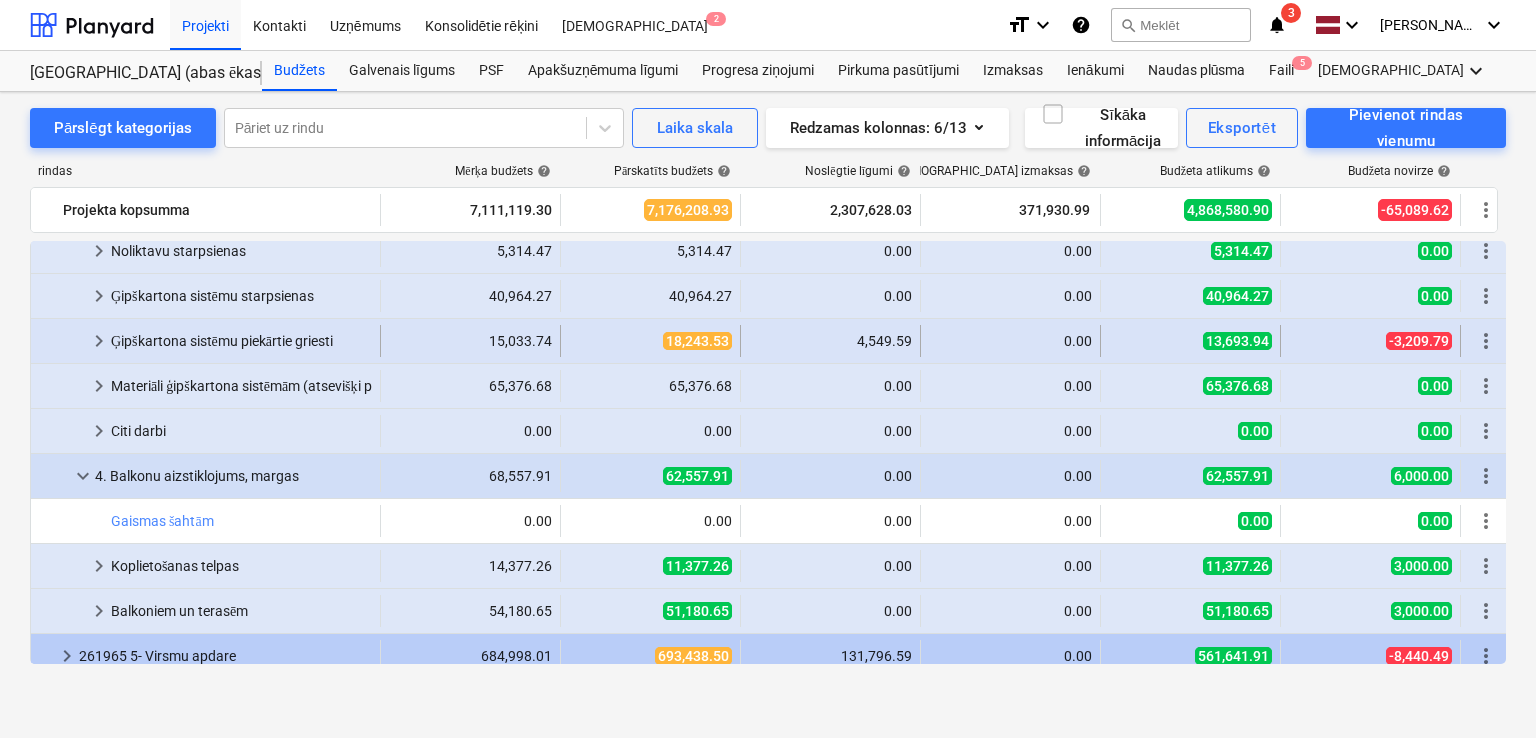 click on "keyboard_arrow_right" at bounding box center [99, 341] 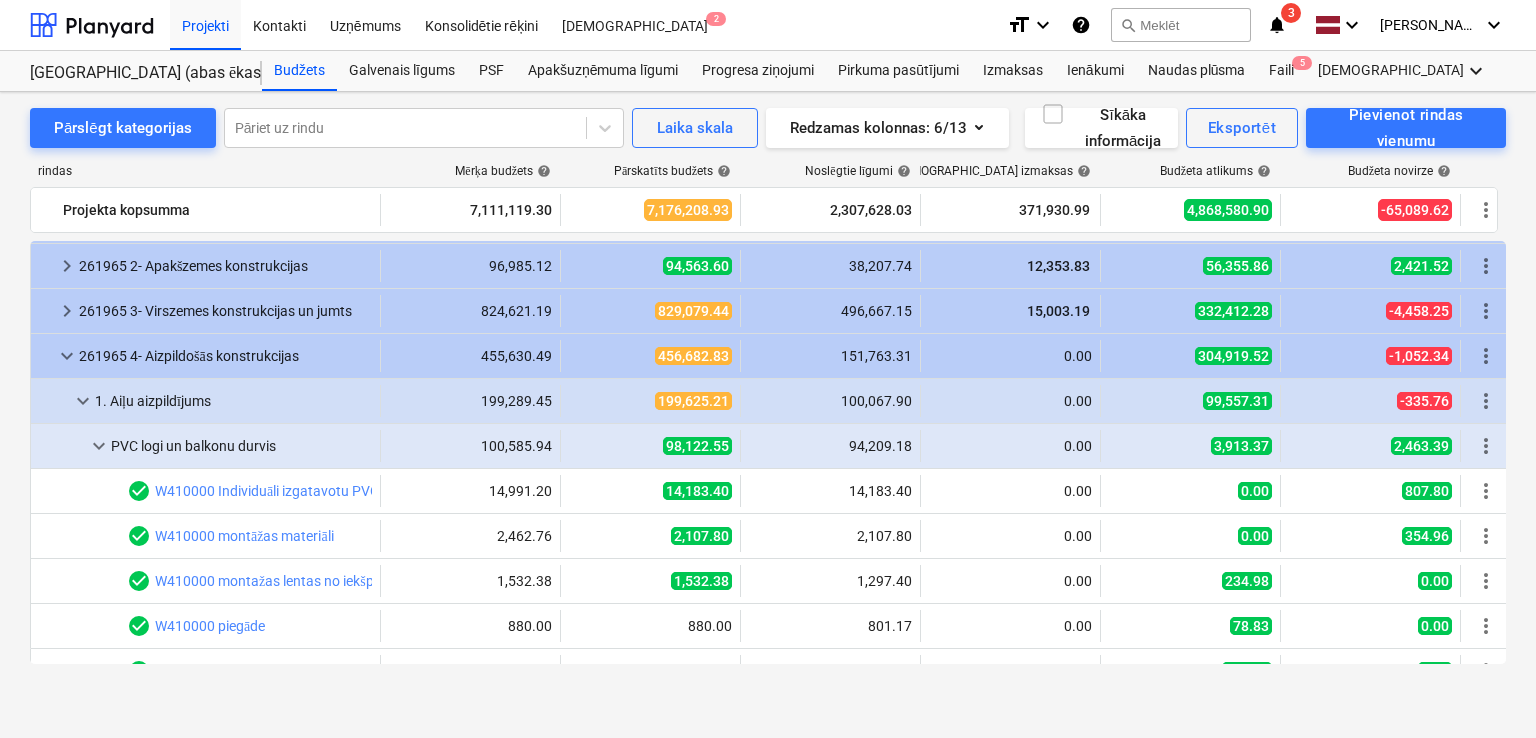 scroll, scrollTop: 0, scrollLeft: 0, axis: both 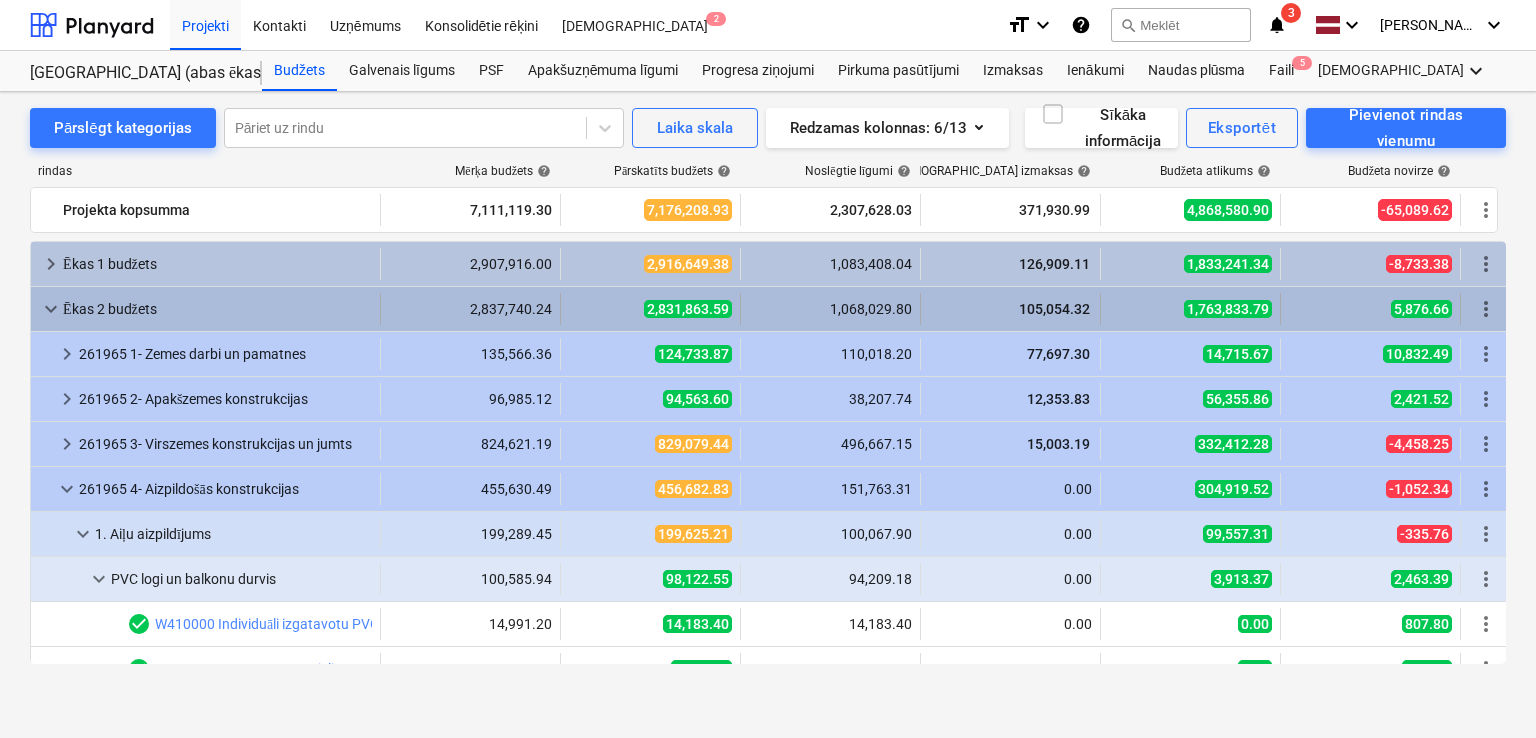 click on "keyboard_arrow_down" at bounding box center [51, 309] 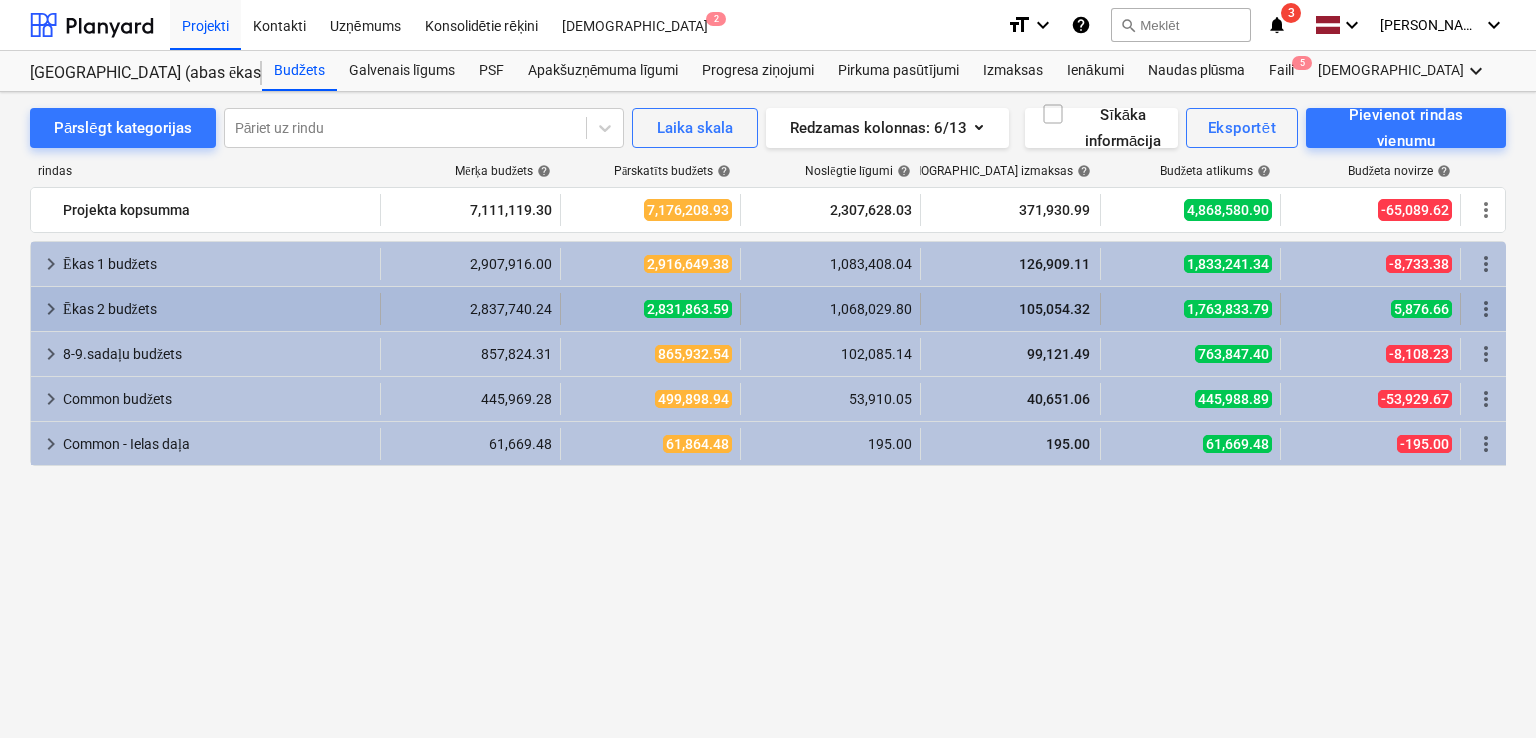 click on "keyboard_arrow_right" at bounding box center (51, 309) 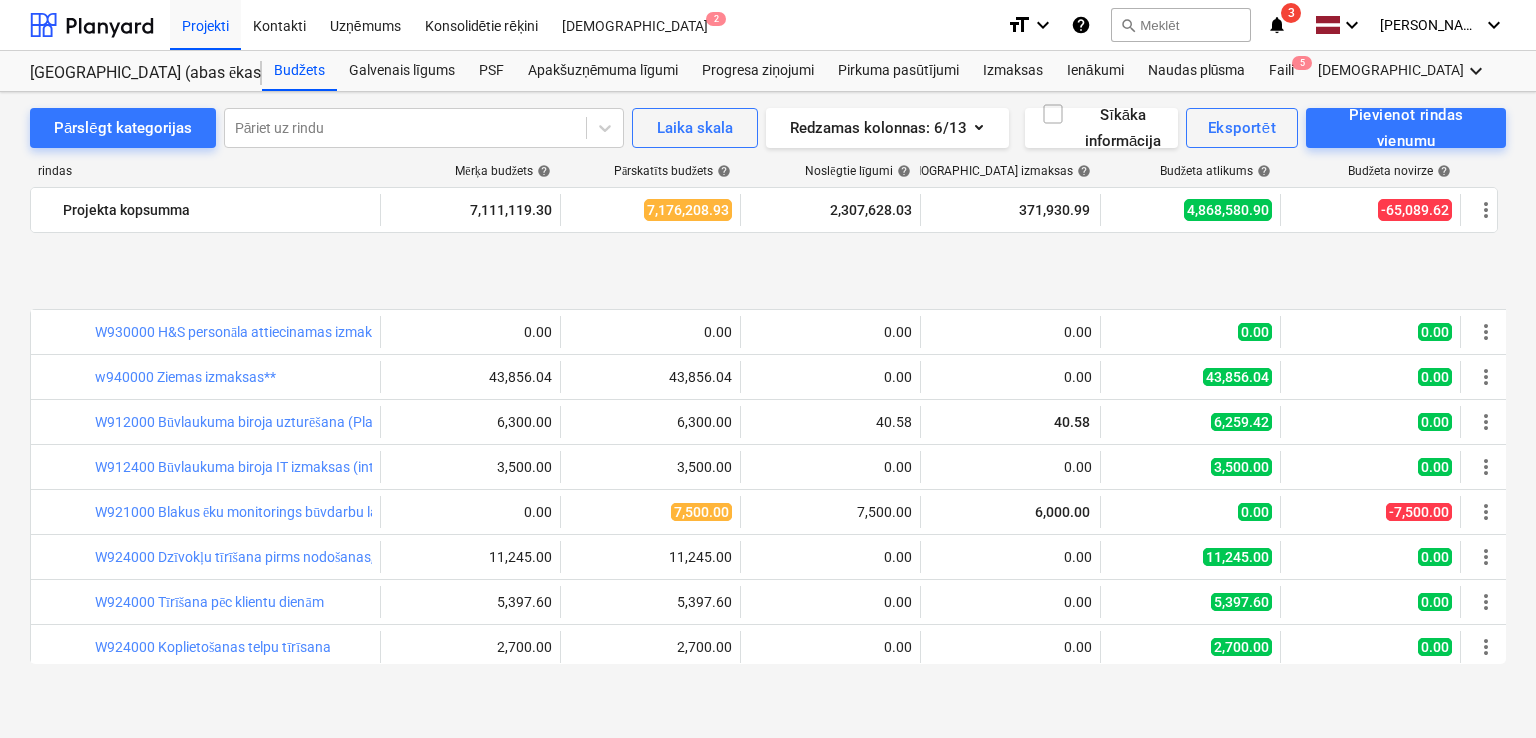 scroll, scrollTop: 873, scrollLeft: 0, axis: vertical 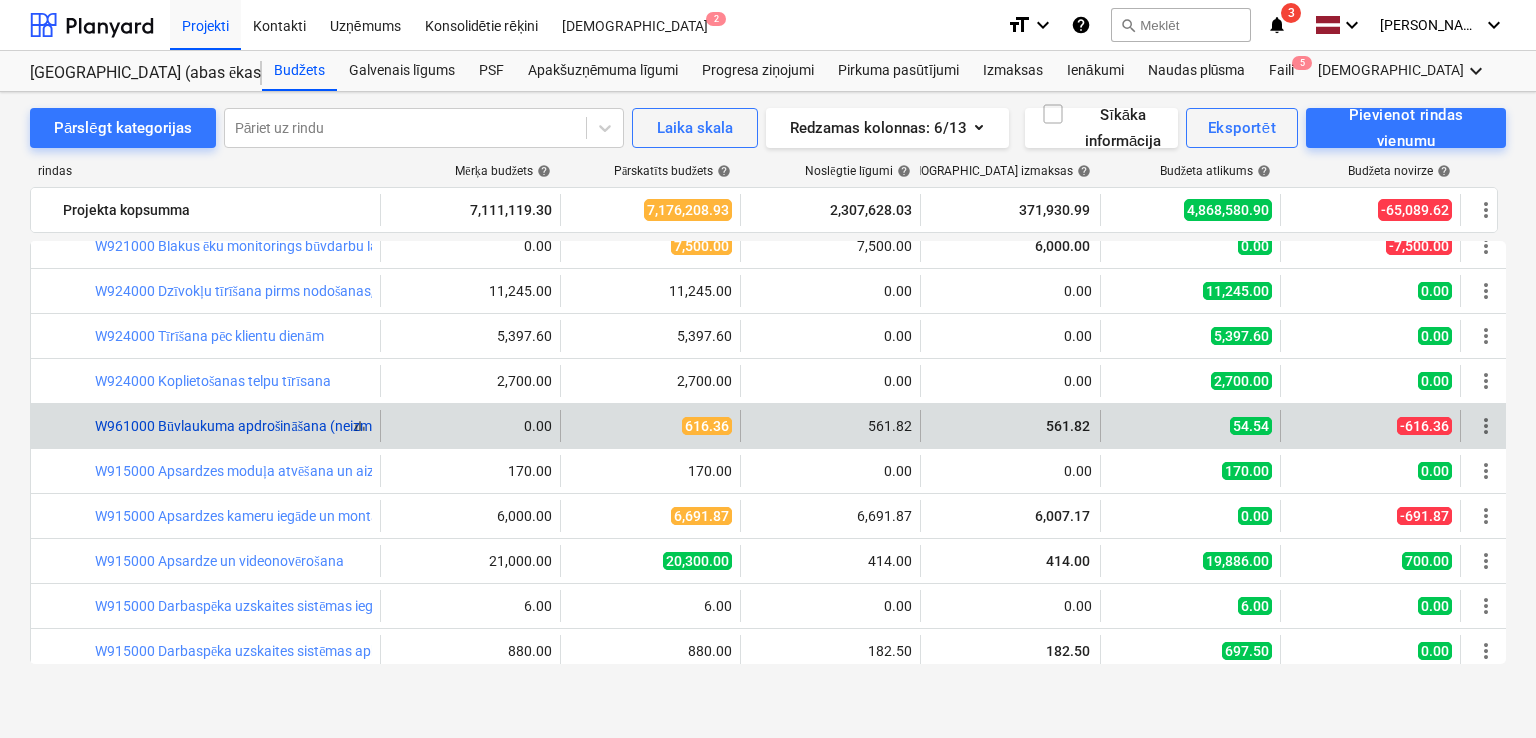click on "W961000 Būvlaukuma apdrošināšana (neizmanto)" at bounding box center [250, 426] 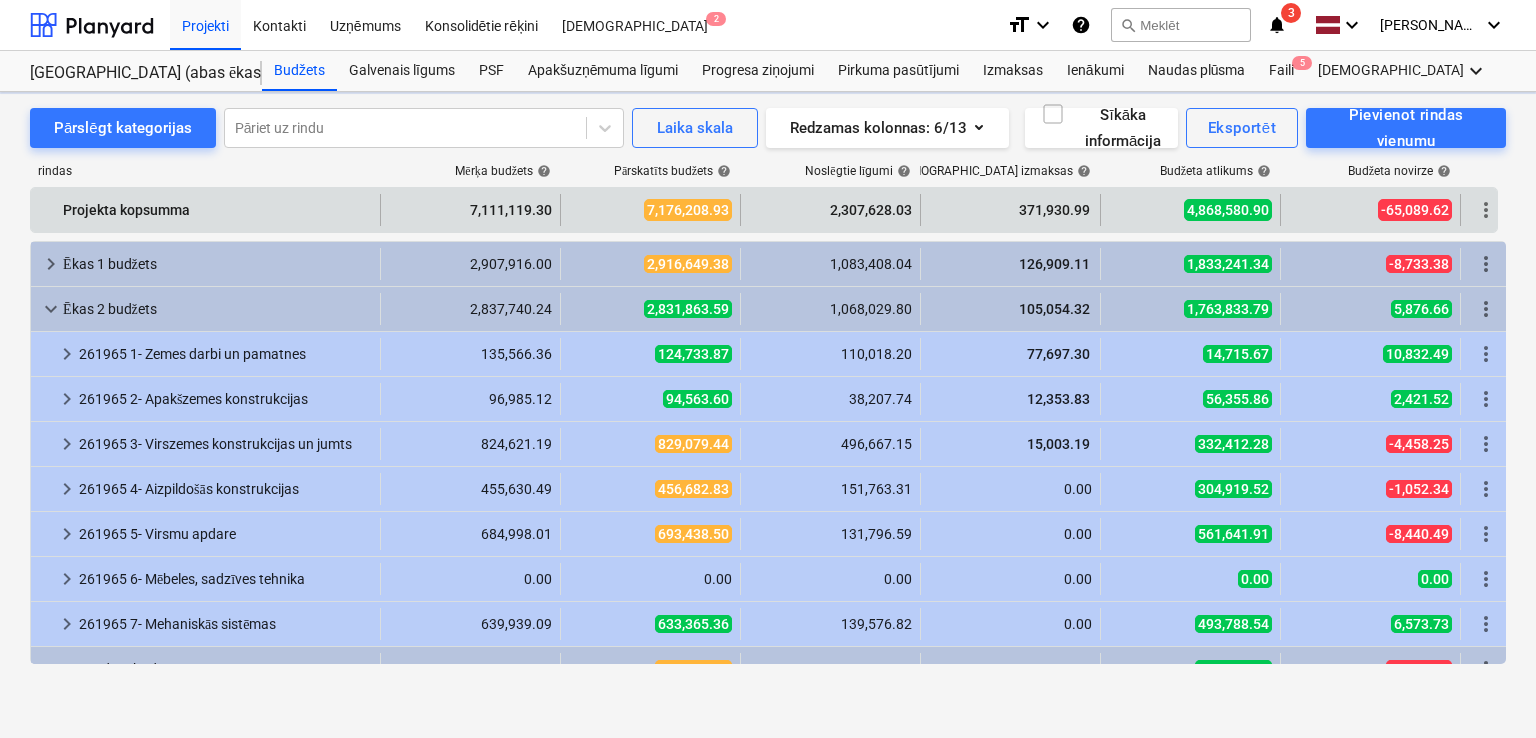 scroll, scrollTop: 873, scrollLeft: 0, axis: vertical 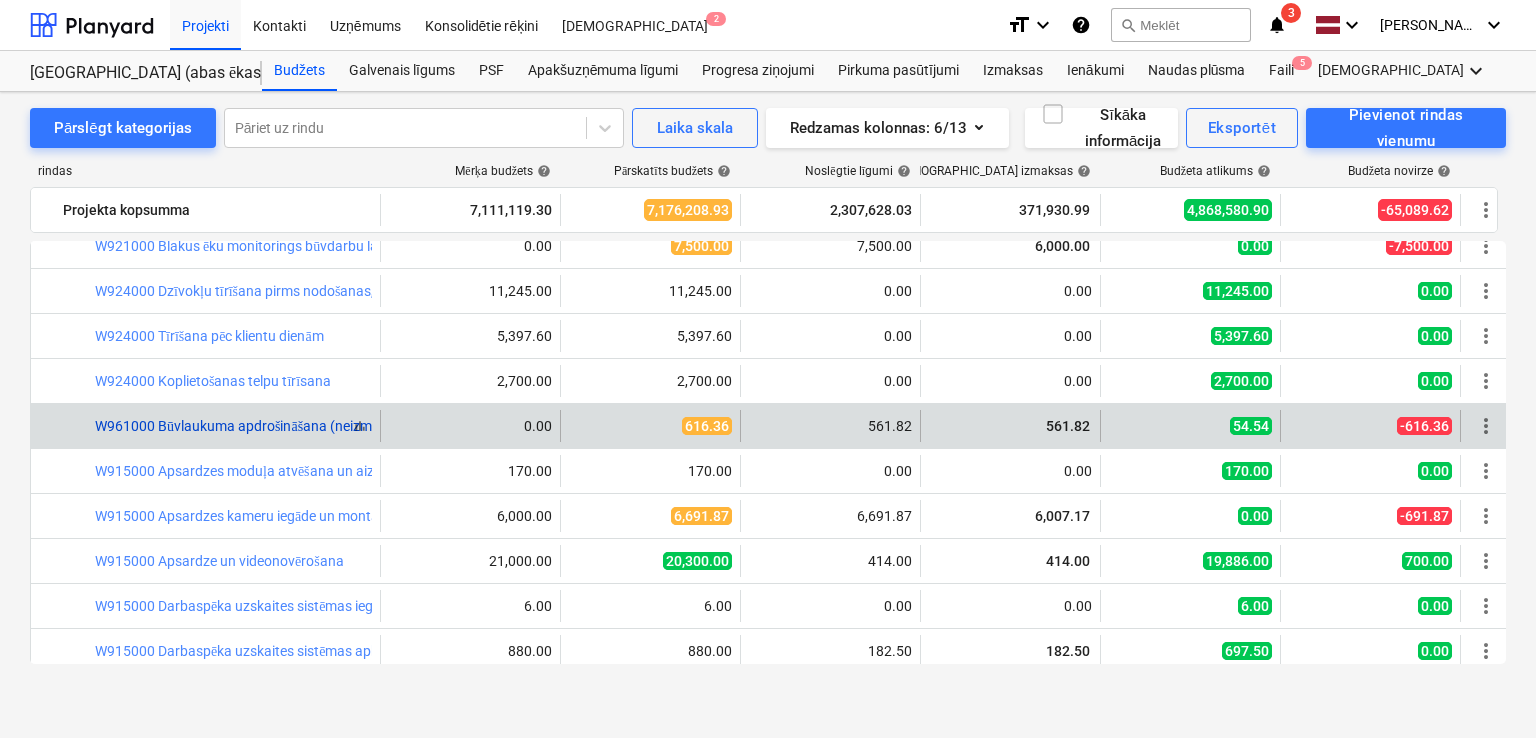 click on "W961000 Būvlaukuma apdrošināšana (neizmanto)" at bounding box center (250, 426) 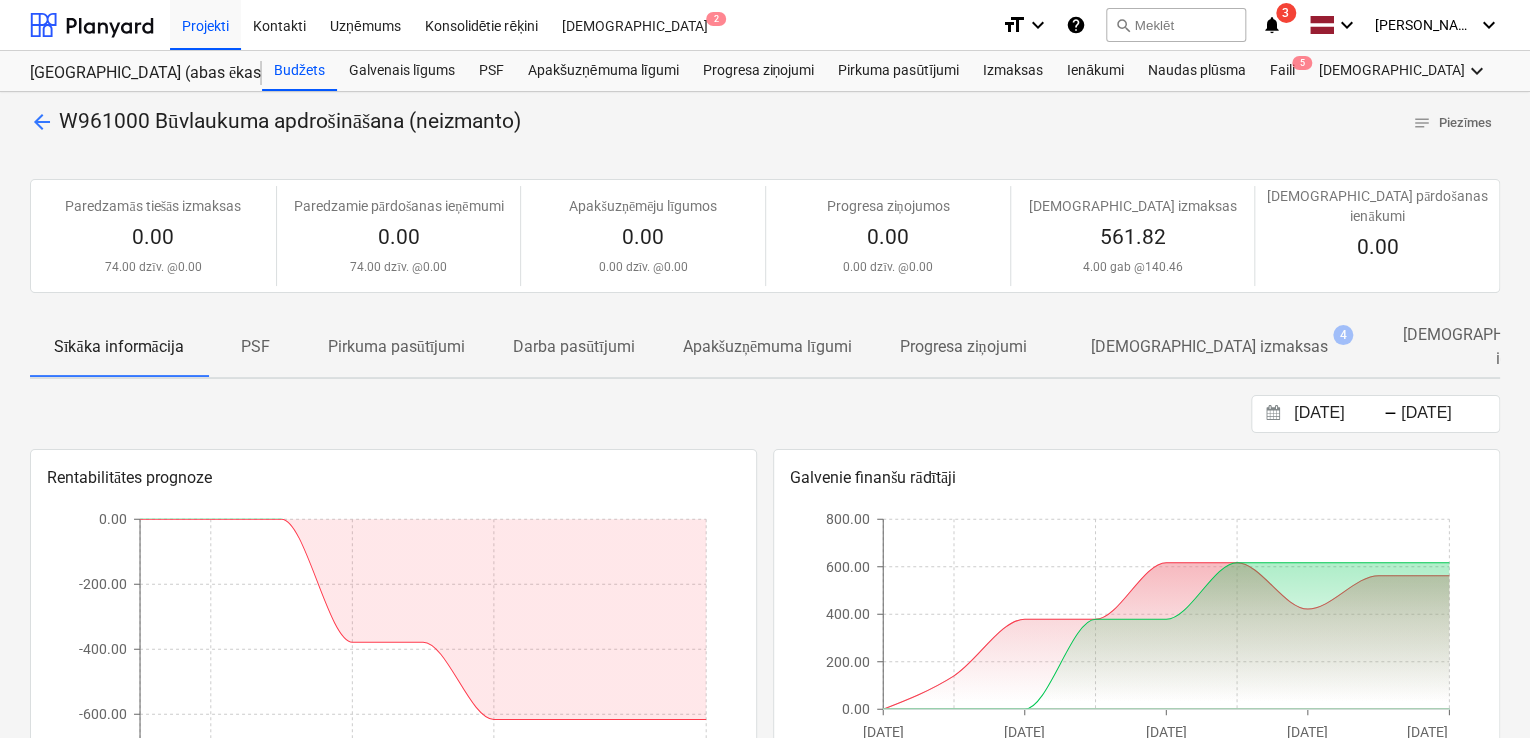 click on "[DEMOGRAPHIC_DATA] izmaksas" at bounding box center [1208, 347] 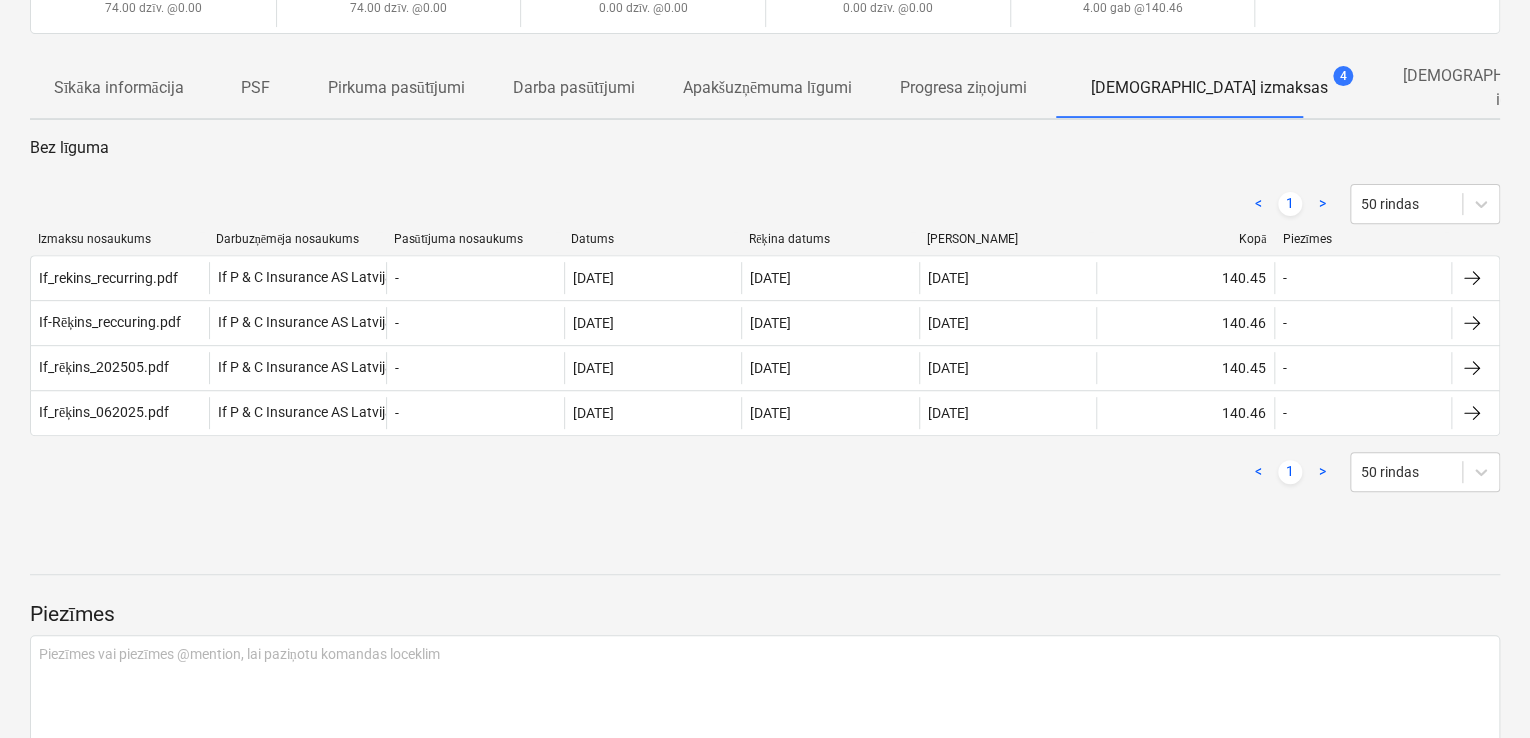 scroll, scrollTop: 266, scrollLeft: 0, axis: vertical 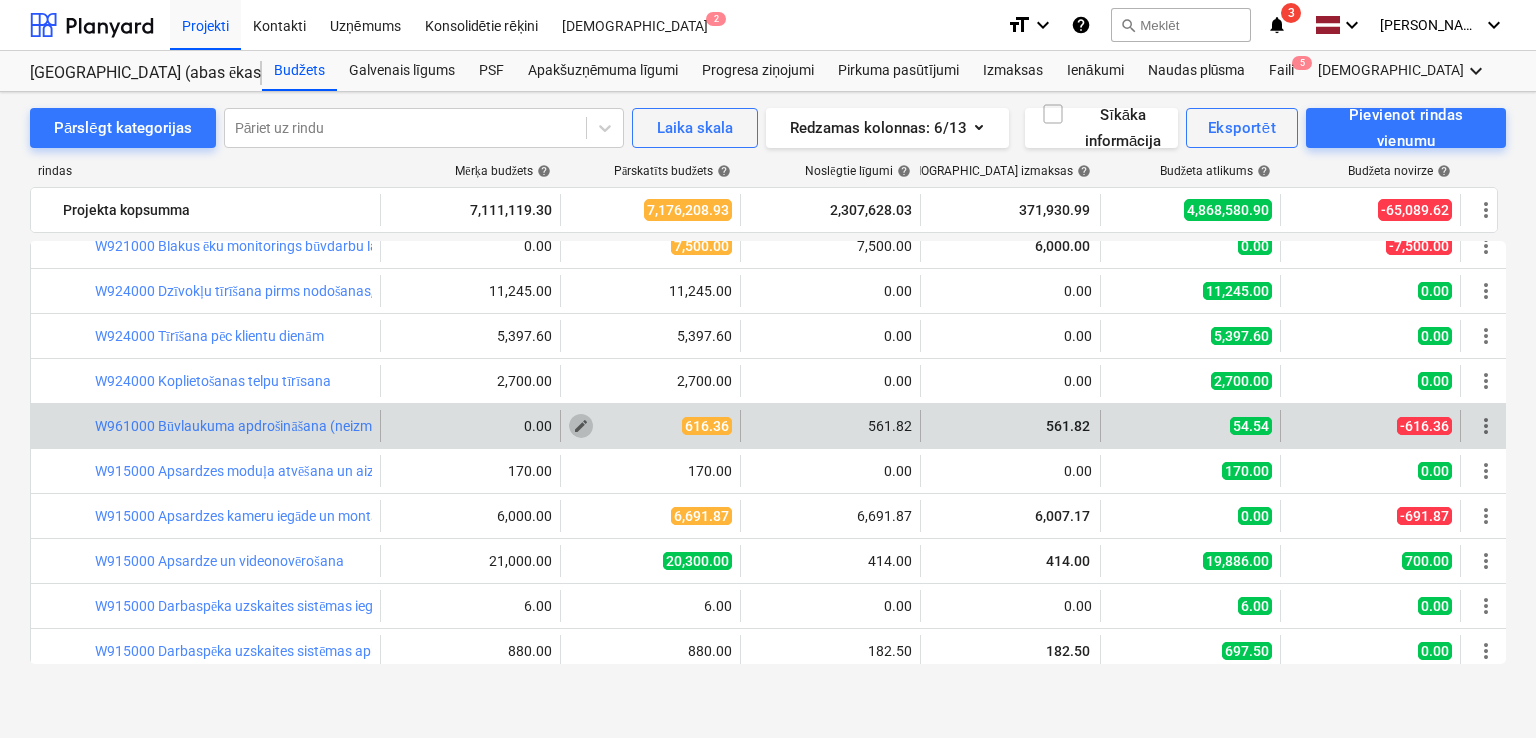 click on "edit" at bounding box center [581, 426] 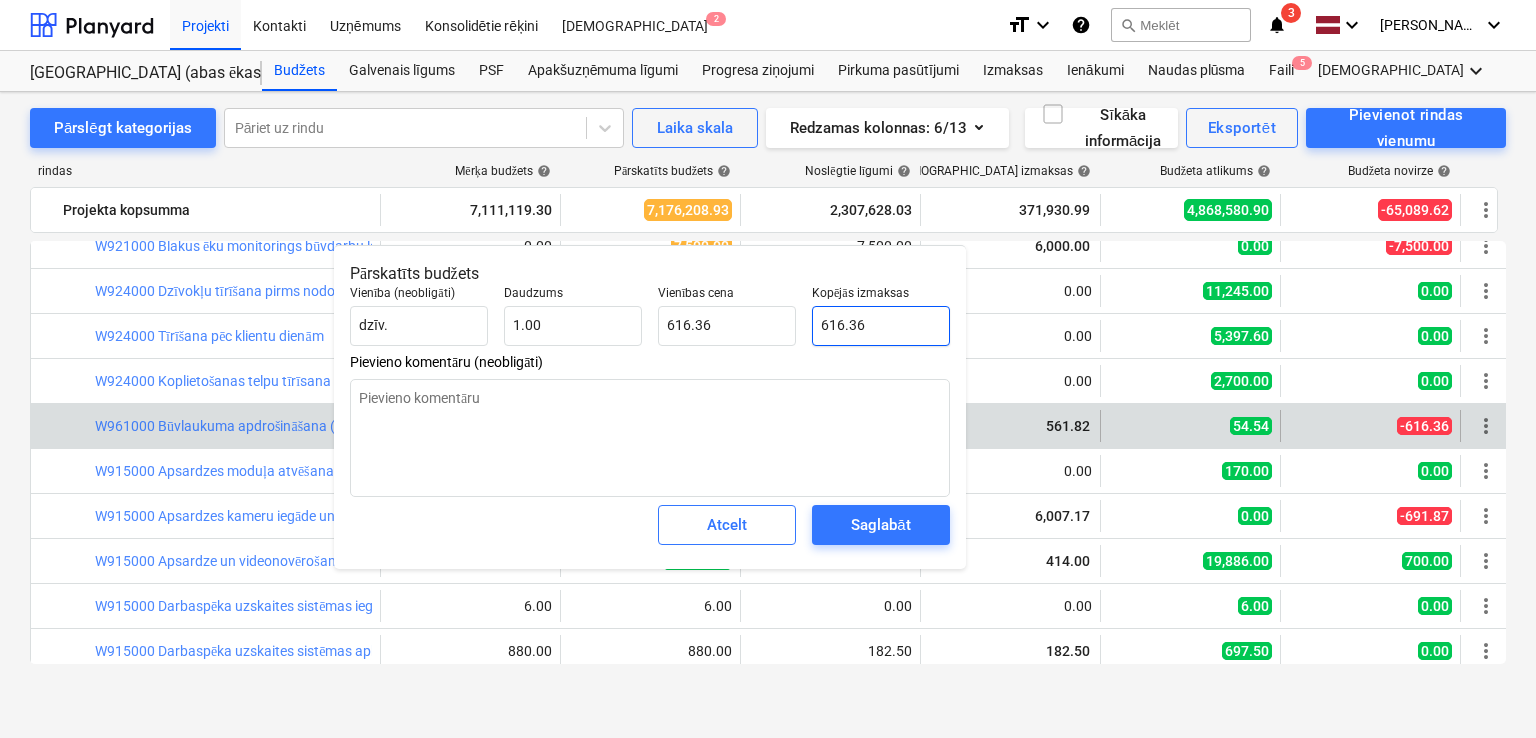 click on "616.36" at bounding box center (881, 326) 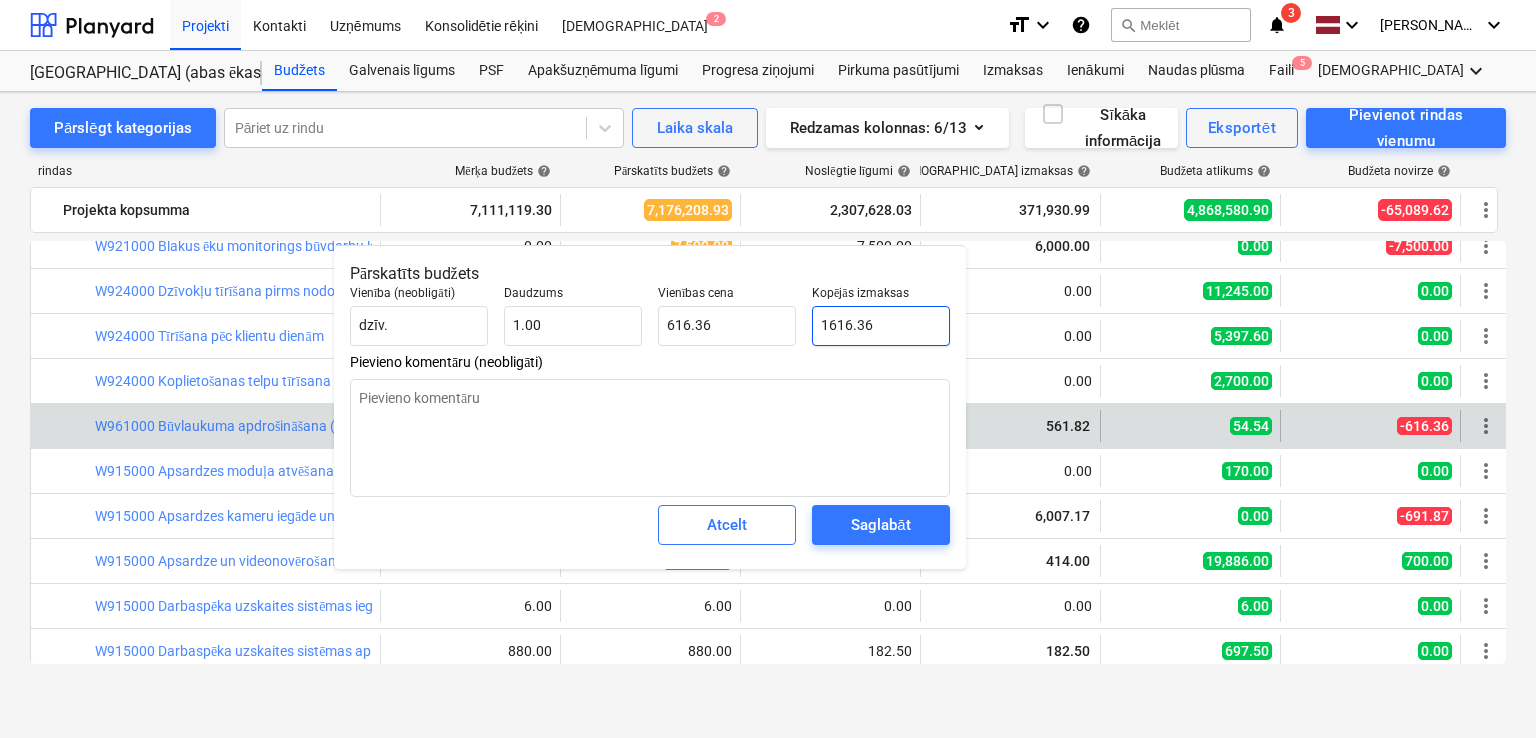 type on "1,616.36" 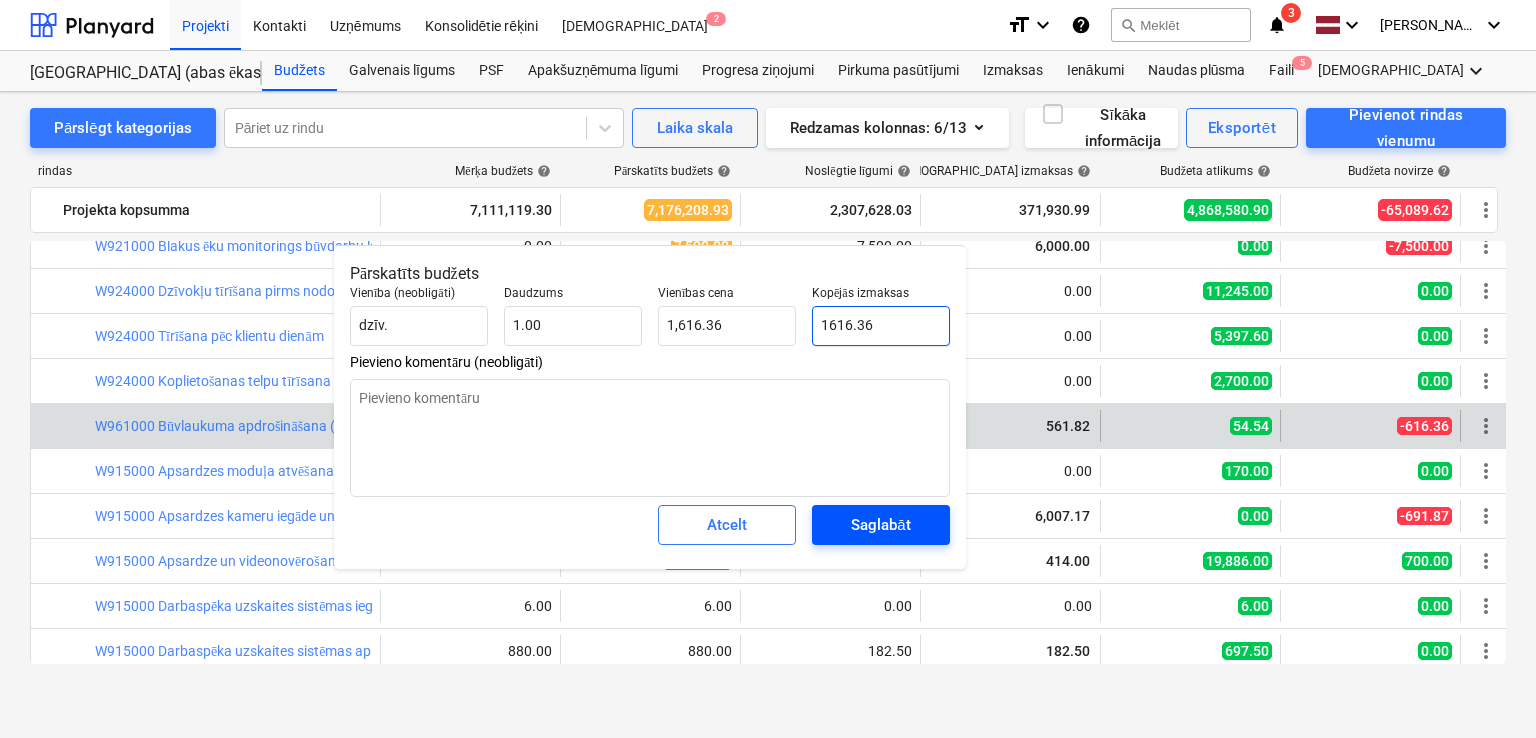 type on "1616.36" 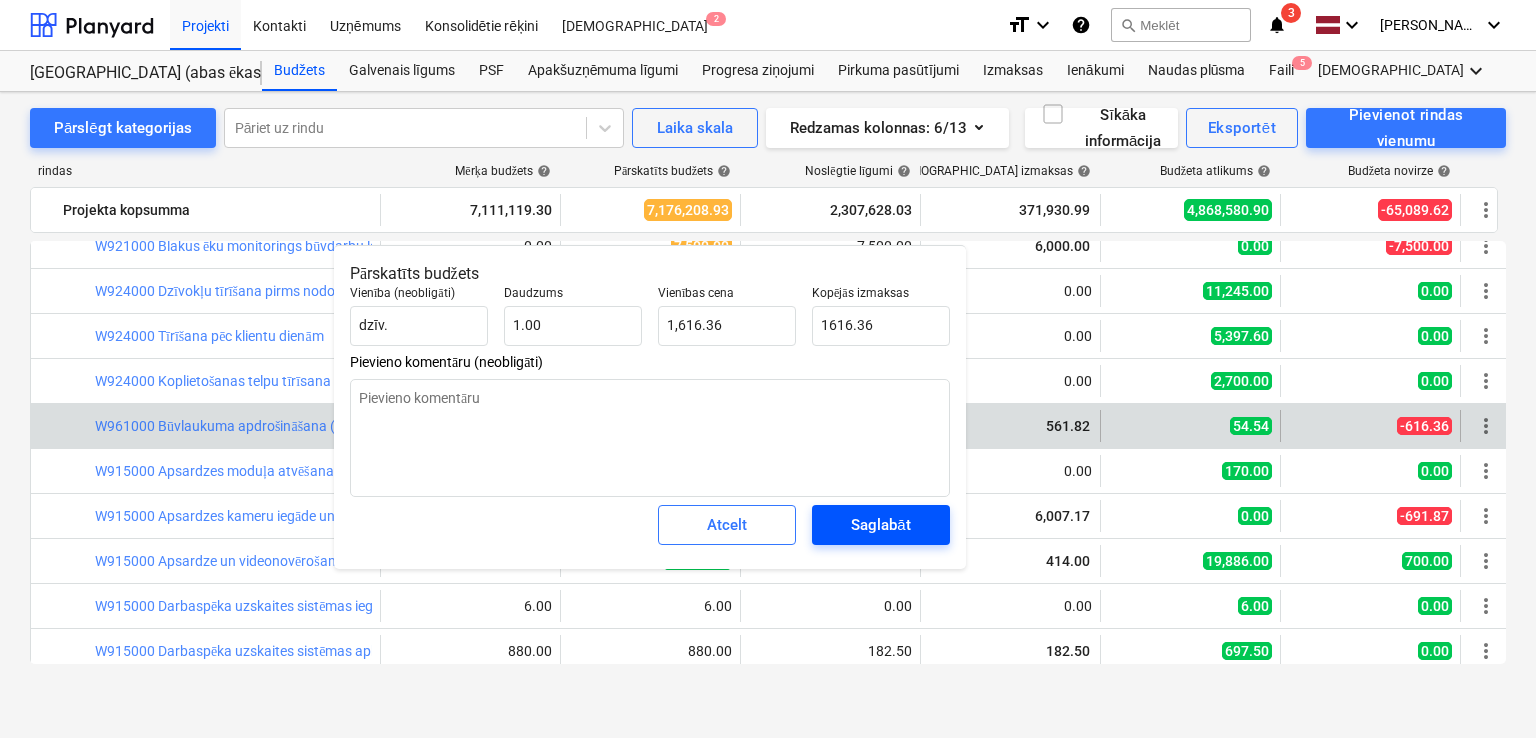 click on "Saglabāt" at bounding box center [880, 525] 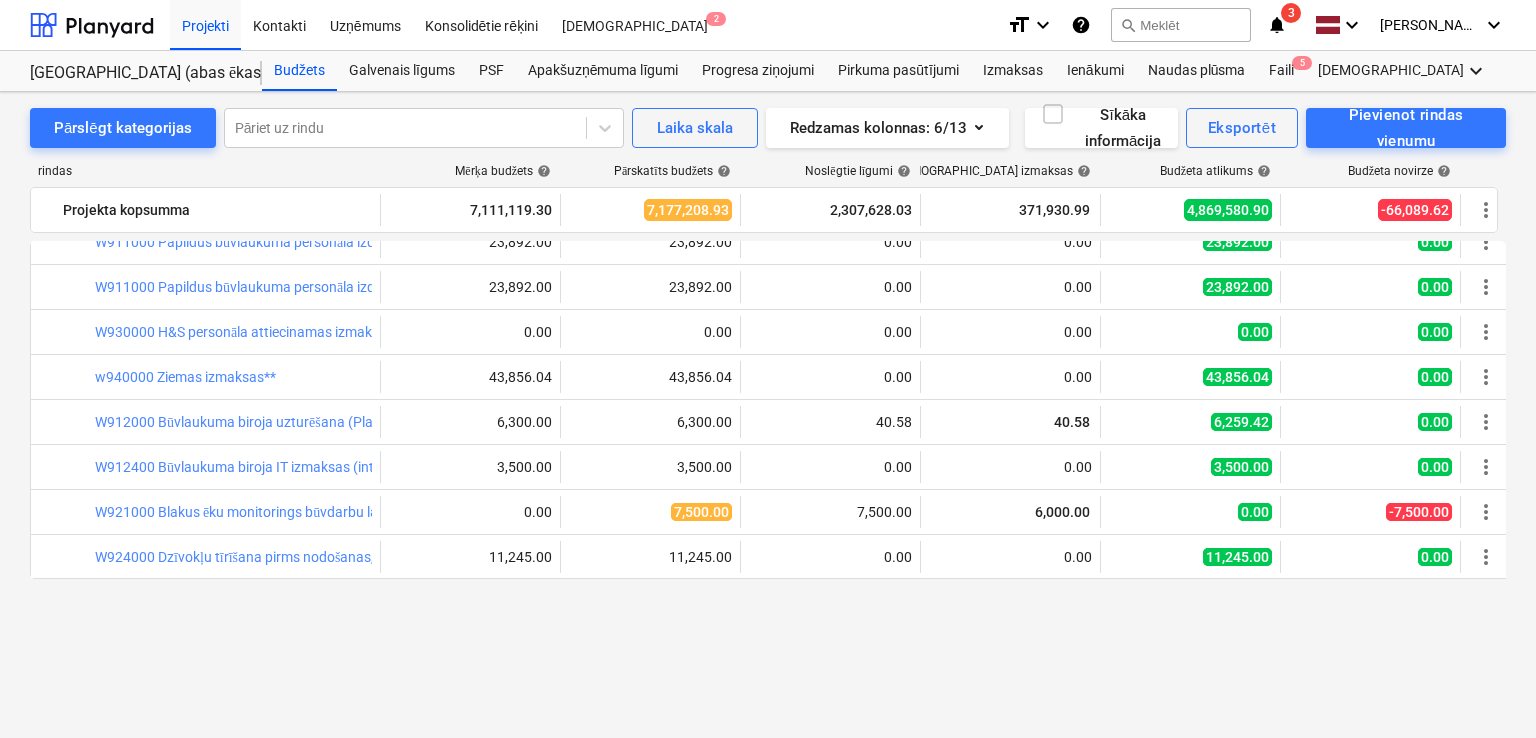 scroll, scrollTop: 340, scrollLeft: 0, axis: vertical 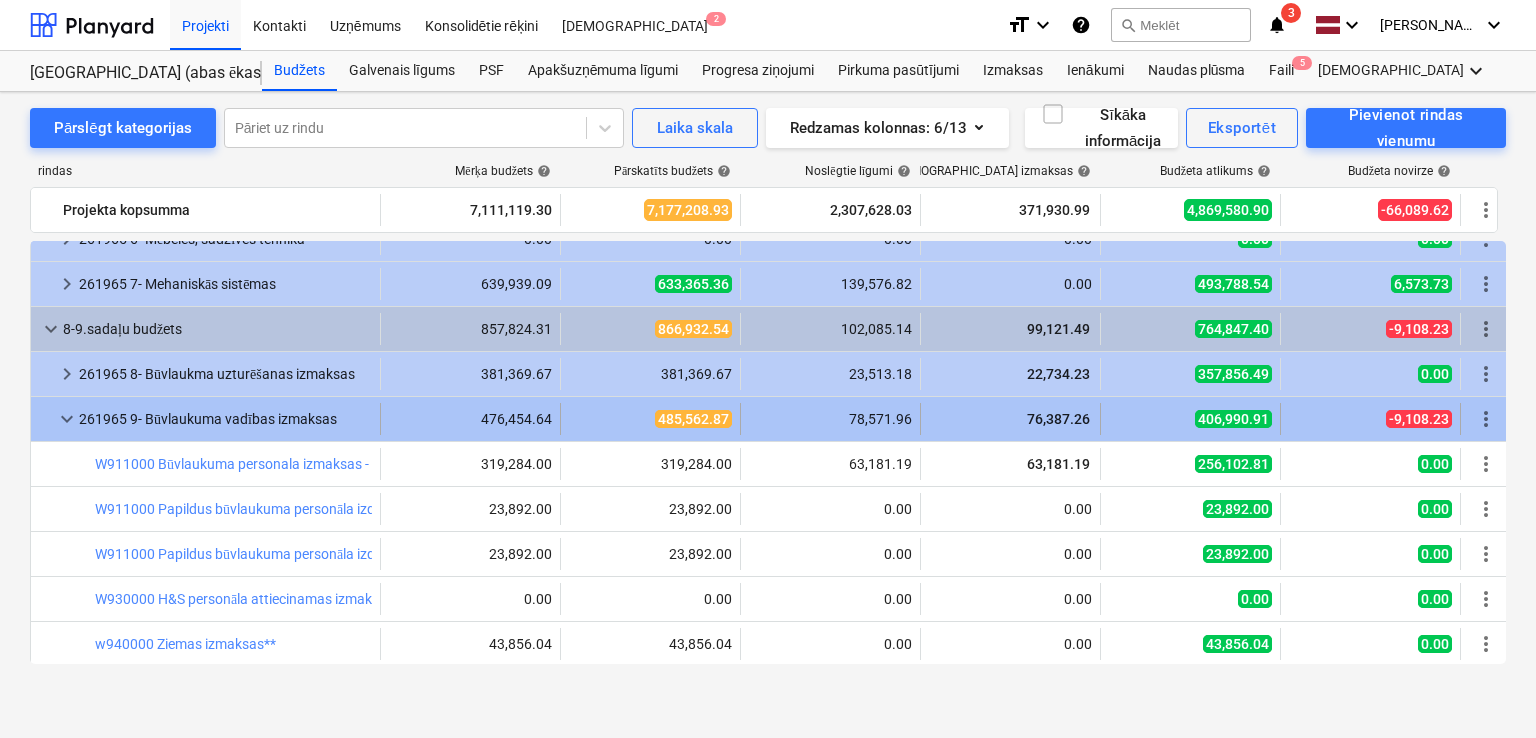 click on "keyboard_arrow_down" at bounding box center [67, 419] 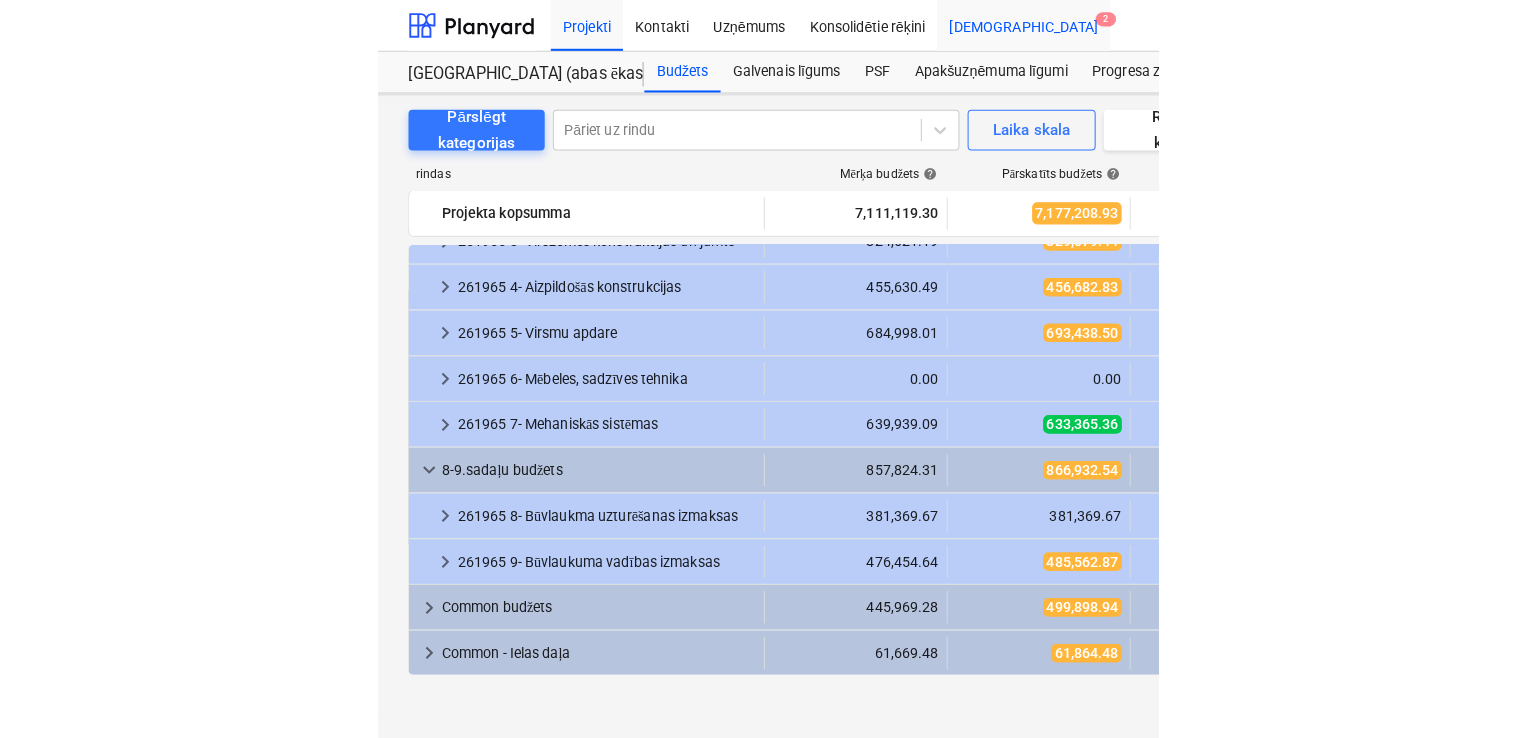 scroll, scrollTop: 207, scrollLeft: 0, axis: vertical 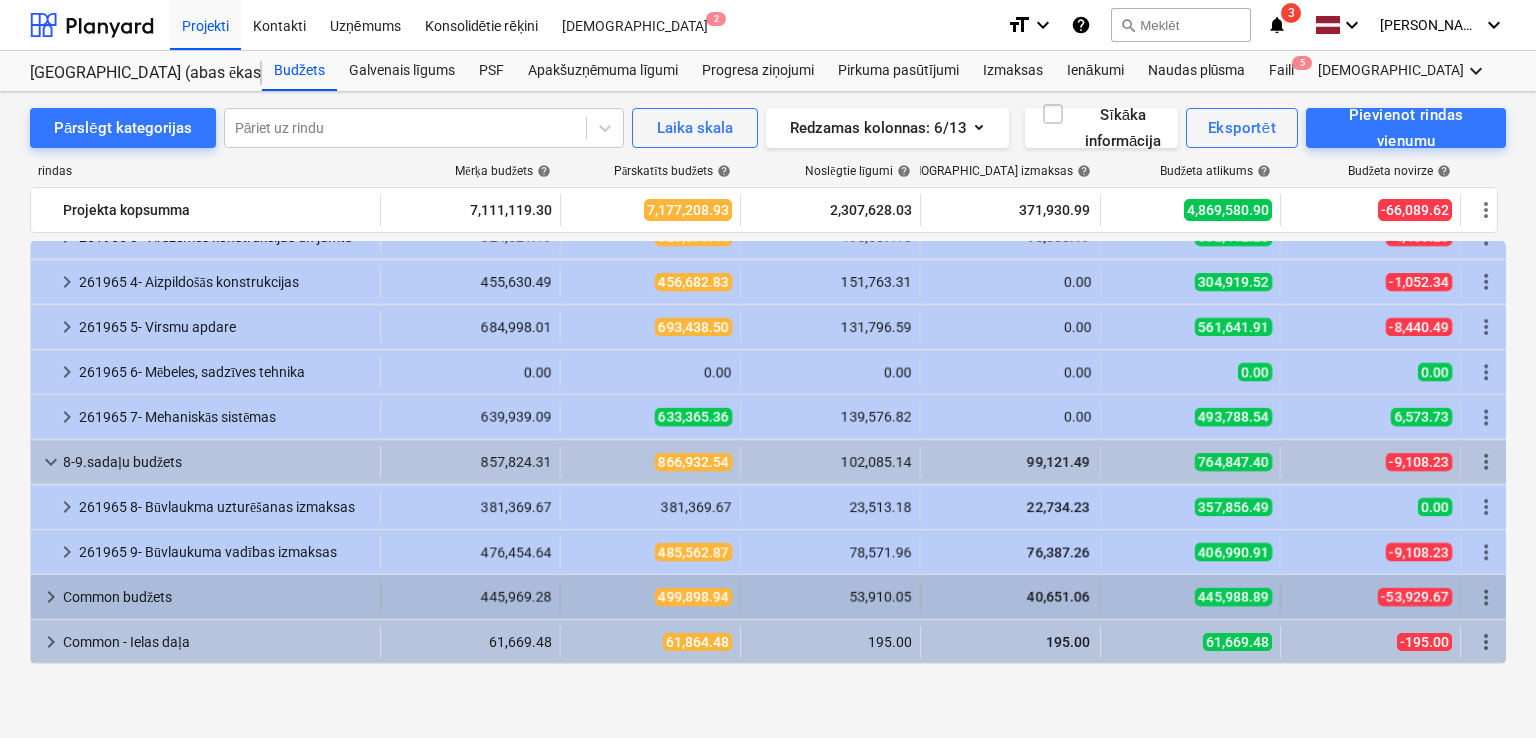 click on "keyboard_arrow_right" at bounding box center (51, 597) 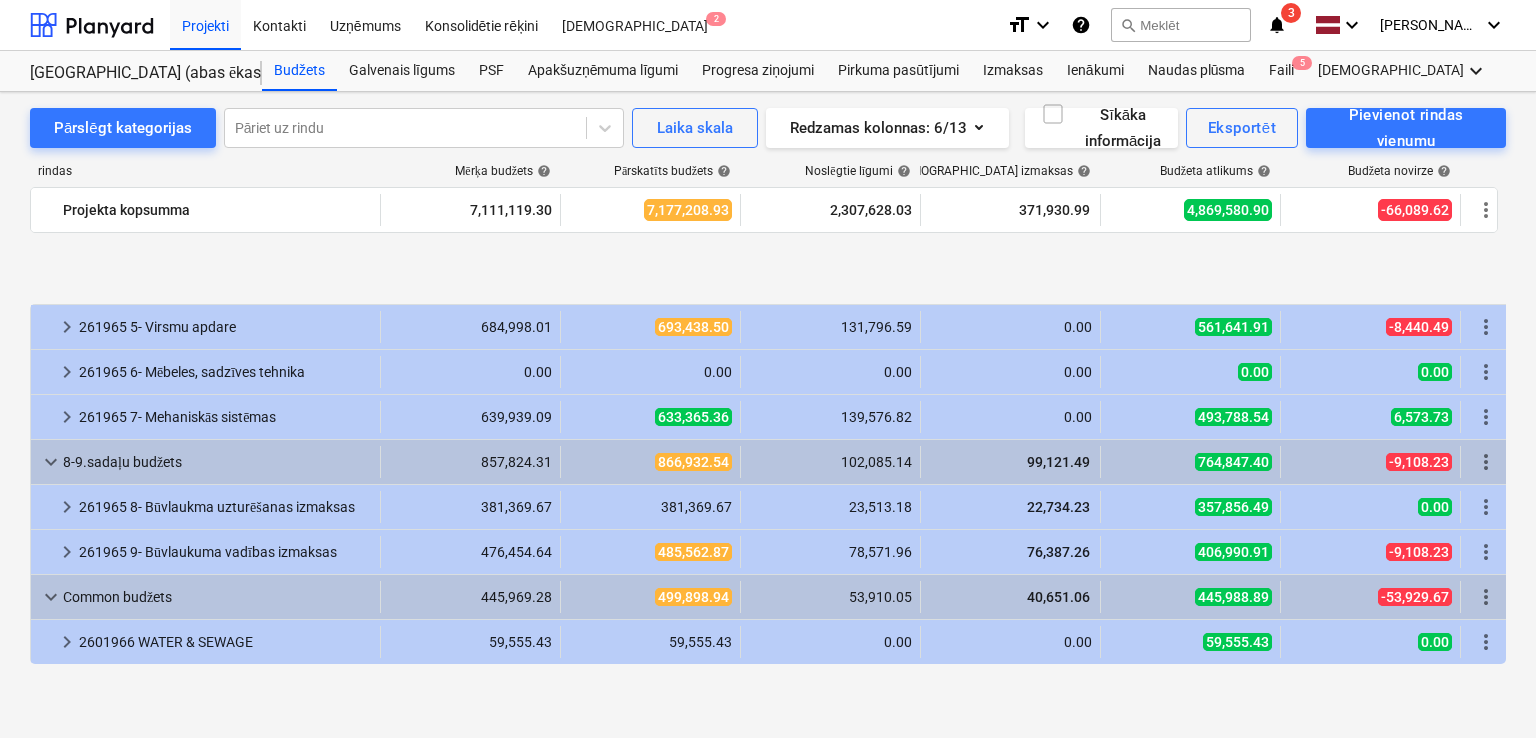 scroll, scrollTop: 387, scrollLeft: 0, axis: vertical 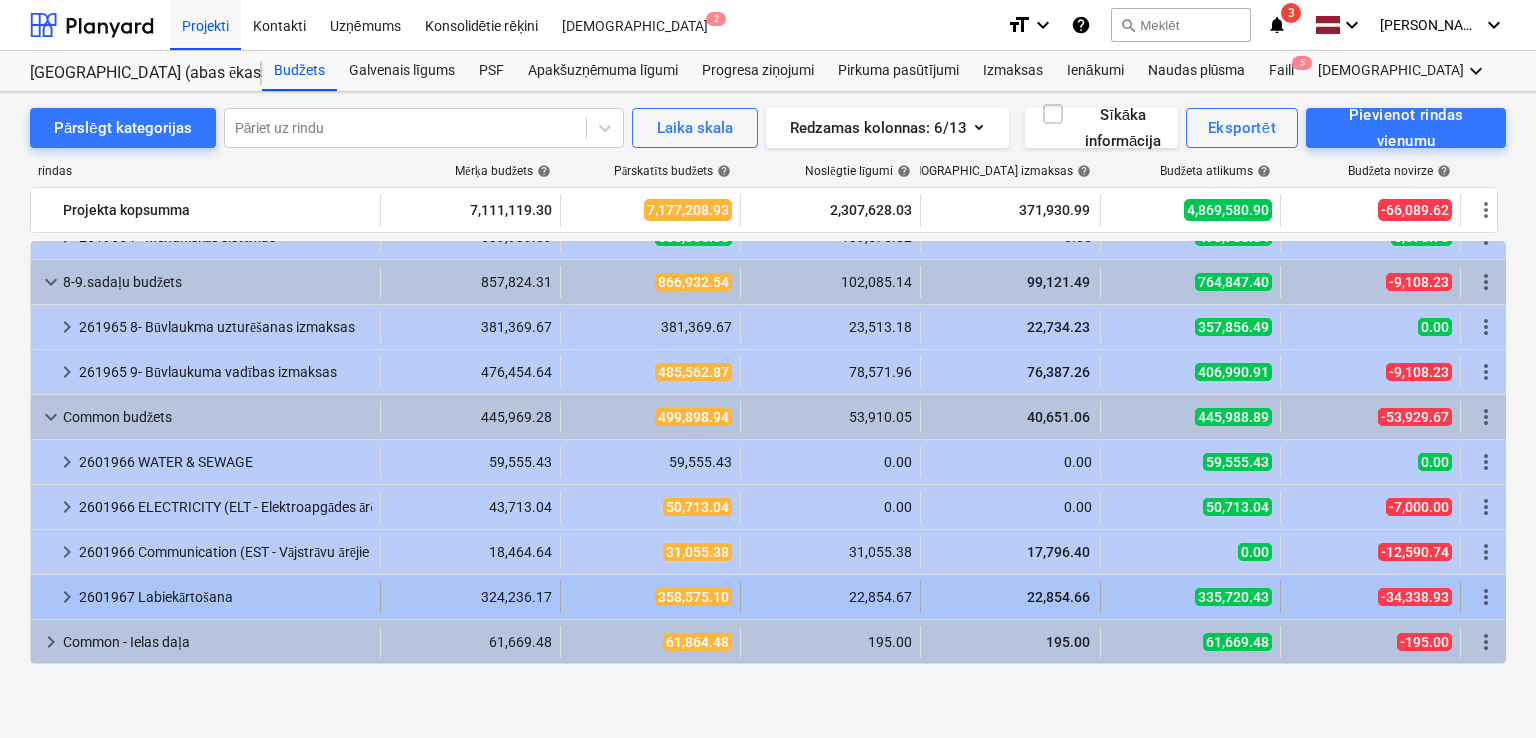 click on "keyboard_arrow_right" at bounding box center [67, 597] 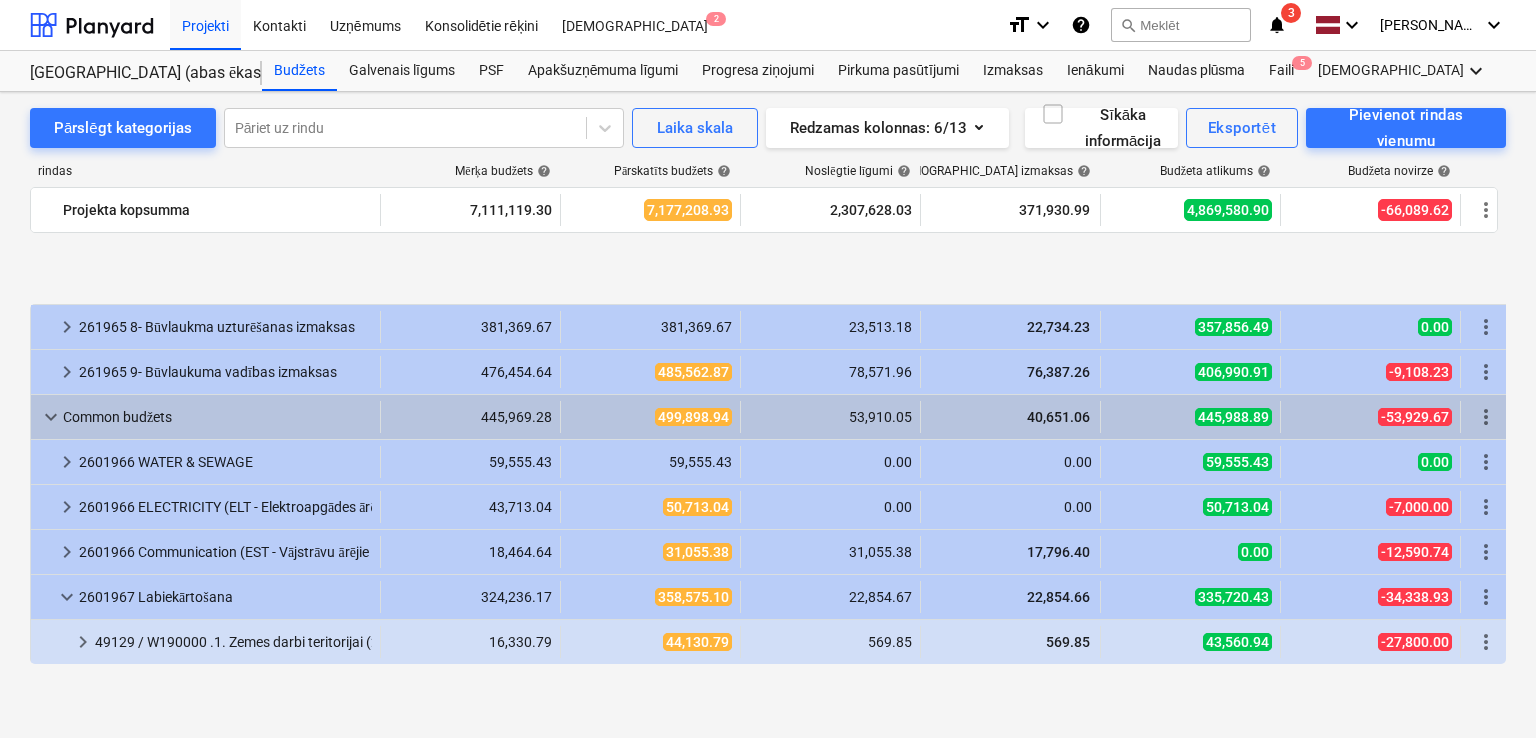 scroll, scrollTop: 520, scrollLeft: 0, axis: vertical 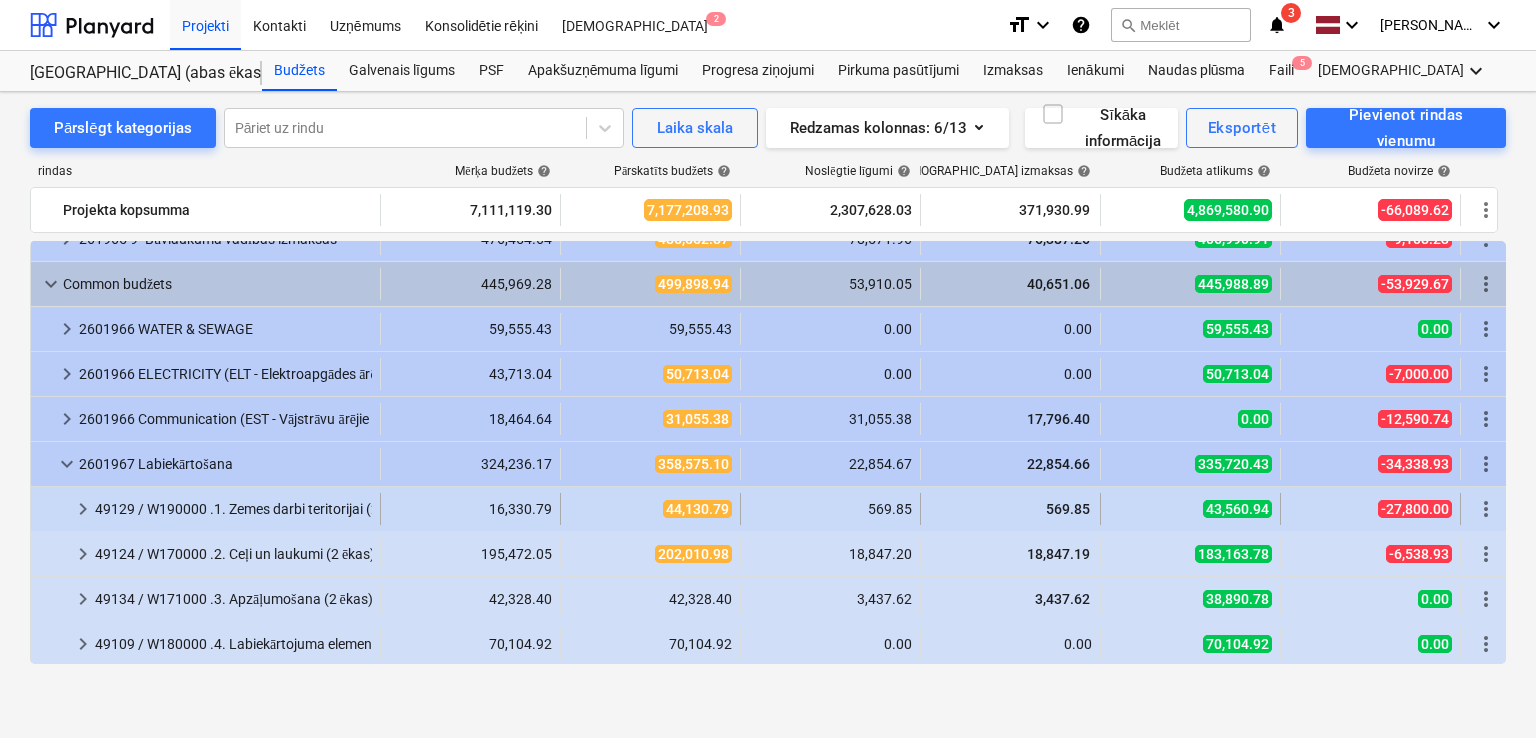 click on "keyboard_arrow_right" at bounding box center [83, 509] 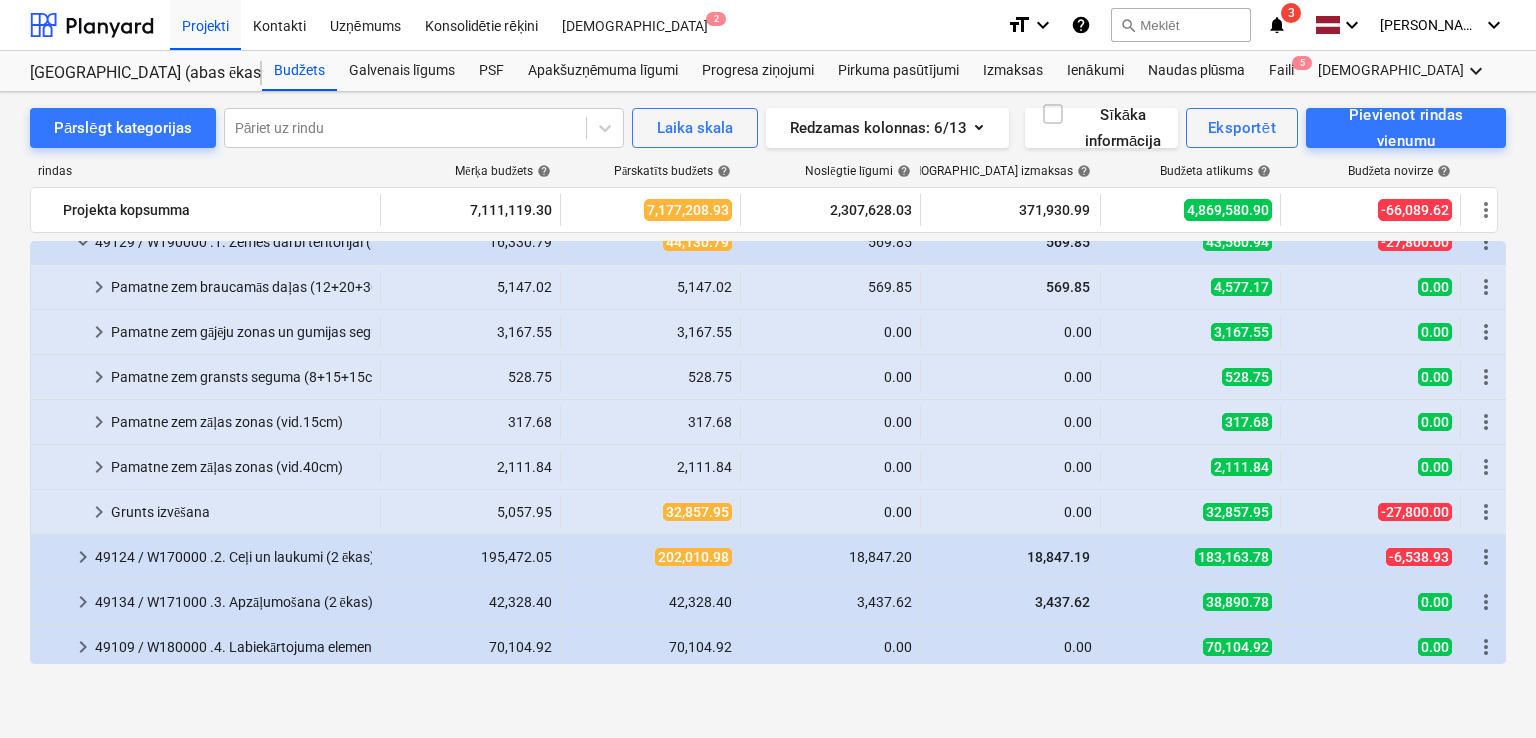 scroll, scrollTop: 653, scrollLeft: 0, axis: vertical 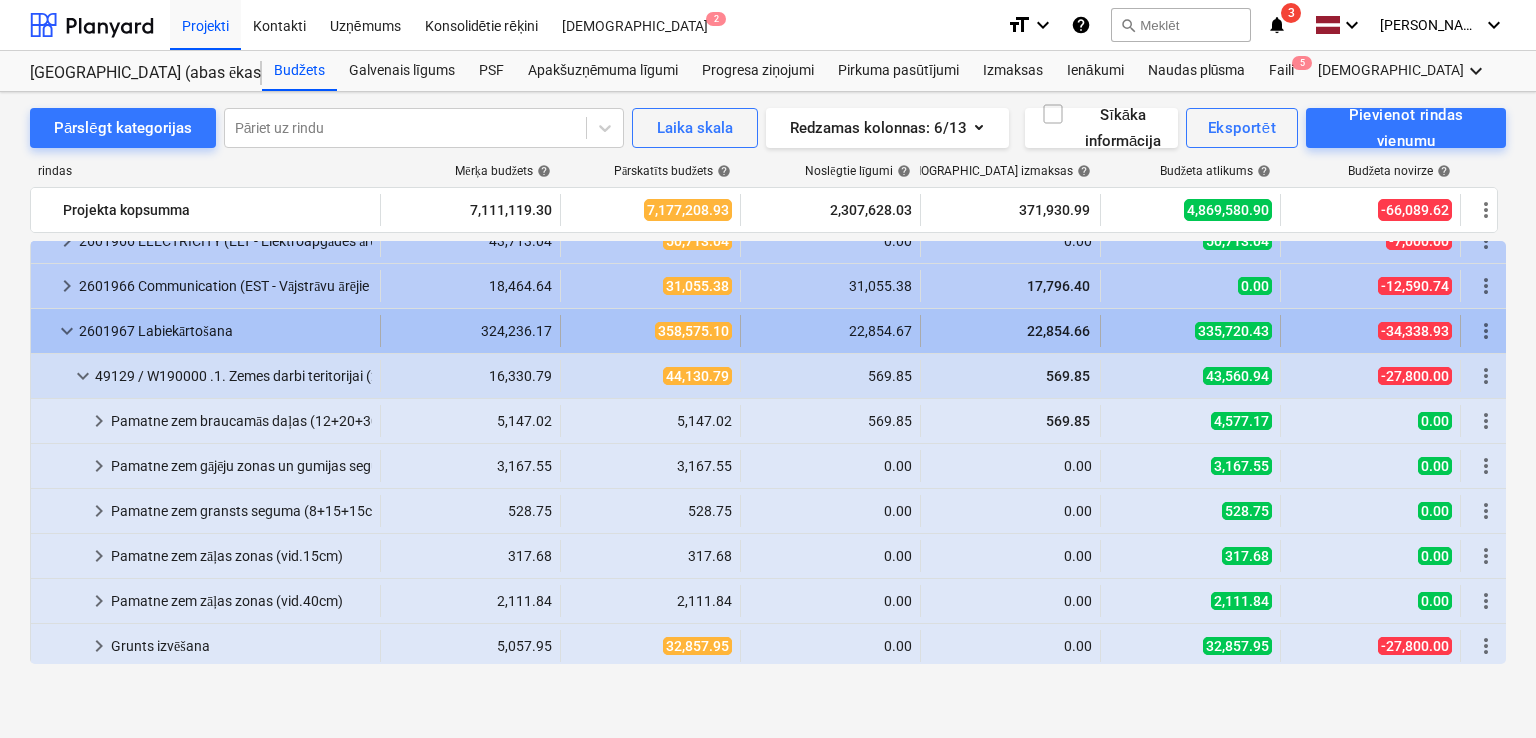click on "keyboard_arrow_down" at bounding box center [67, 331] 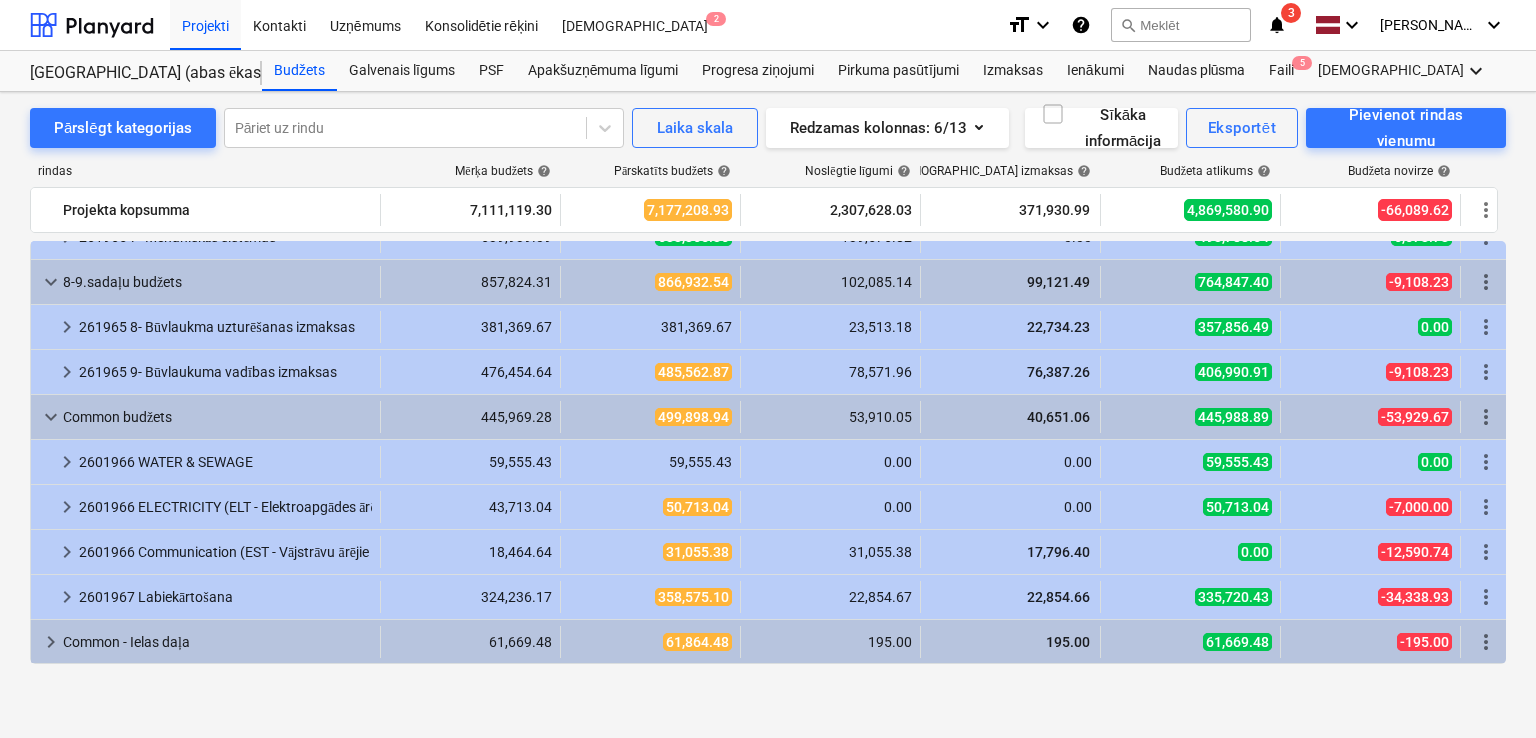 scroll, scrollTop: 387, scrollLeft: 0, axis: vertical 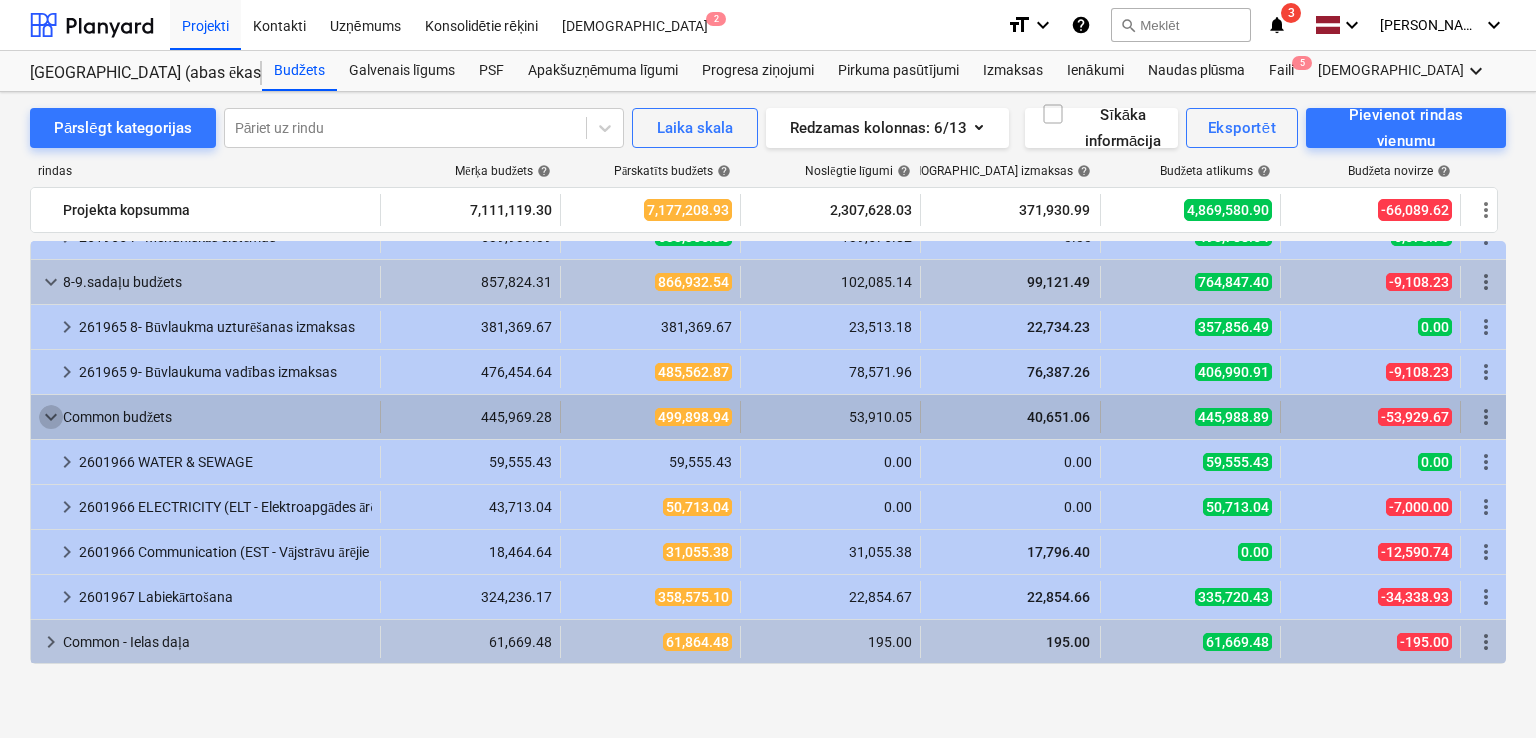 click on "keyboard_arrow_down" at bounding box center [51, 417] 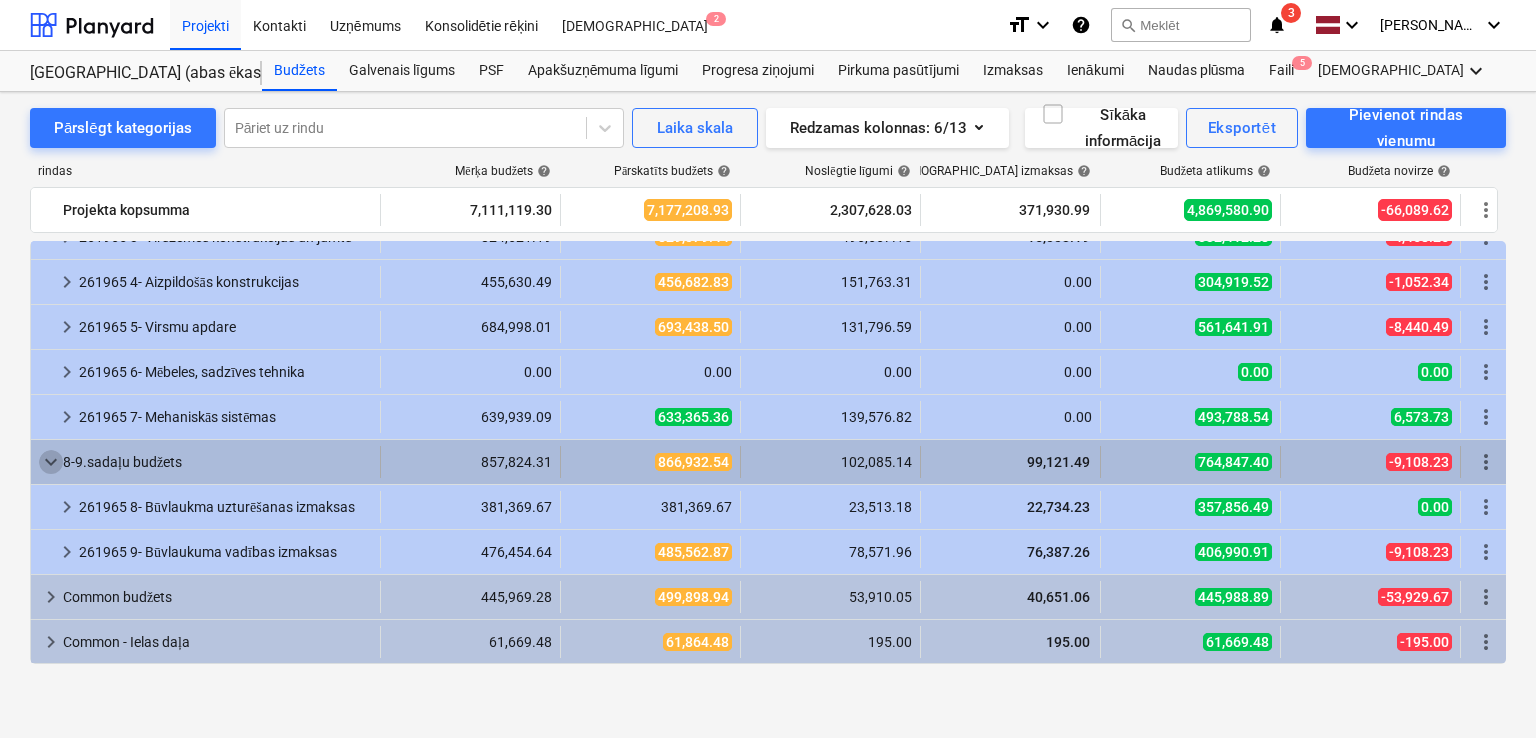 click on "keyboard_arrow_down" at bounding box center (51, 462) 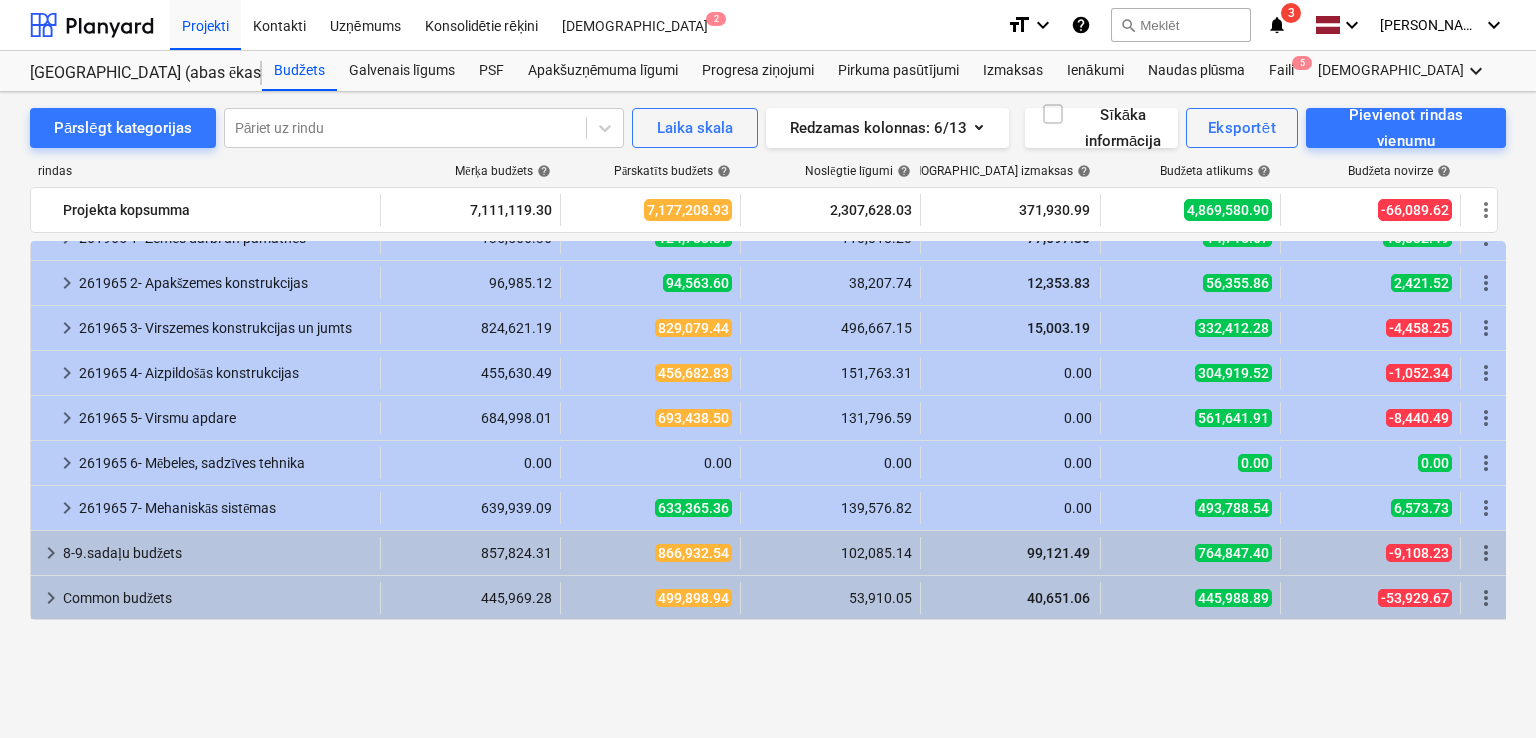 scroll, scrollTop: 0, scrollLeft: 0, axis: both 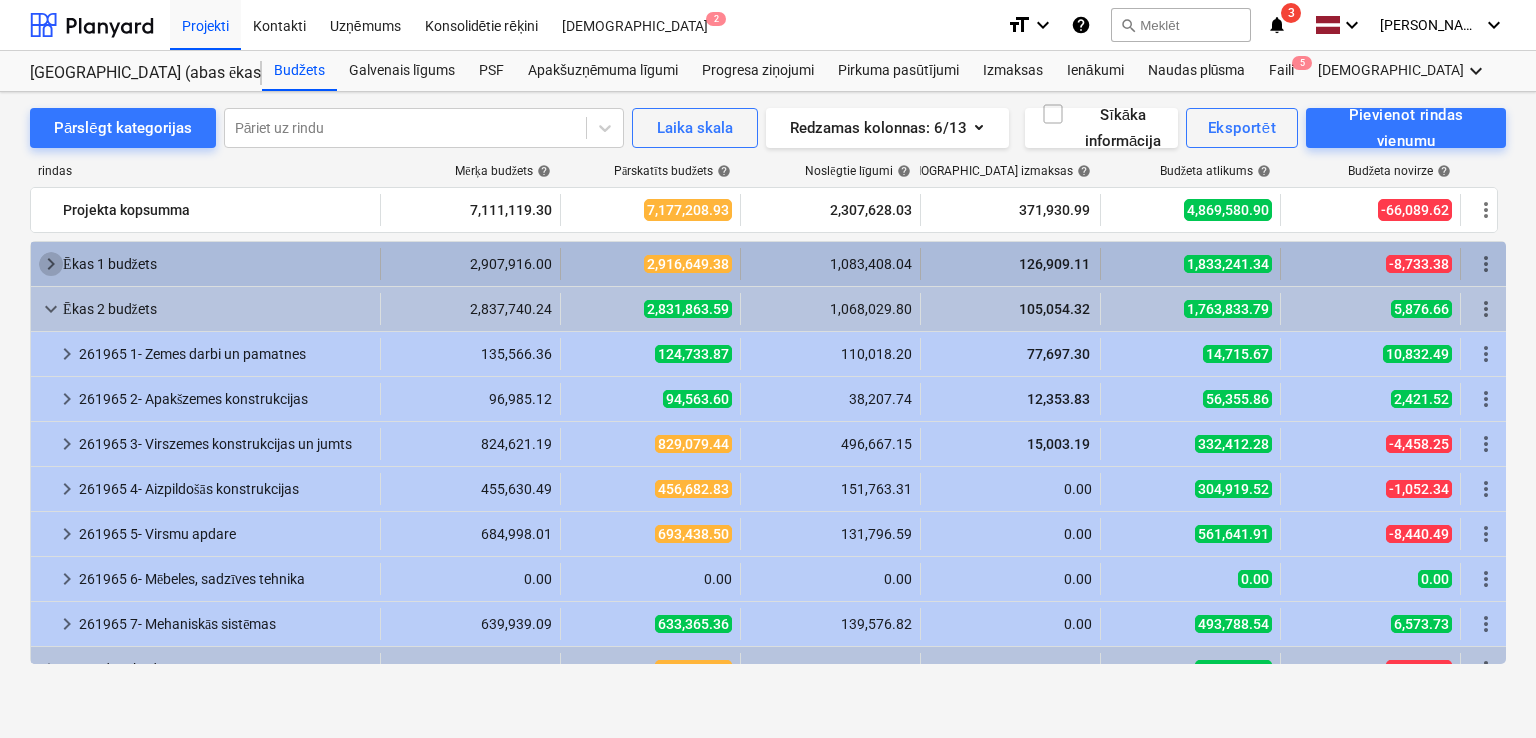 click on "keyboard_arrow_right" at bounding box center (51, 264) 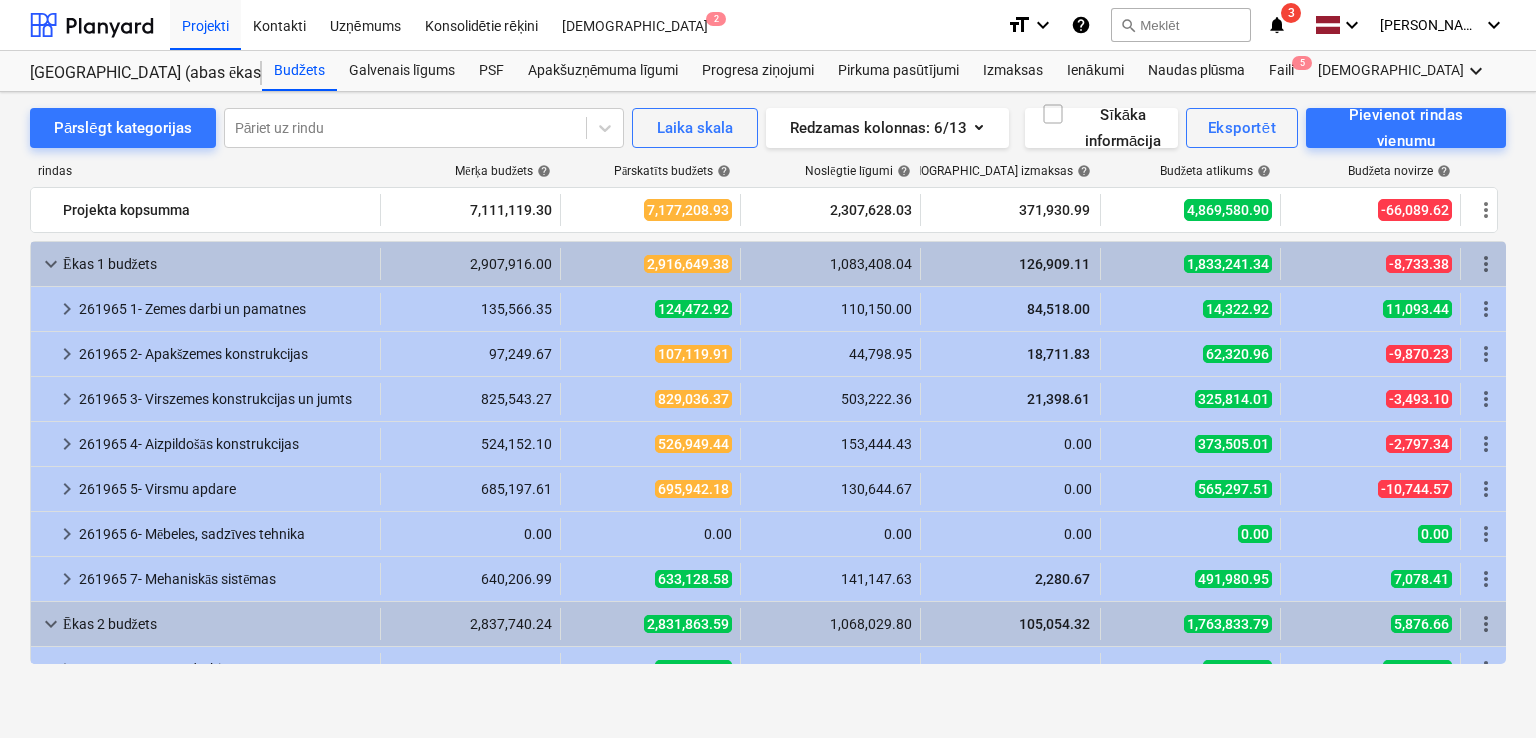 click on "keyboard_arrow_down" at bounding box center (51, 264) 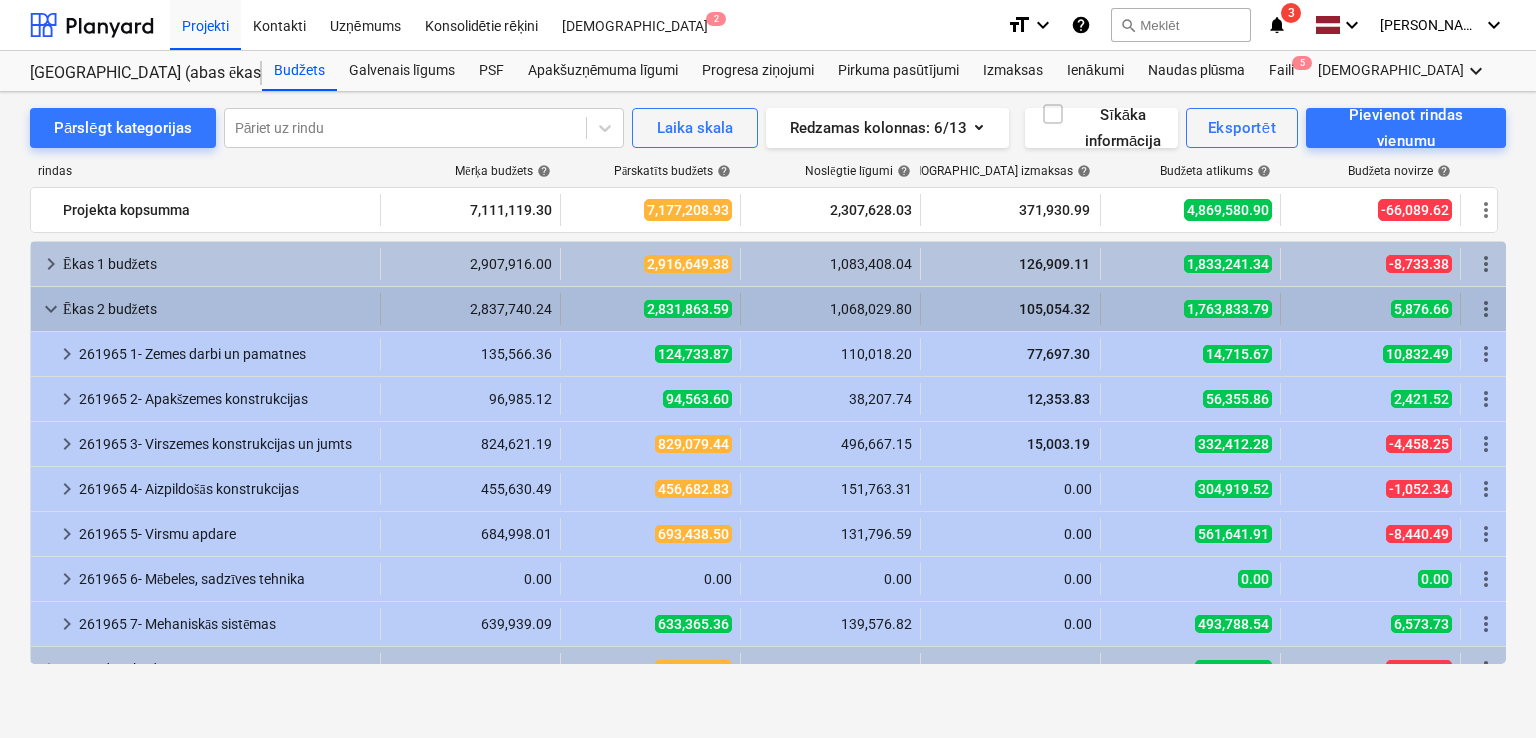 click on "keyboard_arrow_down" at bounding box center (51, 309) 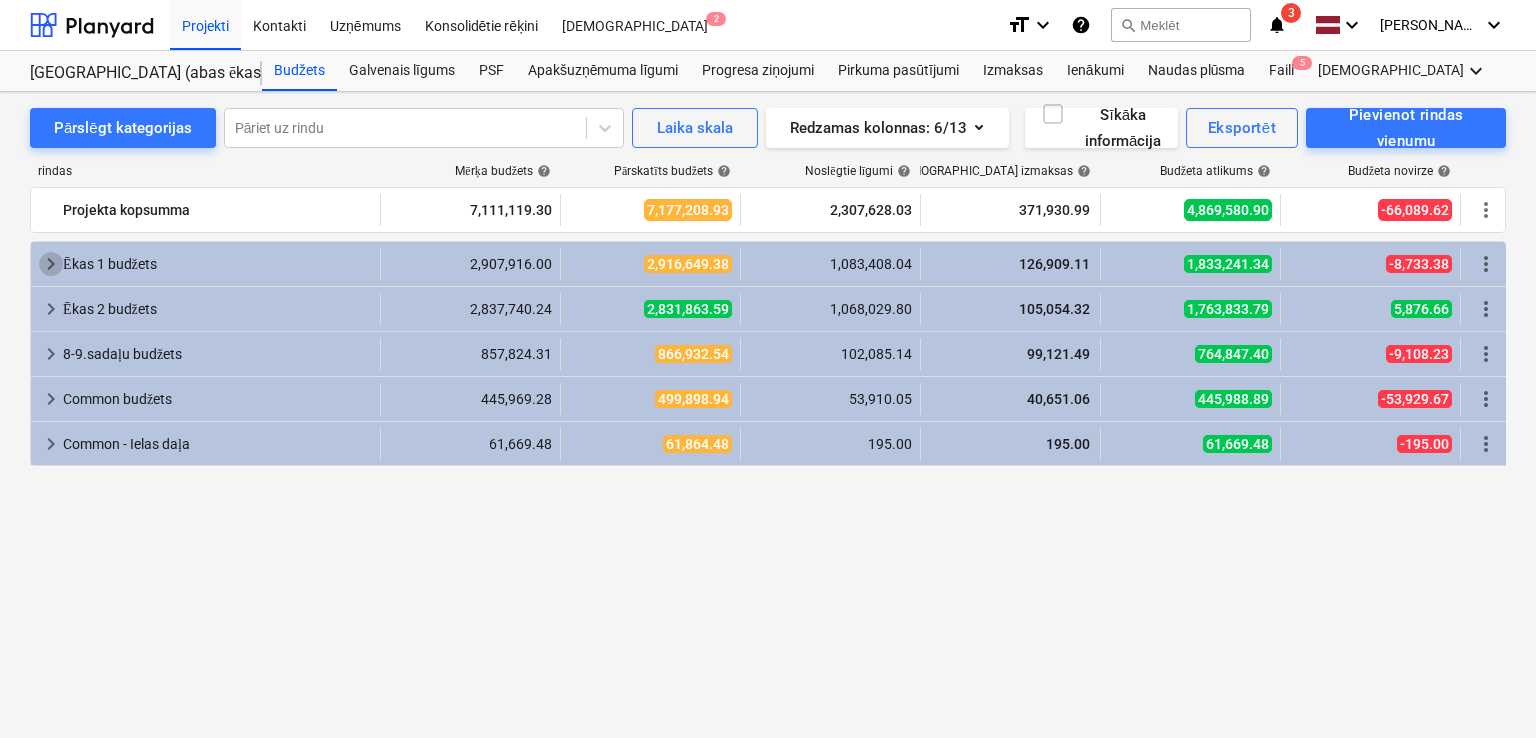 click on "keyboard_arrow_right" at bounding box center (51, 264) 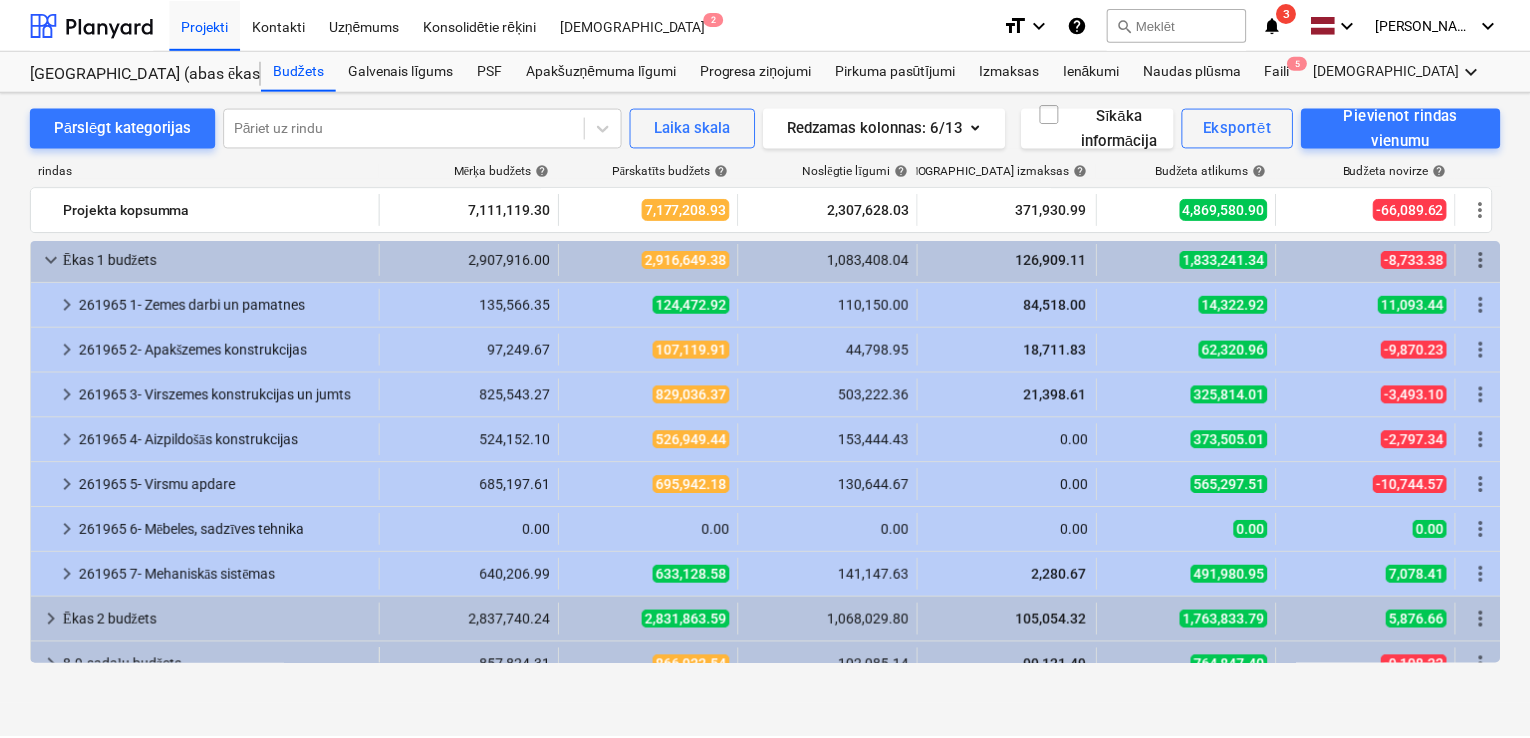 scroll, scrollTop: 0, scrollLeft: 0, axis: both 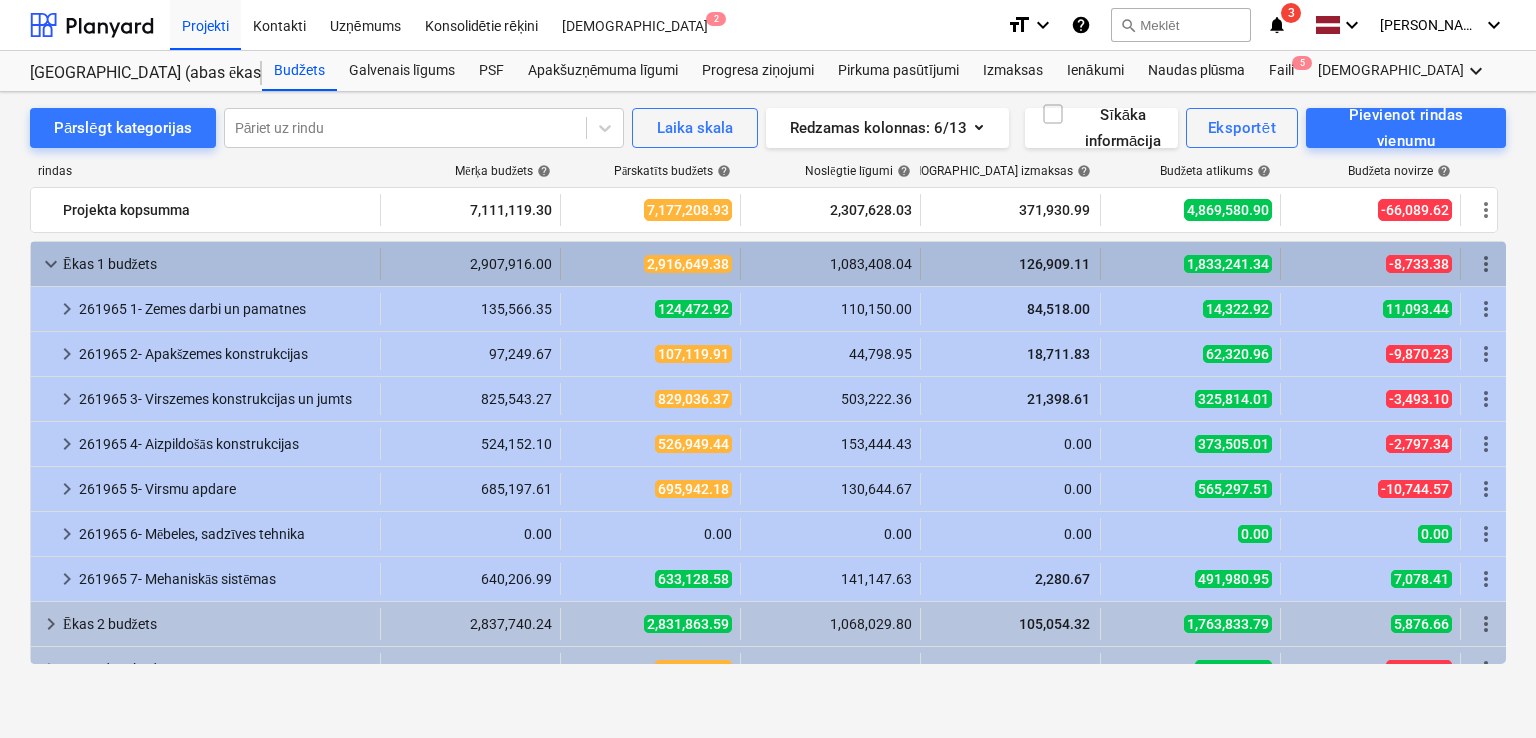 click on "keyboard_arrow_down" at bounding box center (51, 264) 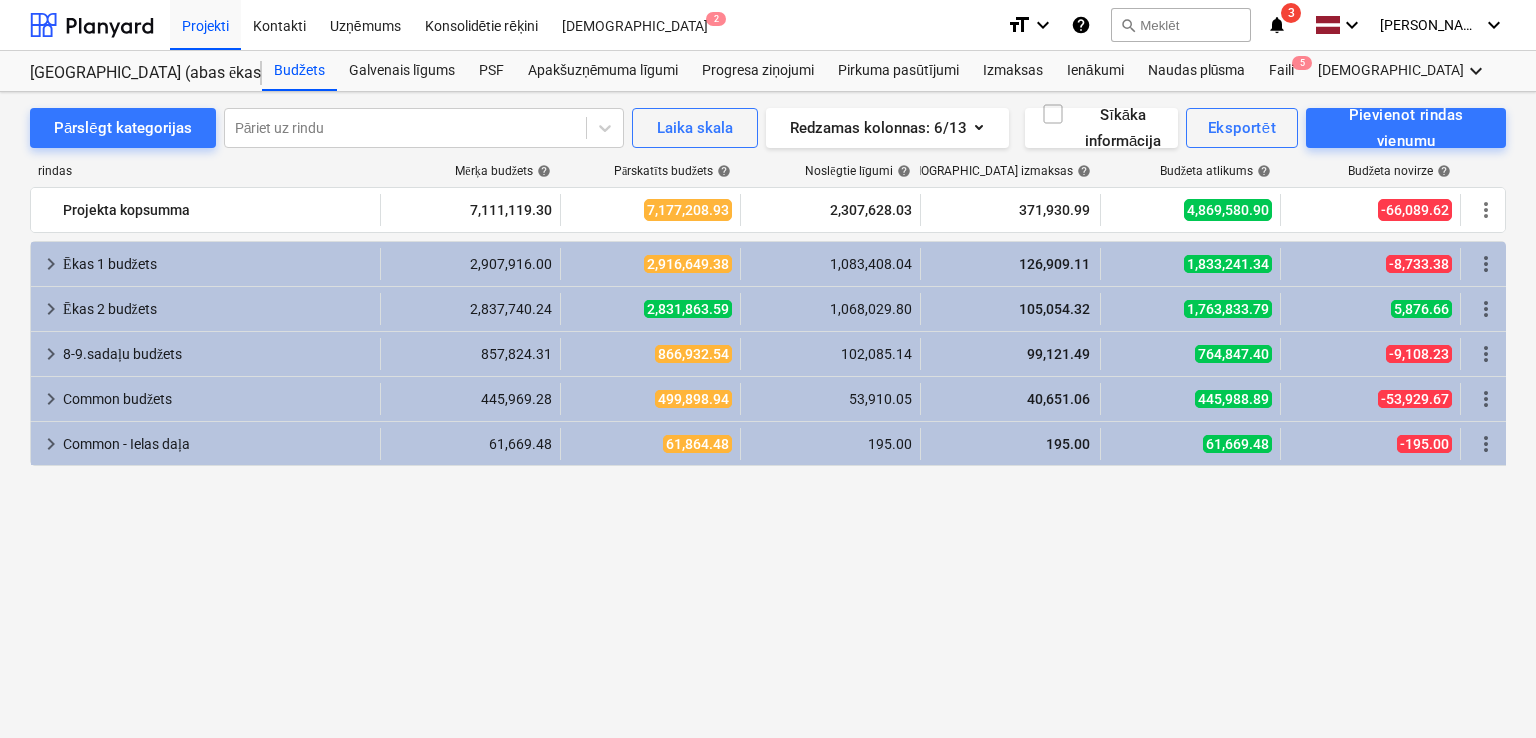 click on "format_size keyboard_arrow_down help search Meklēt notifications 3 keyboard_arrow_down [PERSON_NAME] keyboard_arrow_down" at bounding box center (1256, 25) 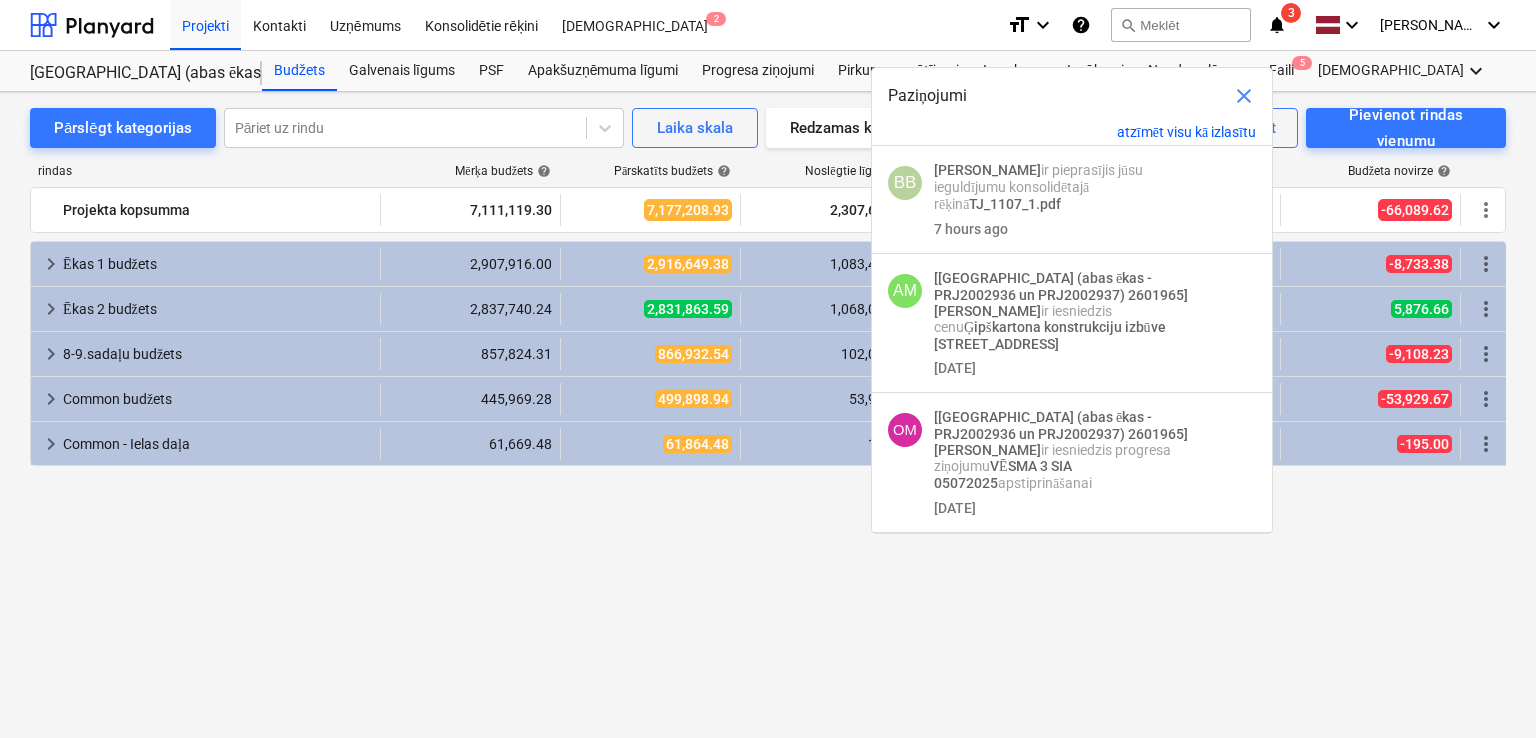 click on "keyboard_arrow_right  Ēkas 1 budžets 2,907,916.00 2,916,649.38 1,083,408.04 126,909.11 1,833,241.34 -8,733.38 more_vert keyboard_arrow_right  Ēkas 2 budžets 2,837,740.24 2,831,863.59 1,068,029.80 105,054.32 1,763,833.79 5,876.66 more_vert keyboard_arrow_right  8-9.sadaļu budžets 857,824.31 866,932.54 102,085.14 99,121.49 764,847.40 -9,108.23 more_vert keyboard_arrow_right  Common budžets 445,969.28 499,898.94 53,910.05 40,651.06 445,988.89 -53,929.67 more_vert keyboard_arrow_right  Common - Ielas daļa 61,669.48 61,864.48 195.00 195.00 61,669.48 -195.00 more_vert" at bounding box center [768, 452] 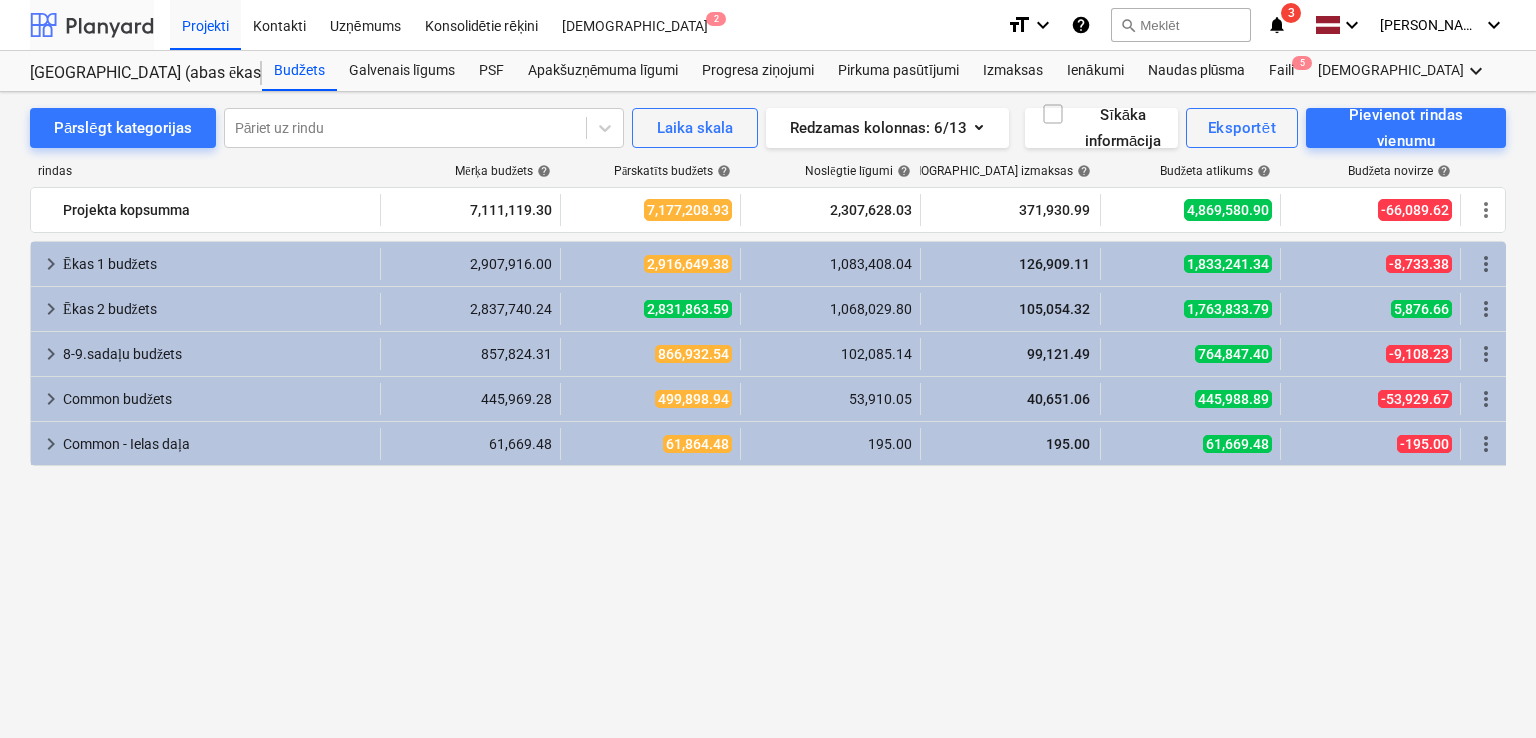 click at bounding box center (92, 25) 